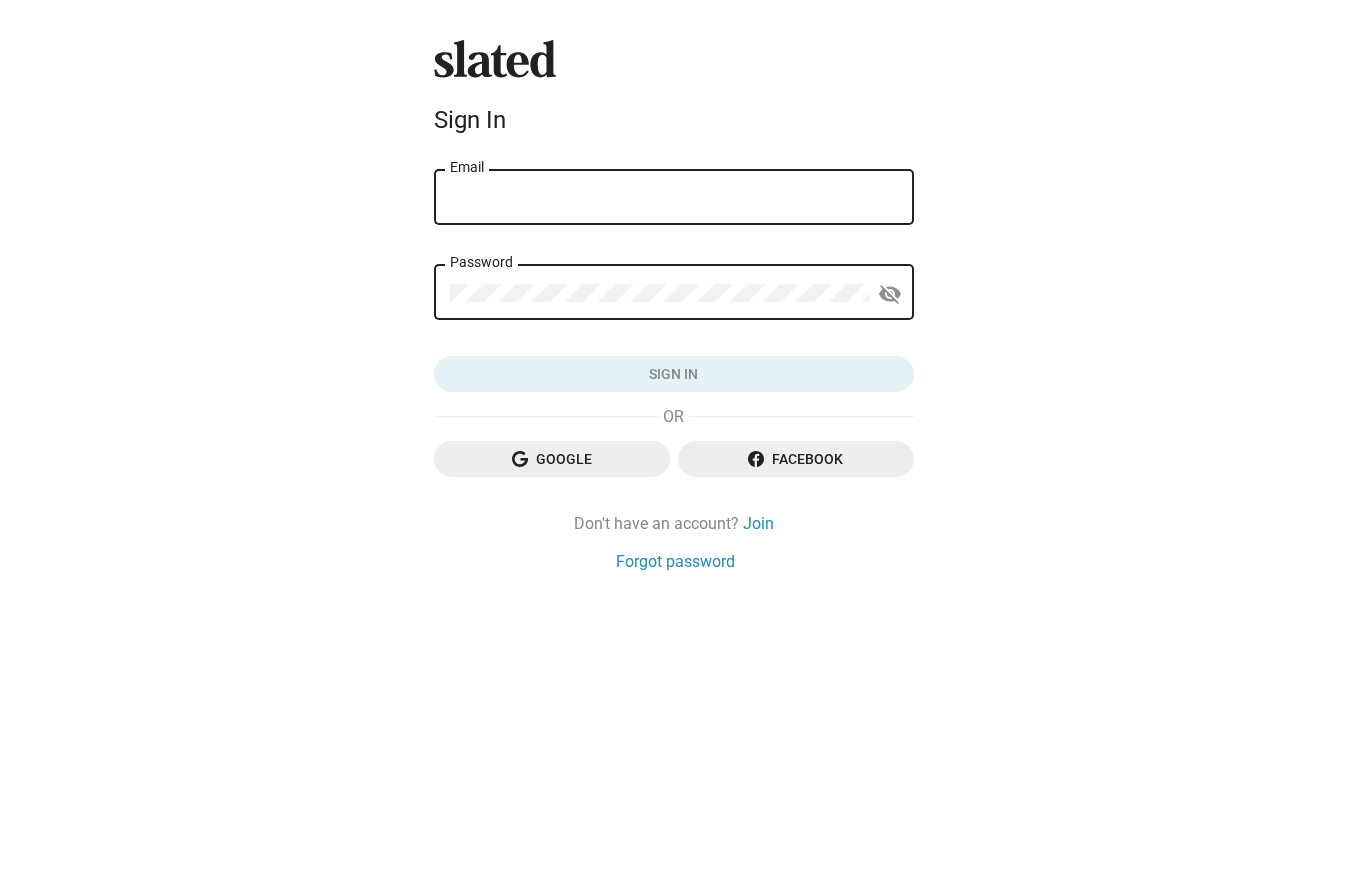 scroll, scrollTop: 0, scrollLeft: 0, axis: both 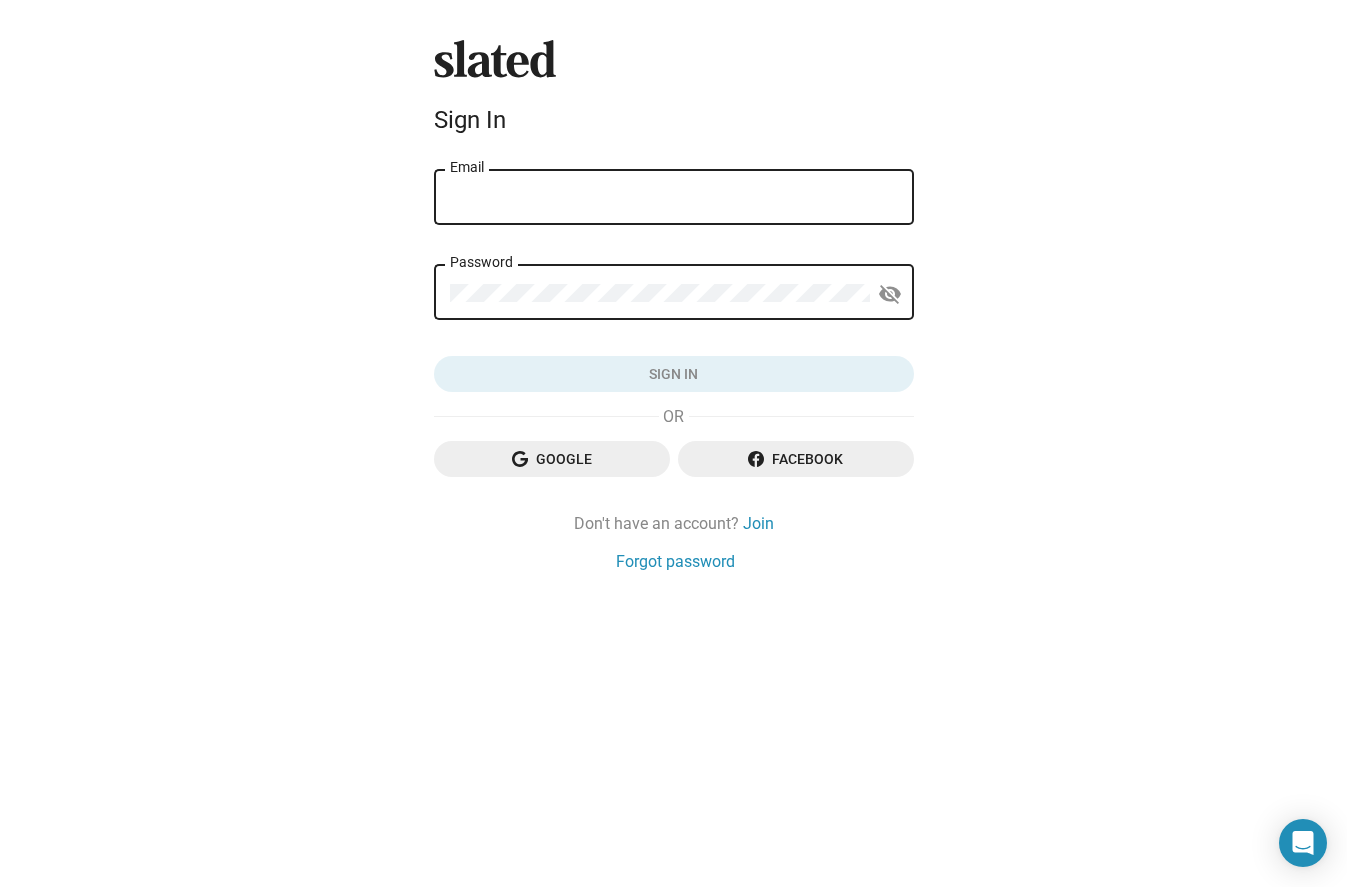 click on "Email" at bounding box center [674, 198] 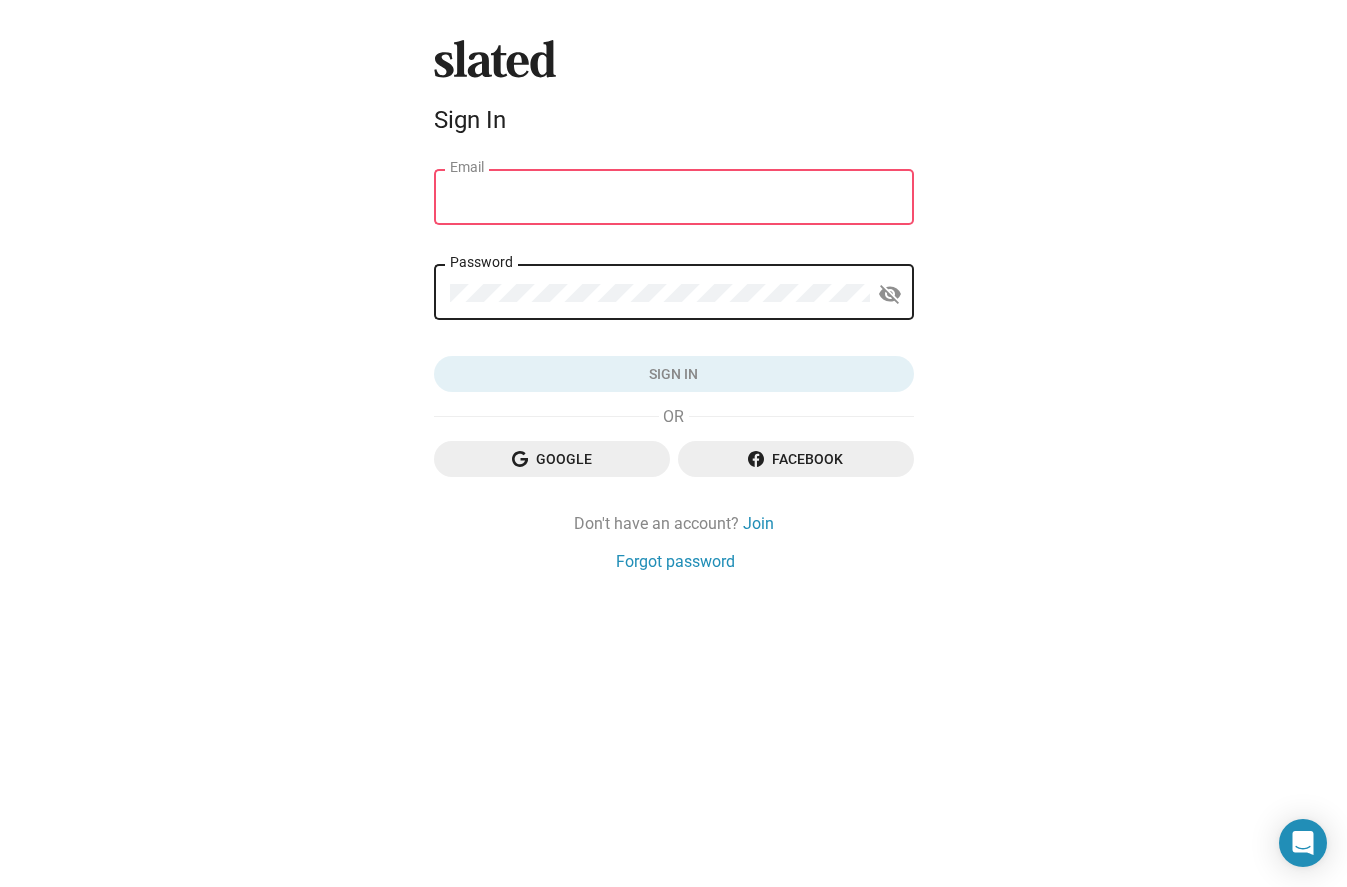 type on "james.lillard.2000@gmail.com" 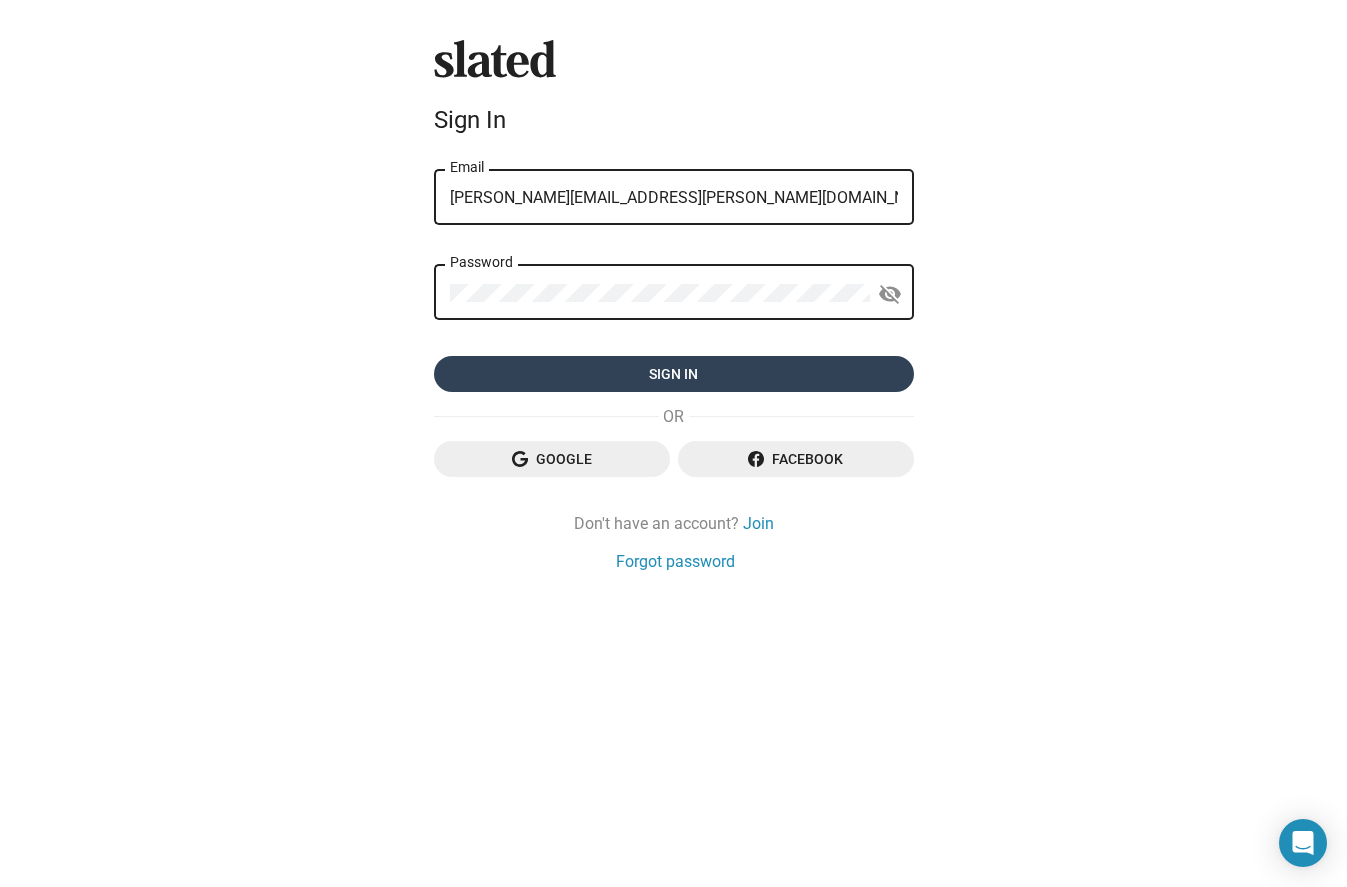 click on "Sign in" 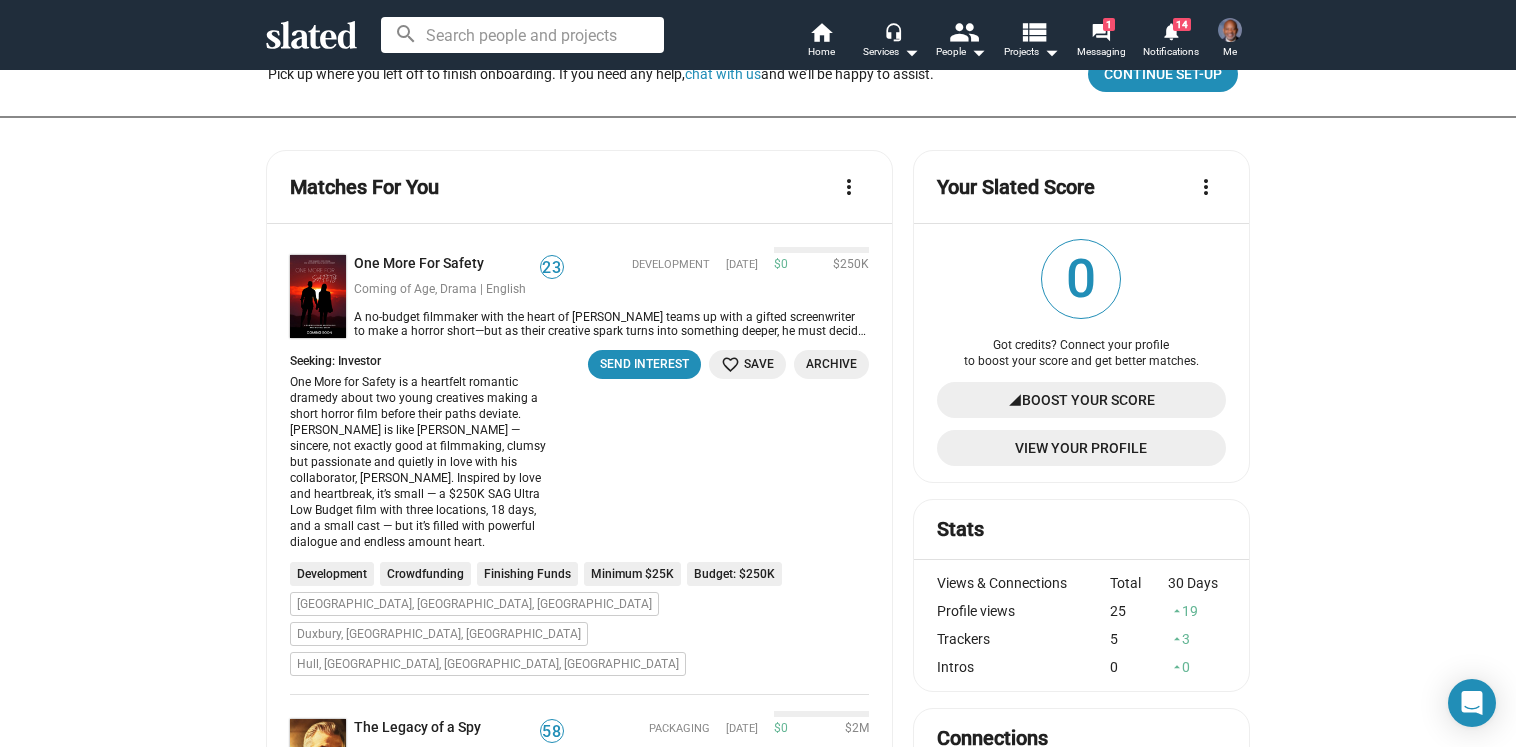 scroll, scrollTop: 61, scrollLeft: 0, axis: vertical 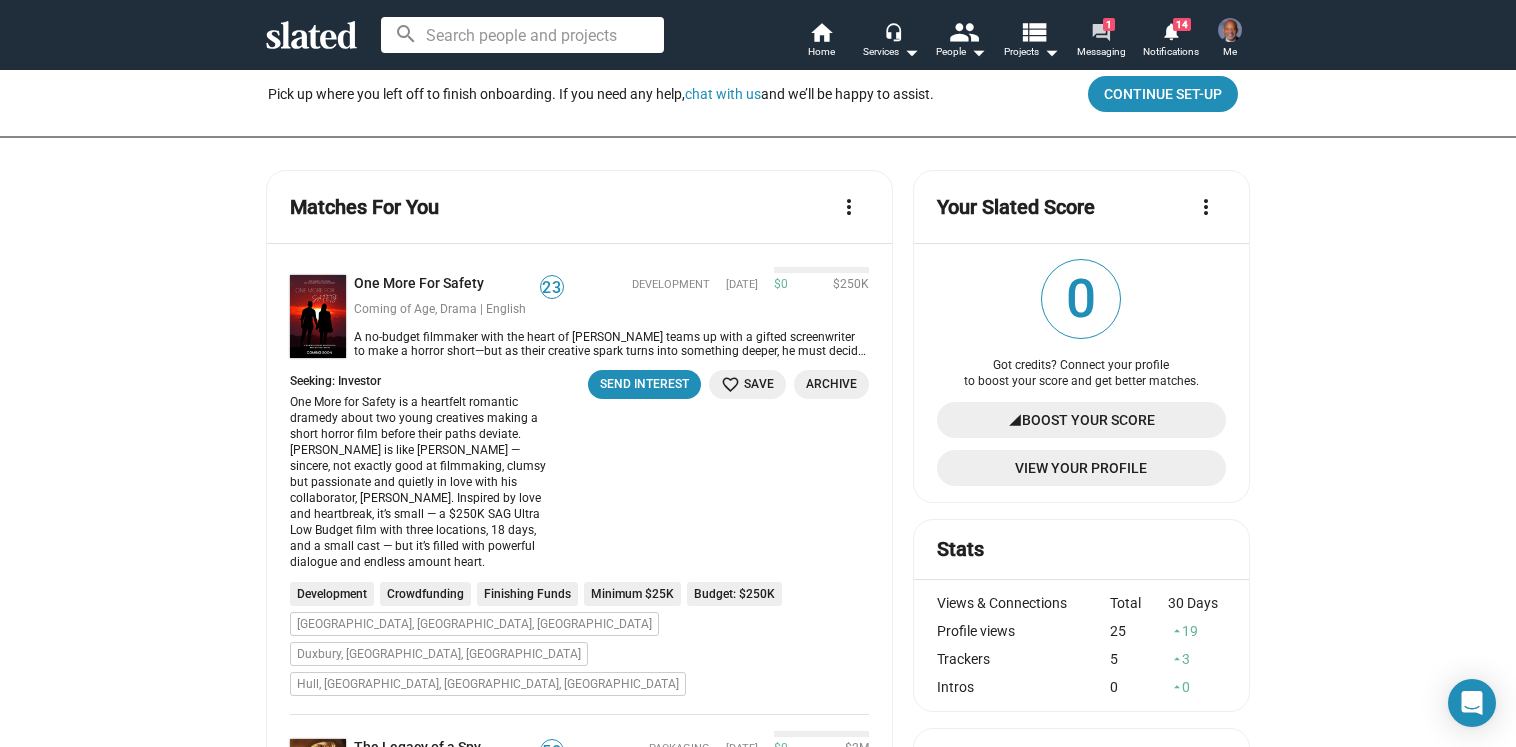 click on "forum" at bounding box center (1100, 31) 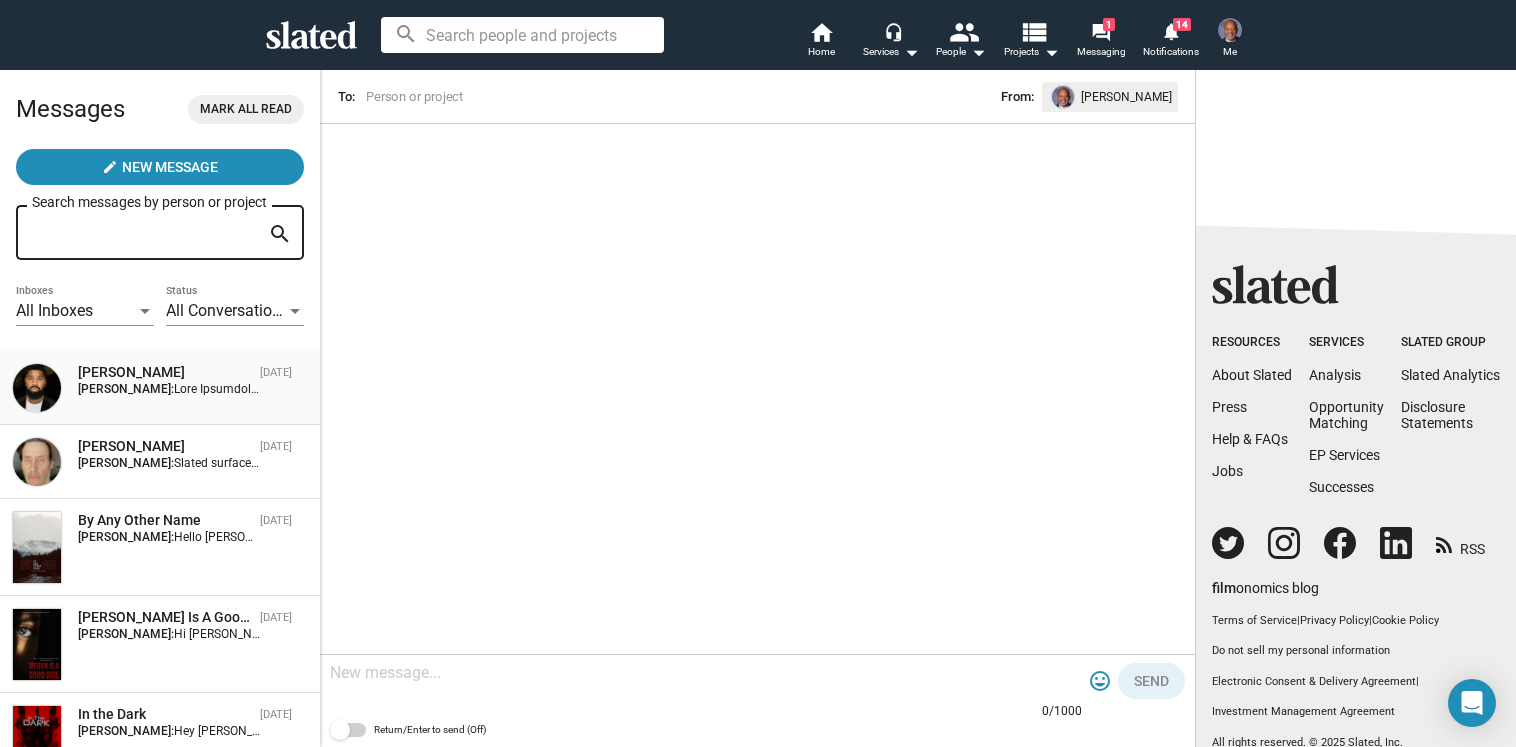 click on "[PERSON_NAME]:" at bounding box center [126, 389] 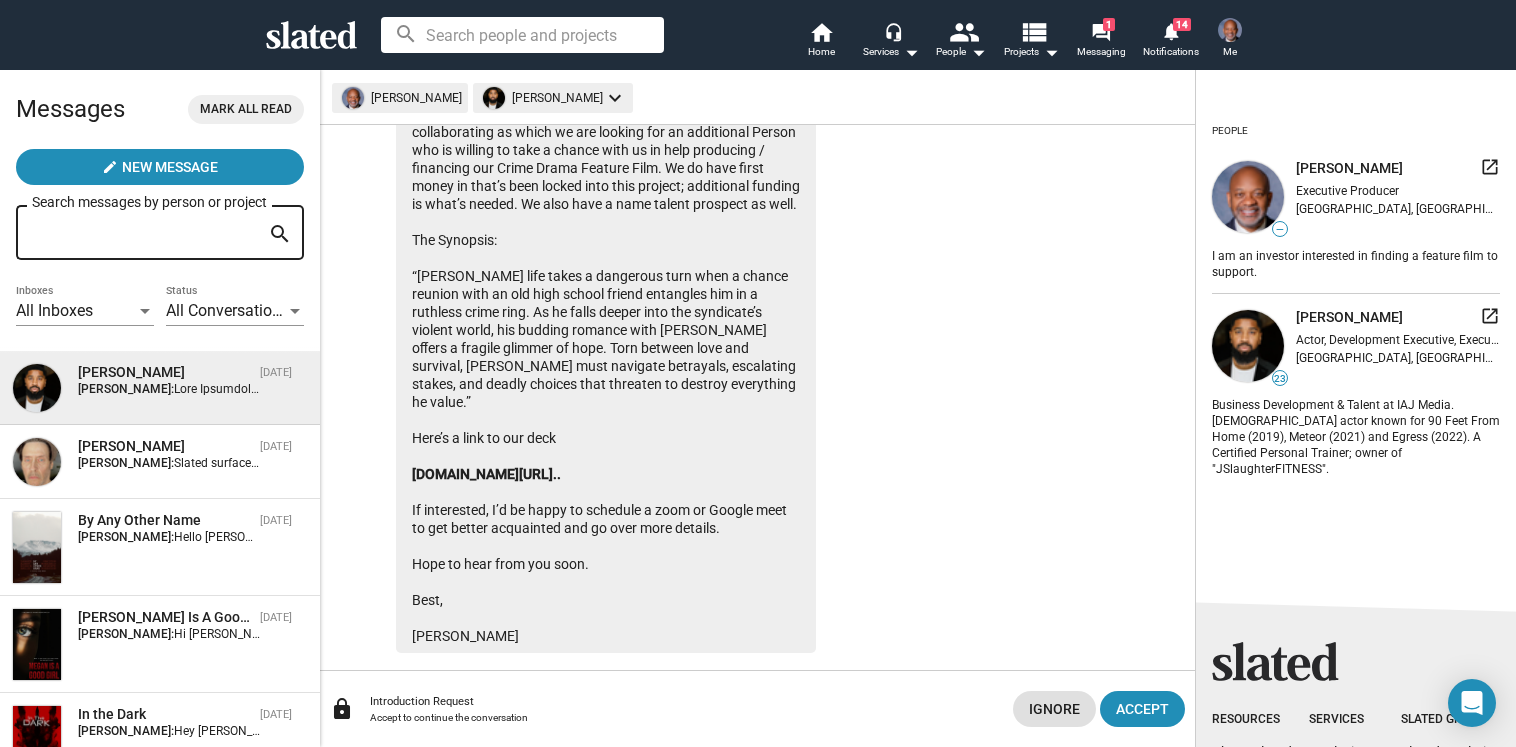 scroll, scrollTop: 241, scrollLeft: 0, axis: vertical 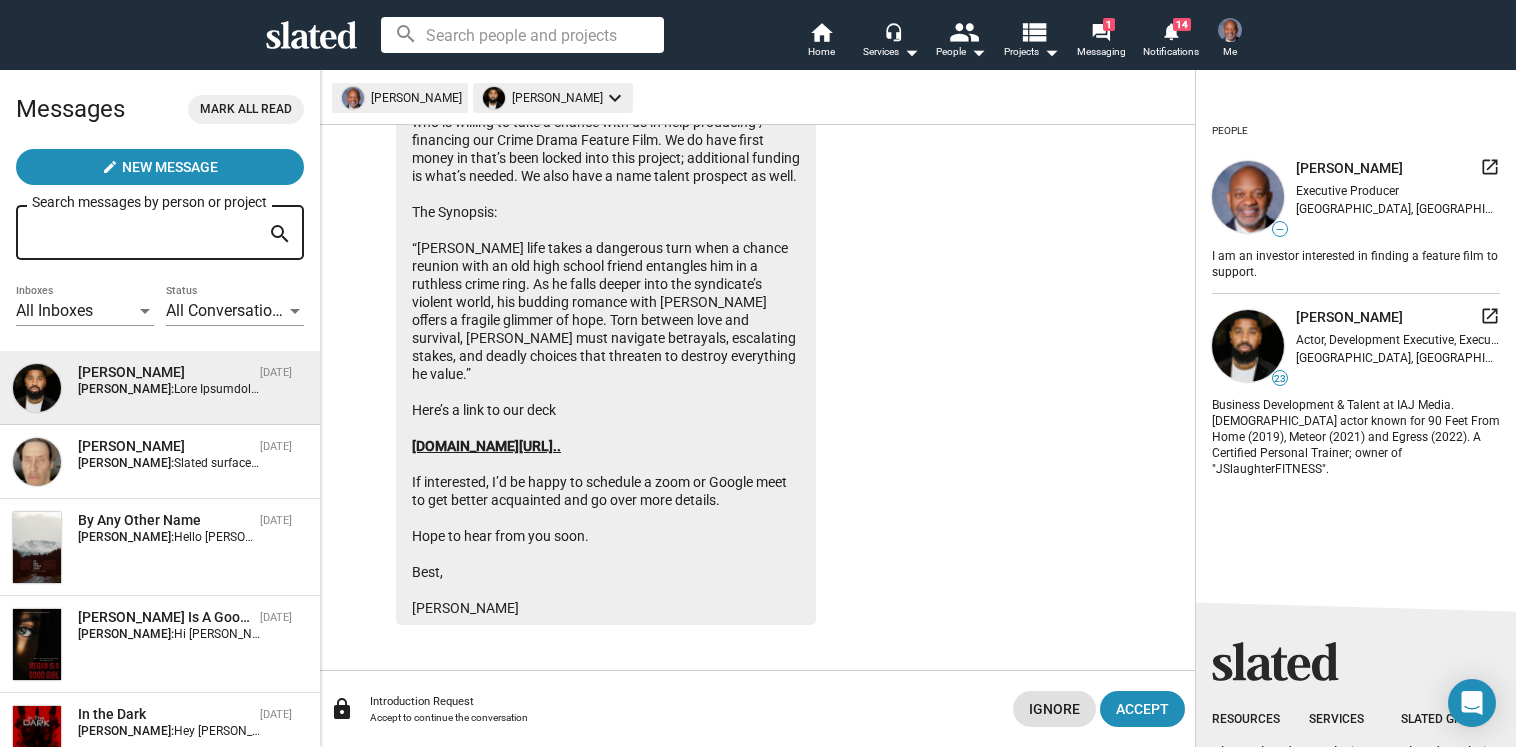 click on "drive.google.com/file/d/1glIx..." 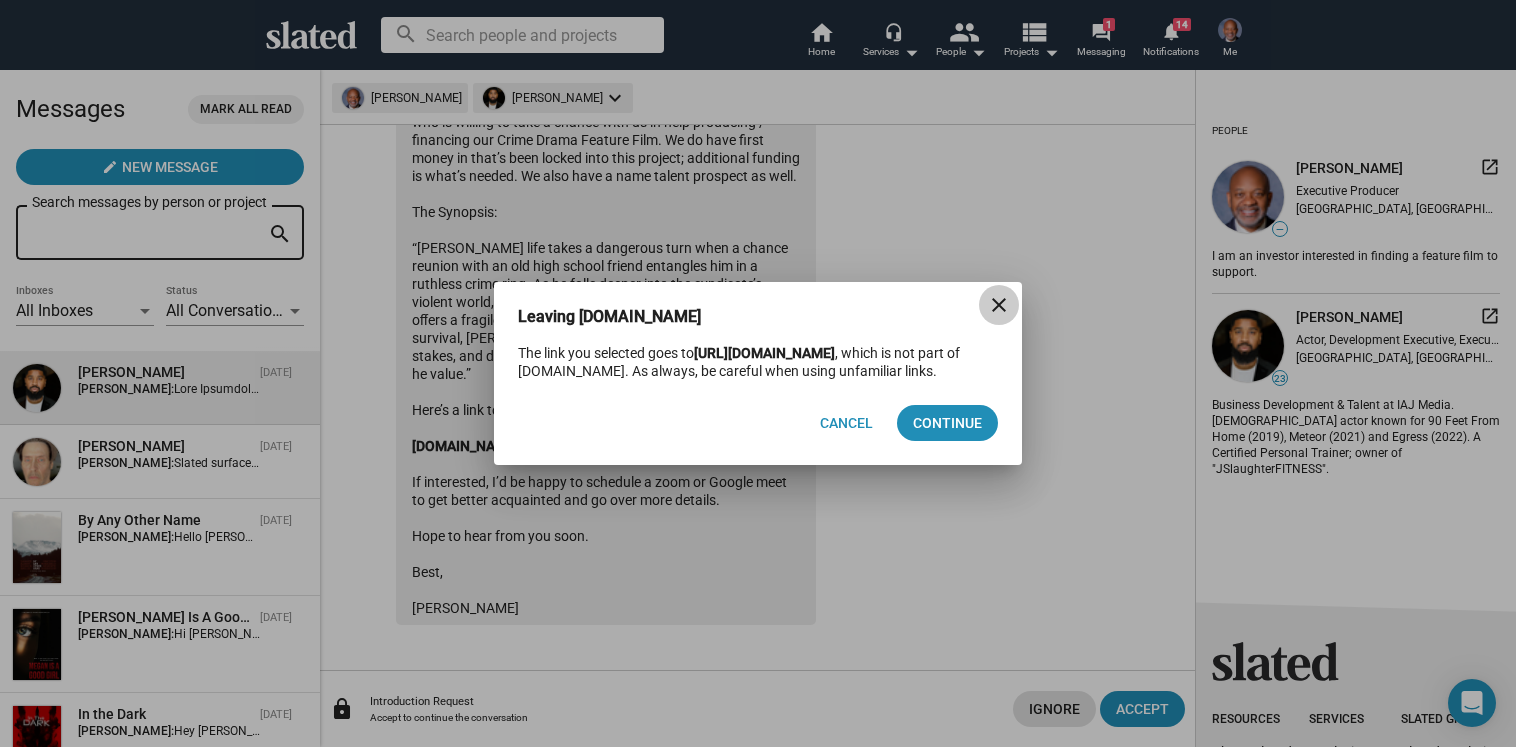 click on "close" at bounding box center (999, 305) 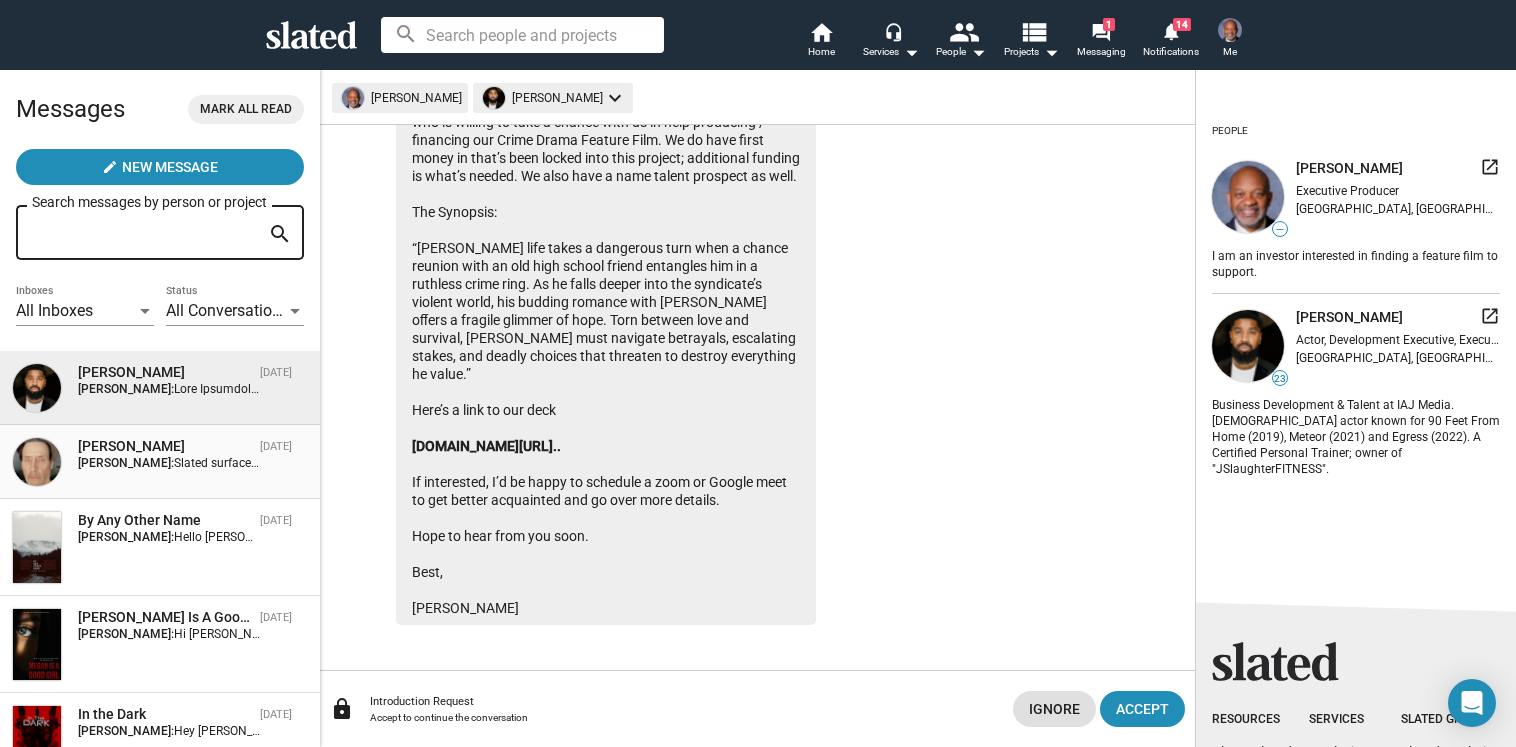 click on "Slated surfaced you as a match for the role of Investor for my project, The Red Zone. The Red Zone follows a superhuman running back in the American Football League who plays the game of his life when he finds out he is part of an experiment conducted by a rogue nation. The project has three Key Attachments 30+ and my script received a score of 70+. I would be honored to share my script and pitch deck with you. Thank you." at bounding box center [1334, 463] 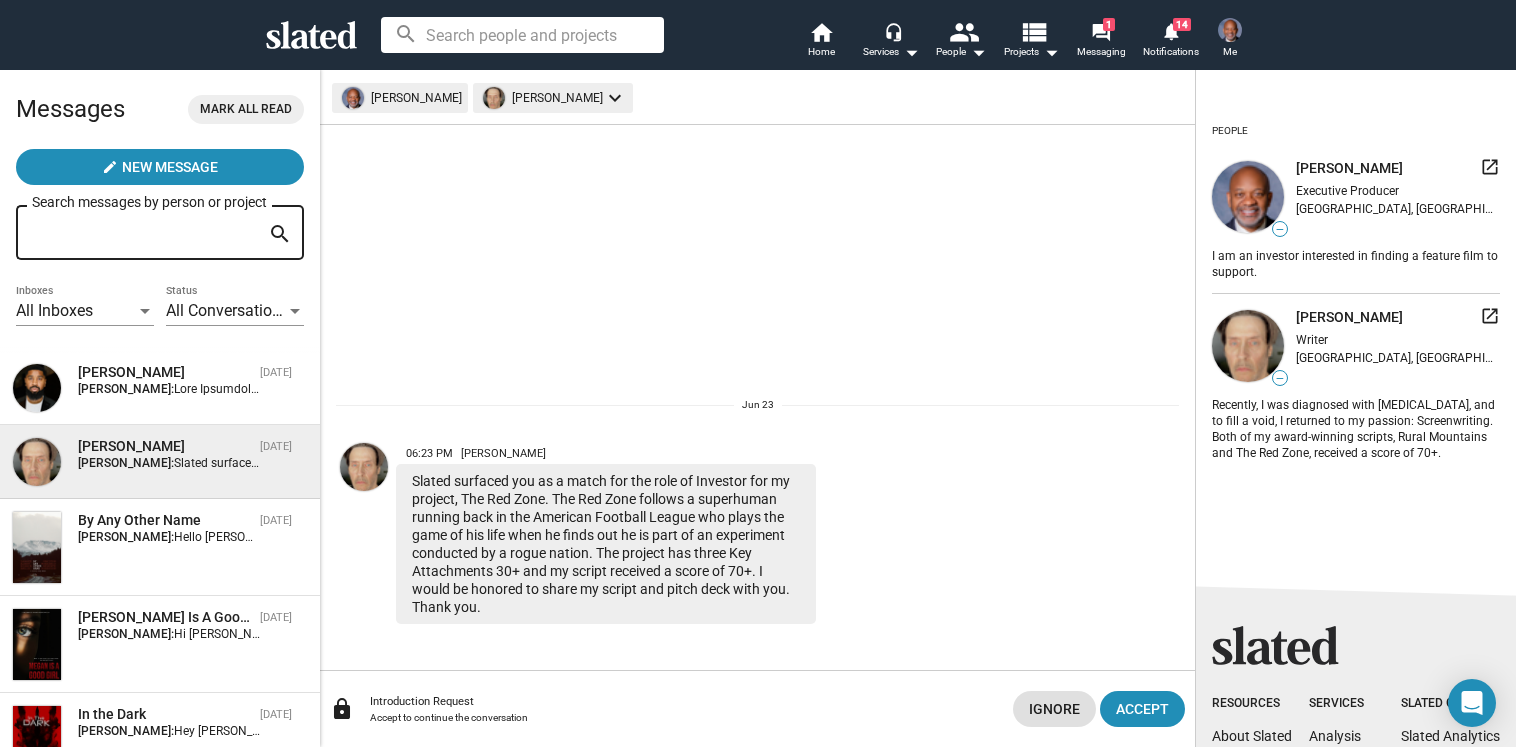 click 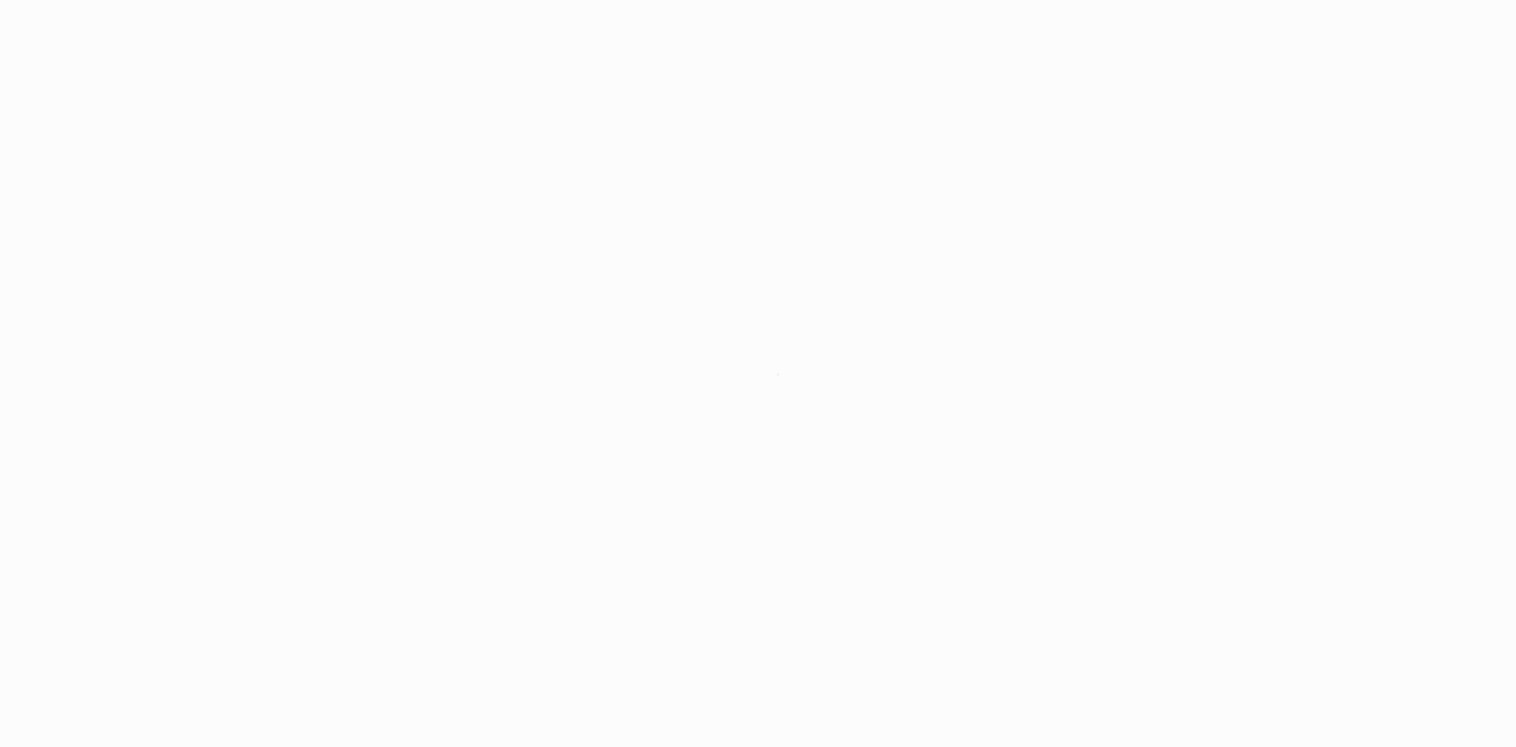 scroll, scrollTop: 0, scrollLeft: 0, axis: both 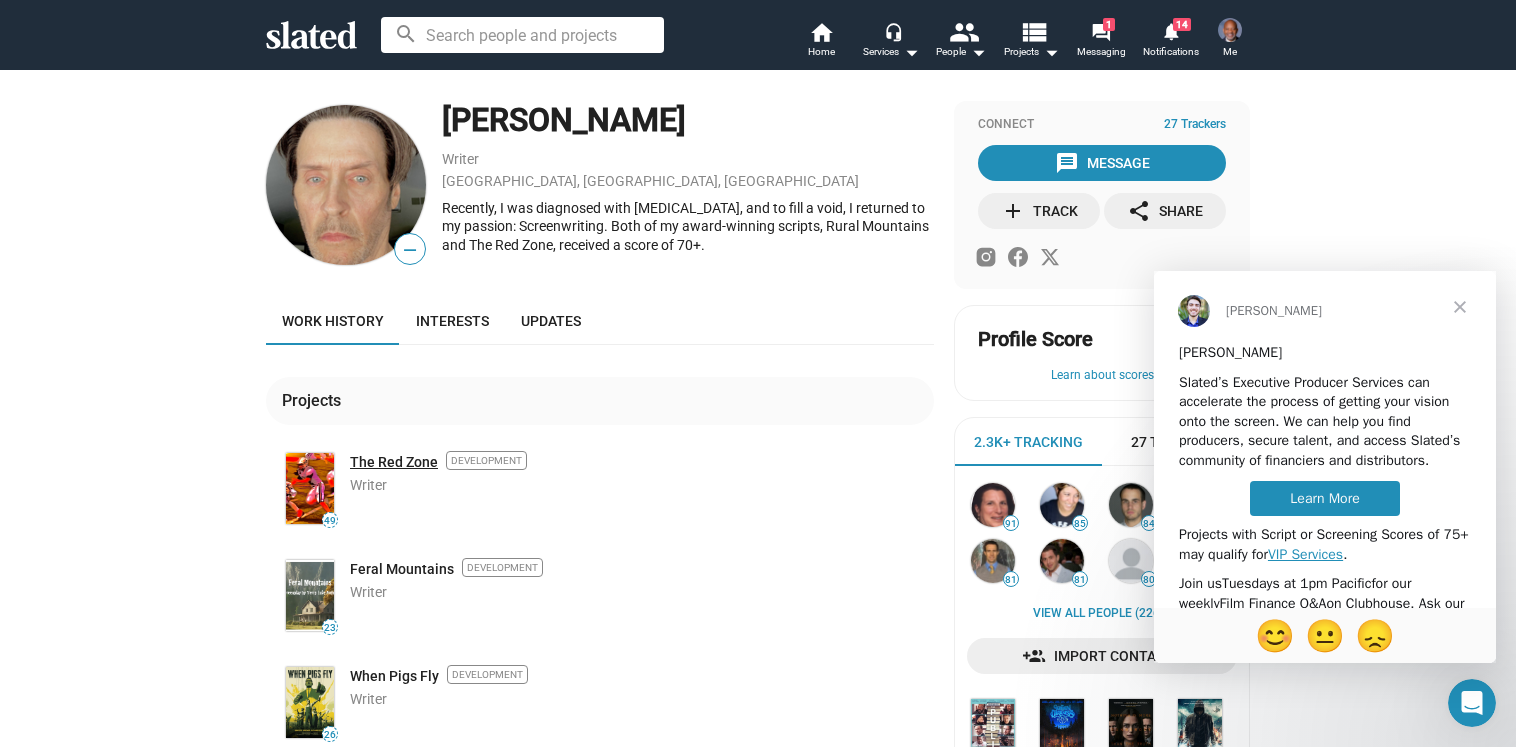 click on "The Red Zone" 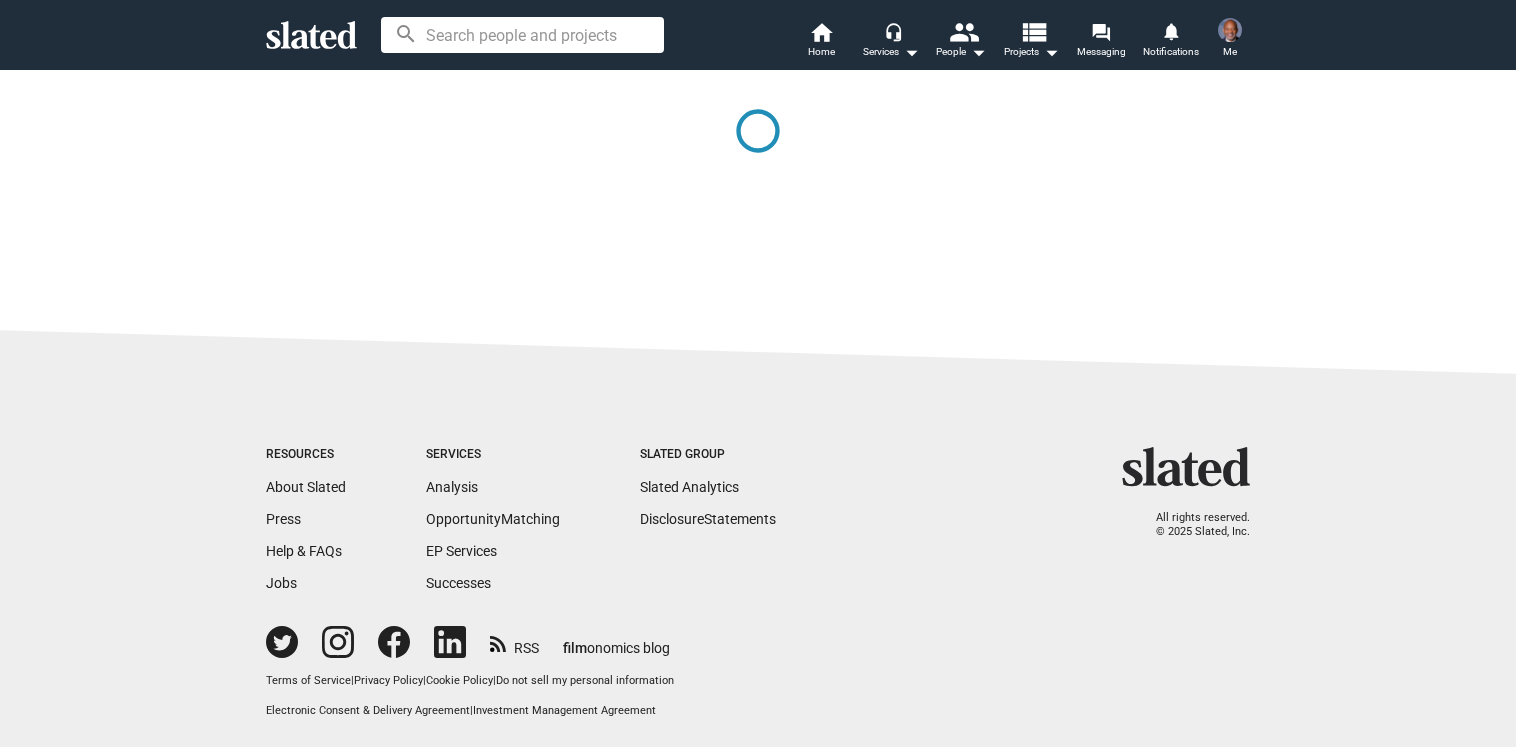 scroll, scrollTop: 0, scrollLeft: 0, axis: both 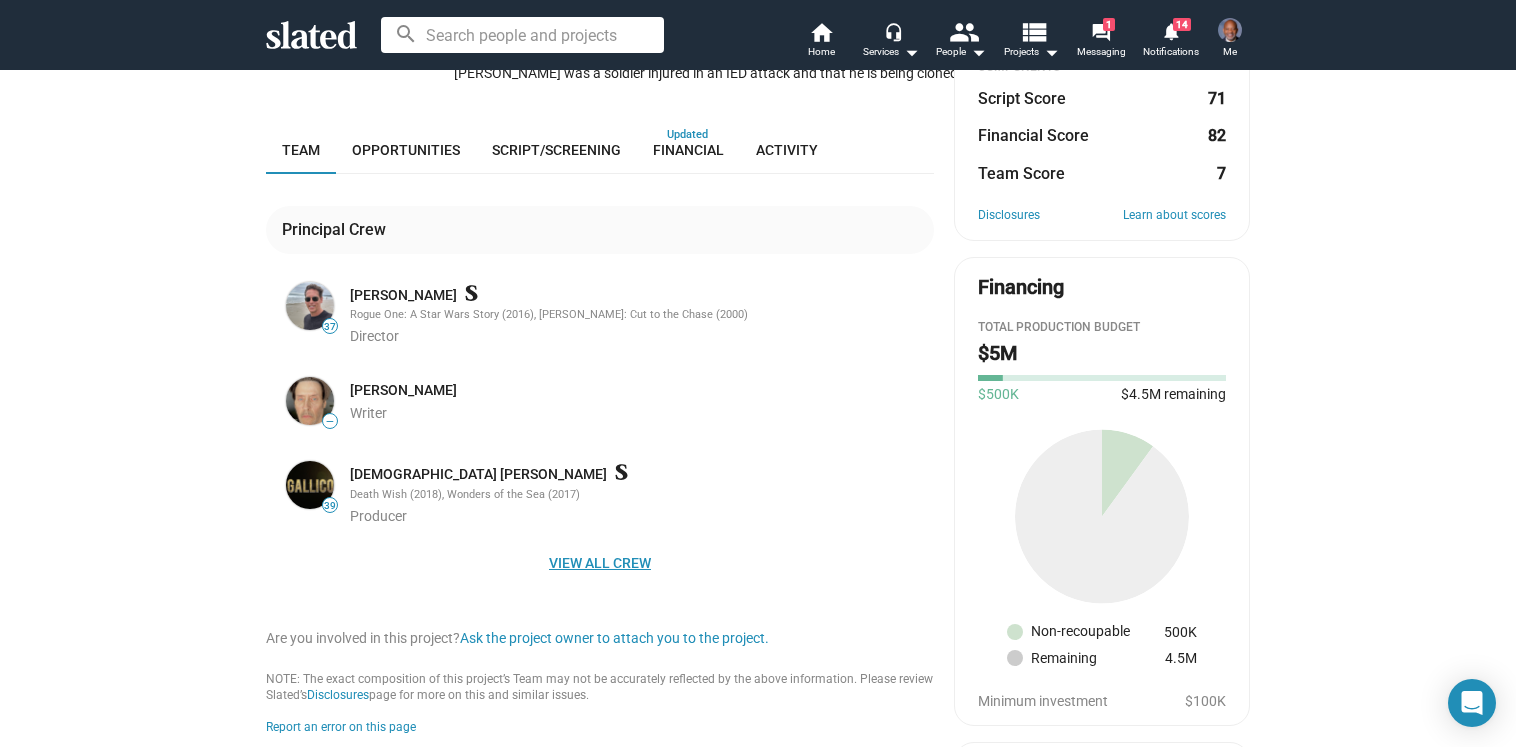 click on "View all crew" 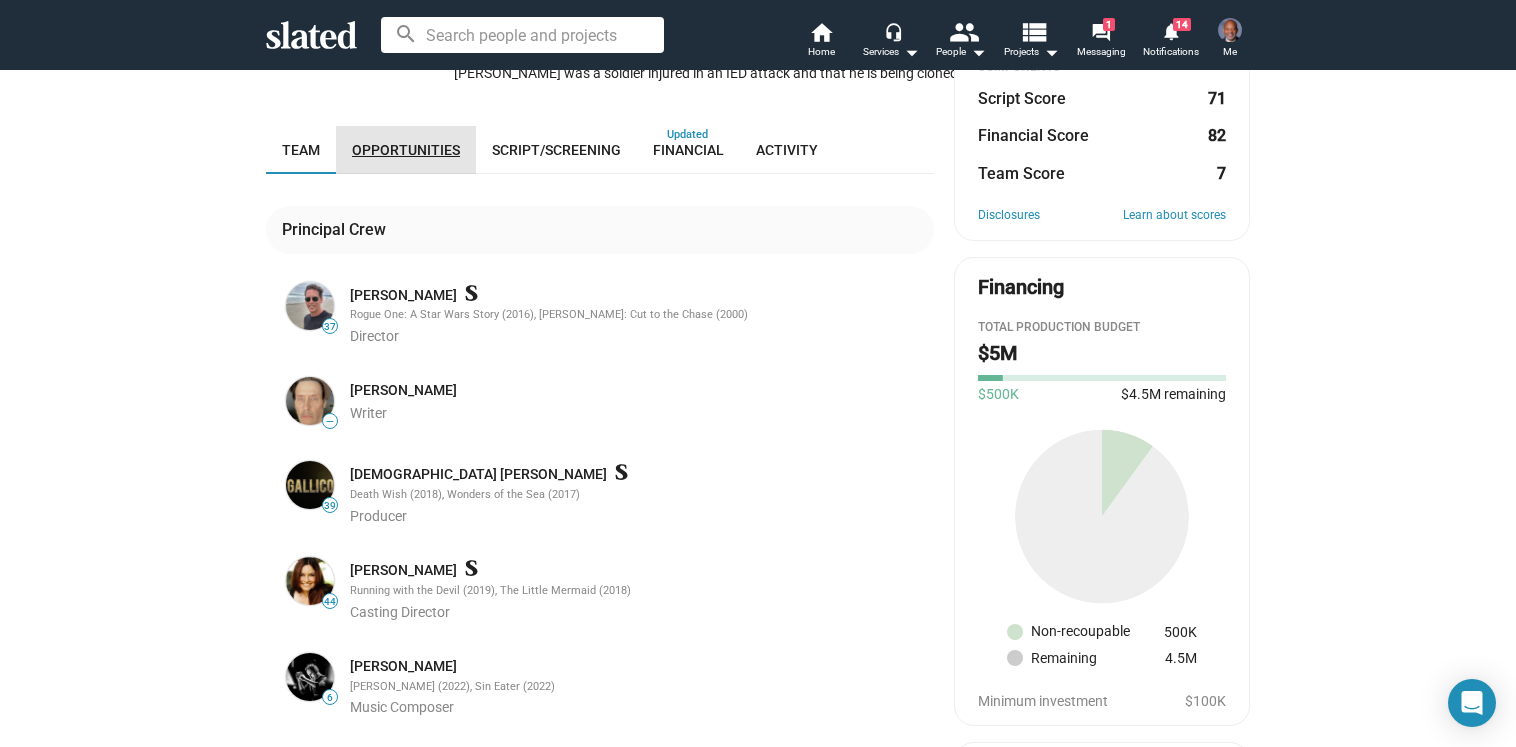 click on "Opportunities" at bounding box center (406, 150) 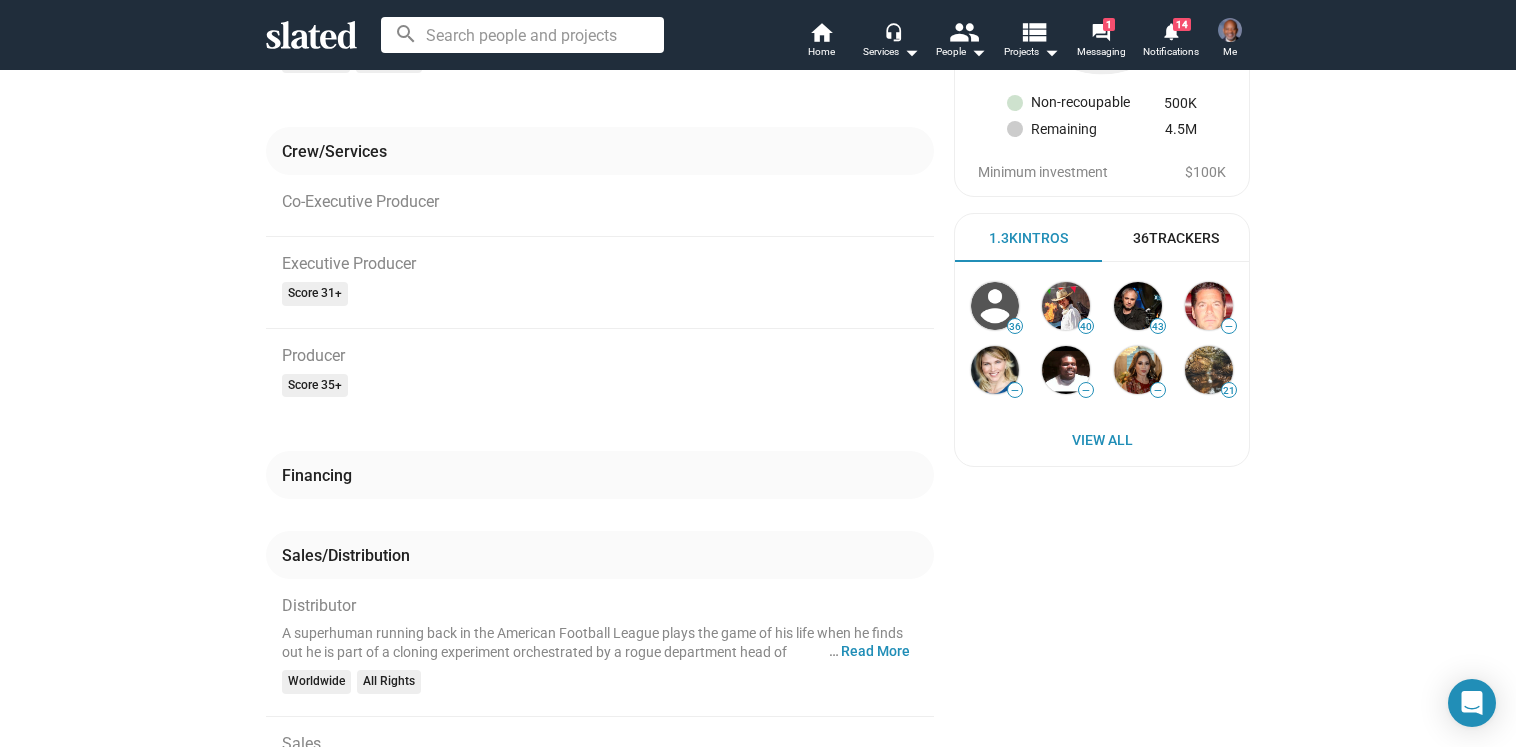 scroll, scrollTop: 876, scrollLeft: 0, axis: vertical 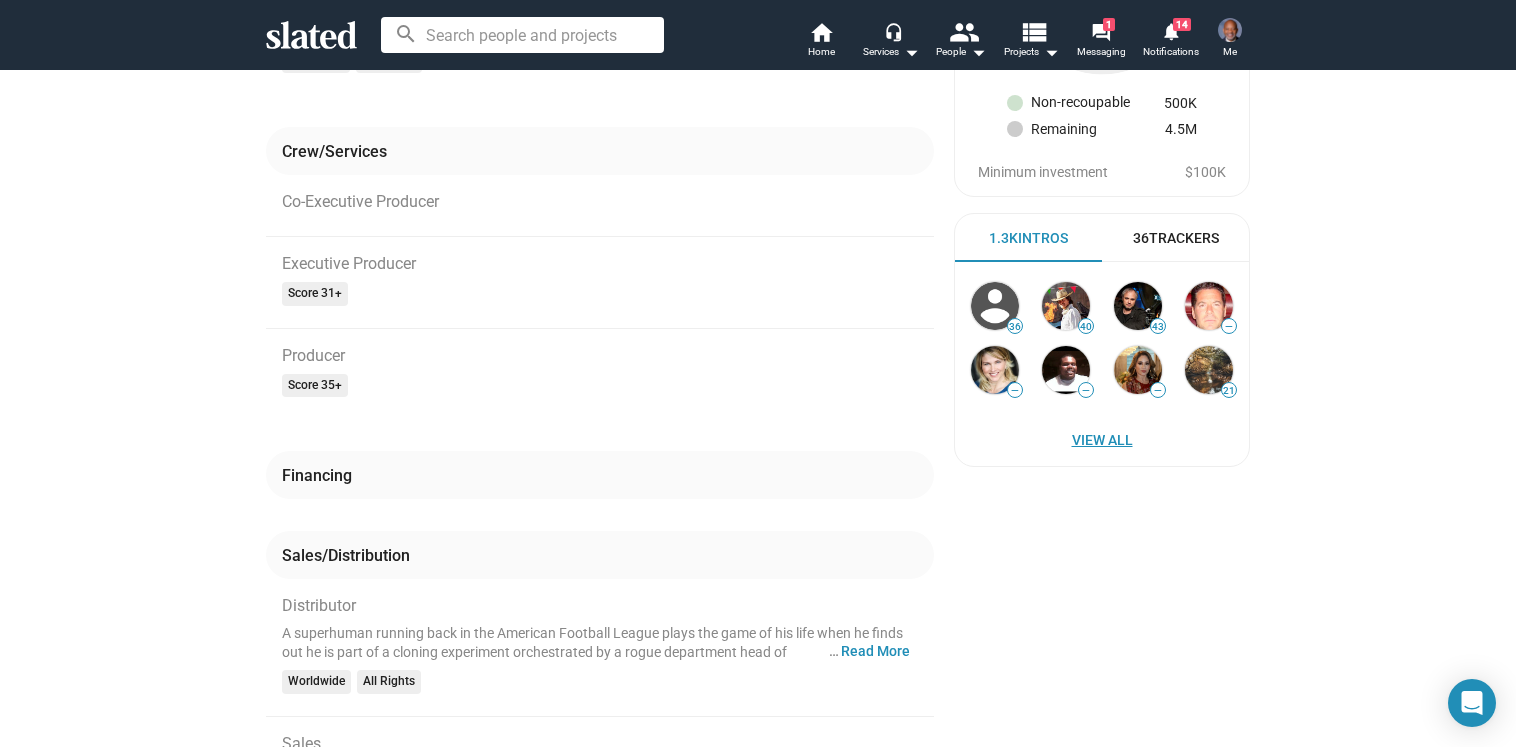 click on "View All" at bounding box center (1102, 440) 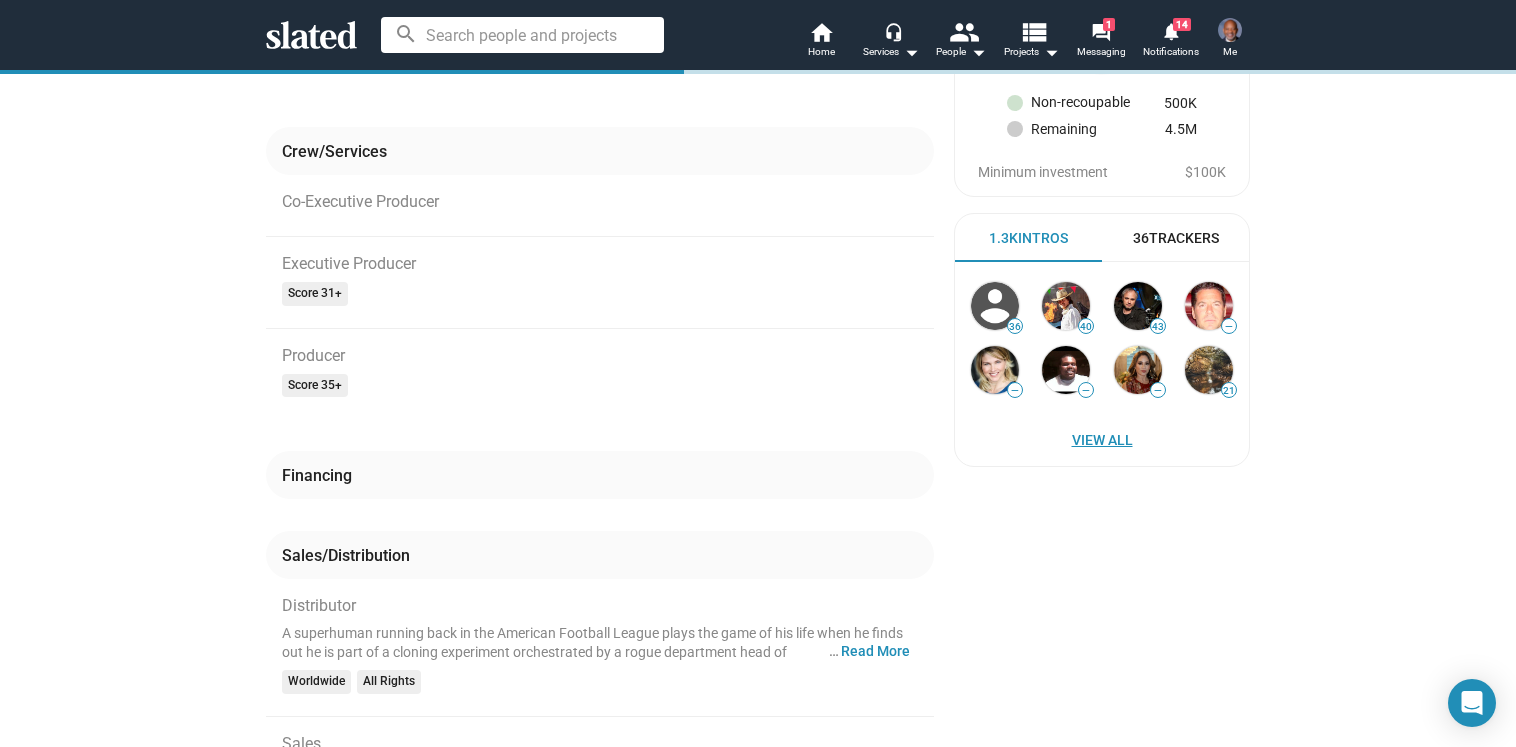scroll, scrollTop: 0, scrollLeft: 0, axis: both 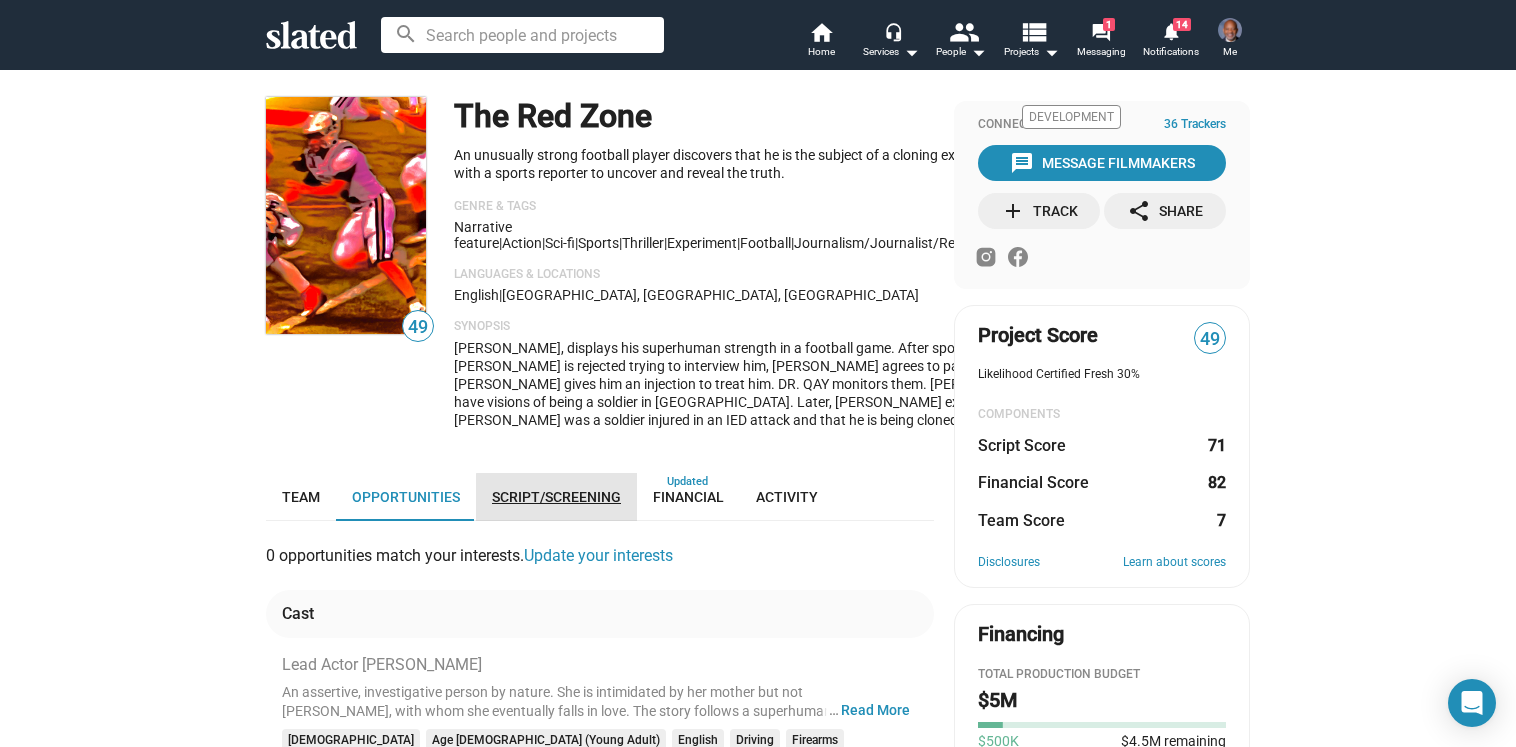 click on "Script/Screening" at bounding box center (556, 497) 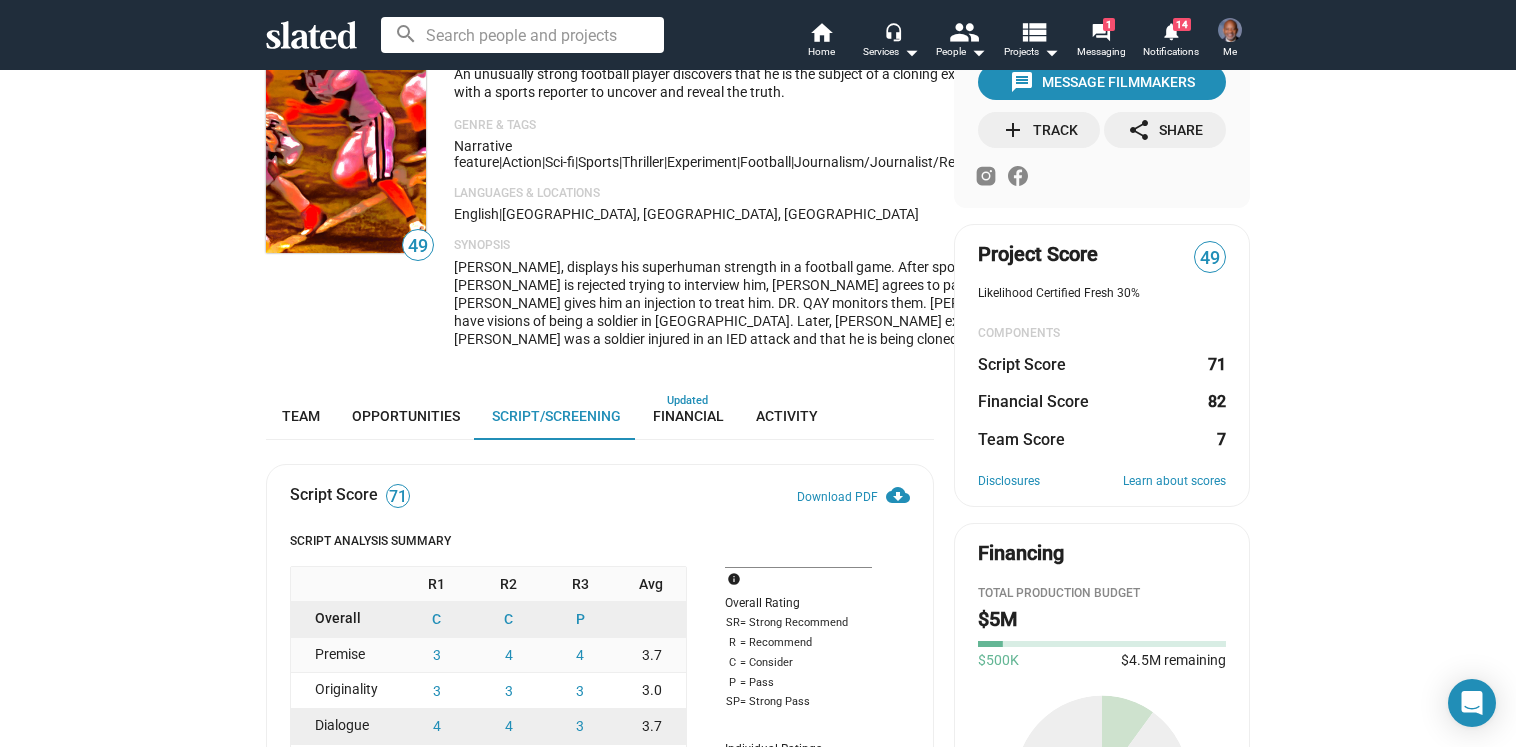 scroll, scrollTop: 0, scrollLeft: 0, axis: both 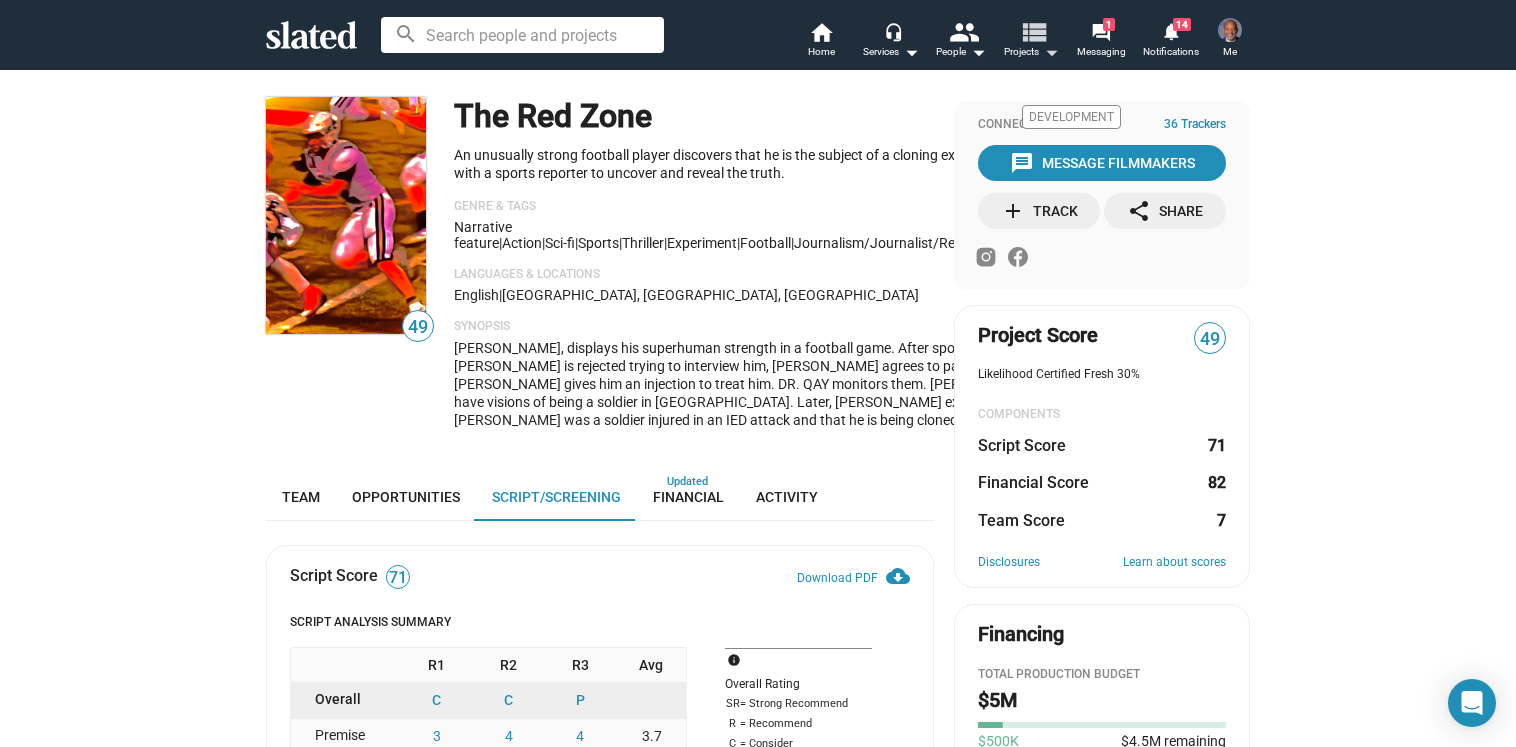 click on "arrow_drop_down" at bounding box center [1051, 52] 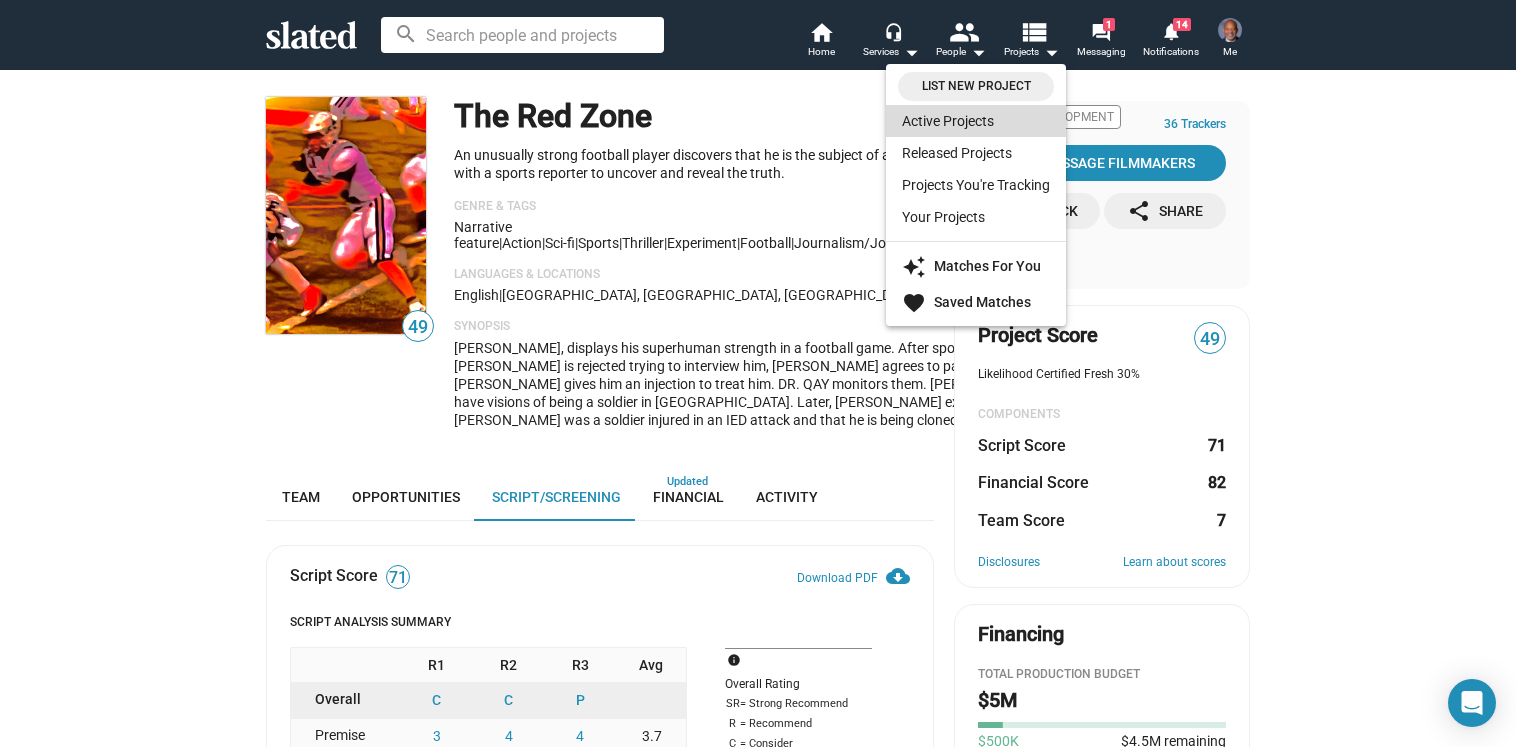 click on "Active Projects" at bounding box center [976, 121] 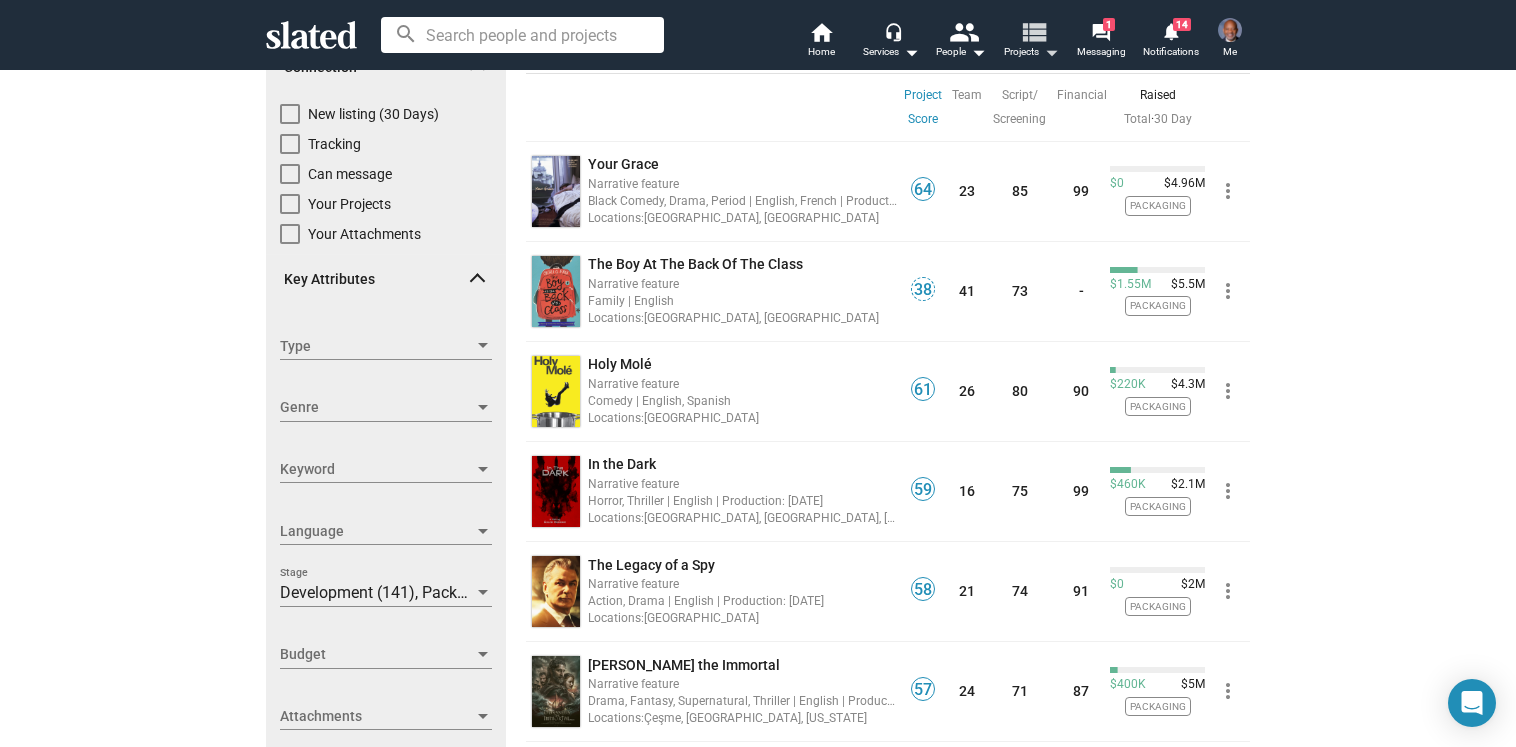 scroll, scrollTop: 124, scrollLeft: 0, axis: vertical 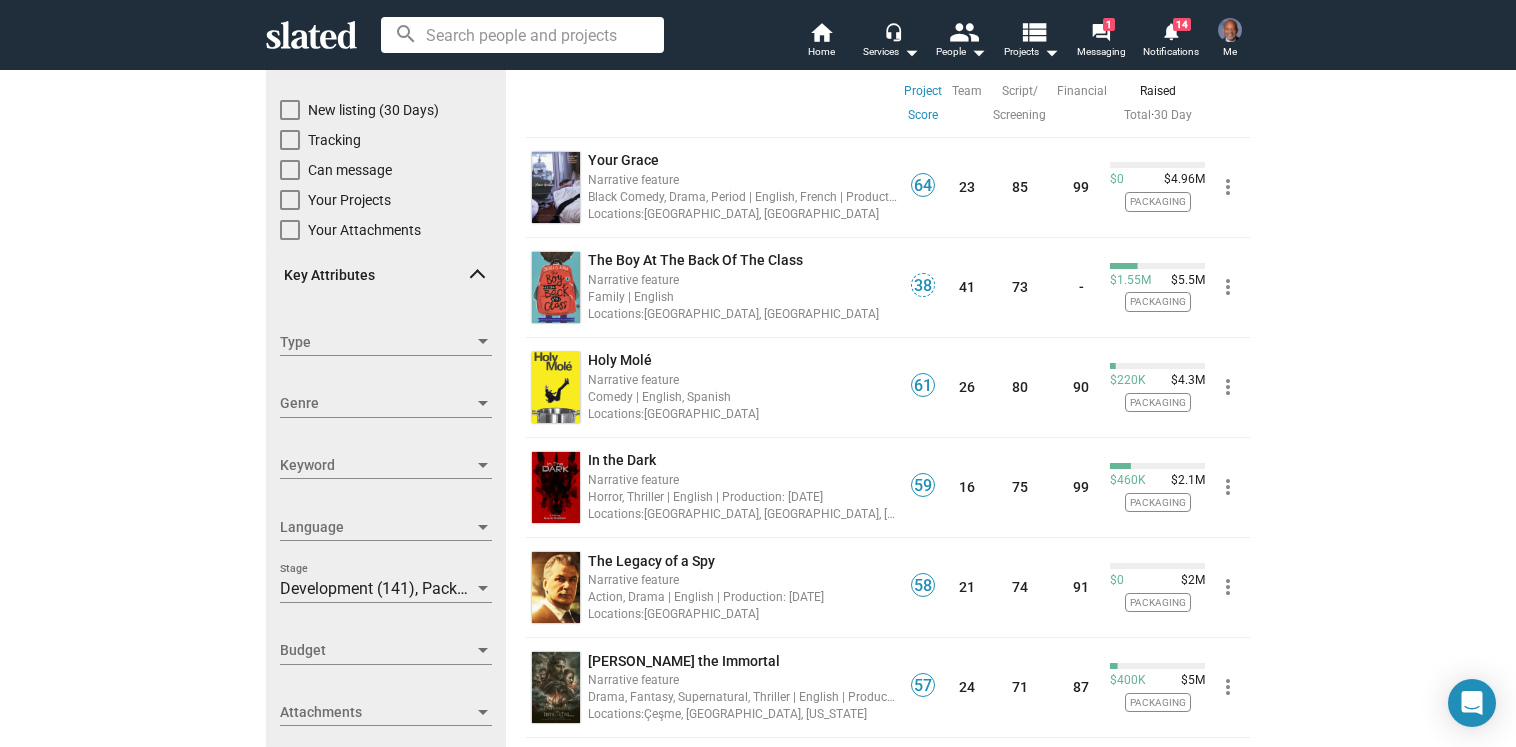click at bounding box center [483, 403] 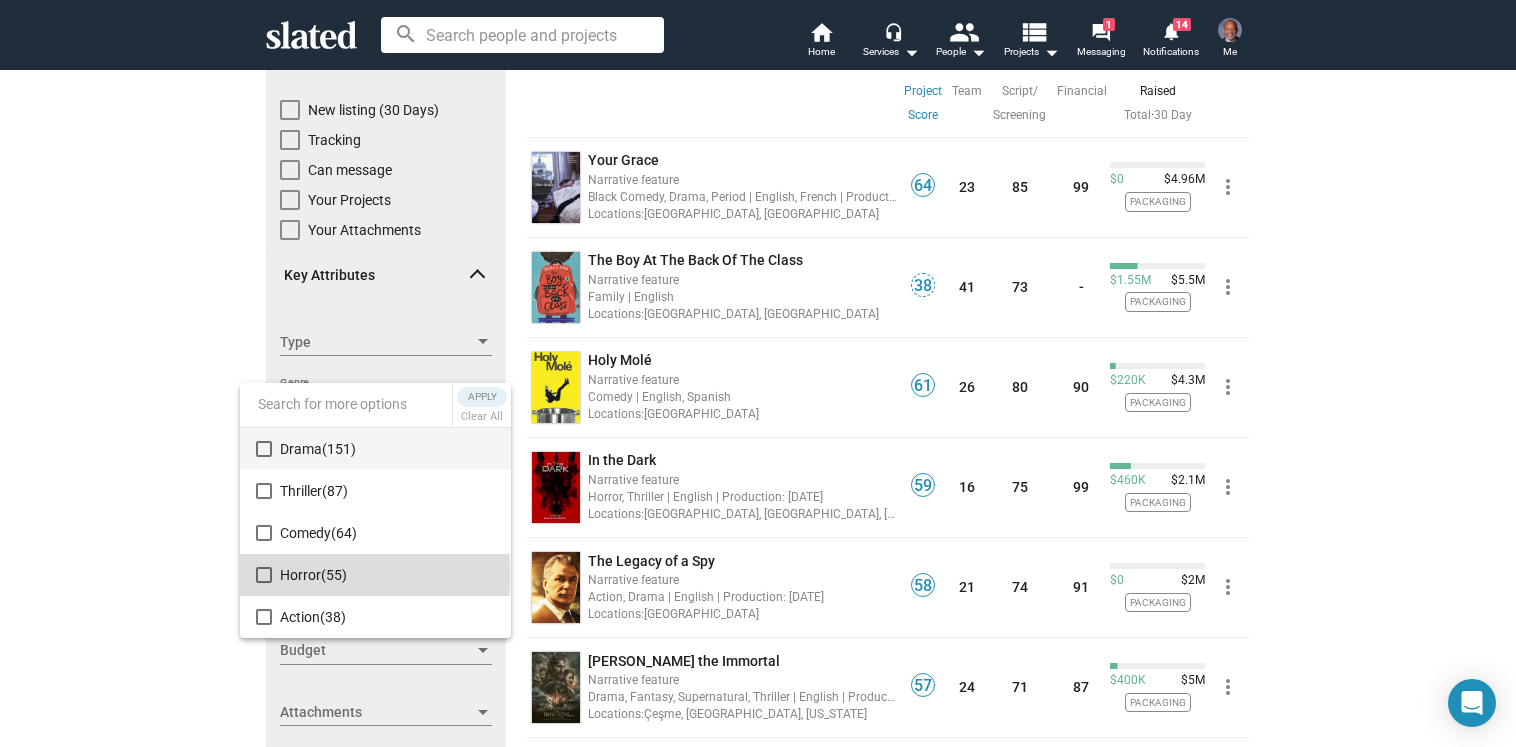 click at bounding box center [264, 575] 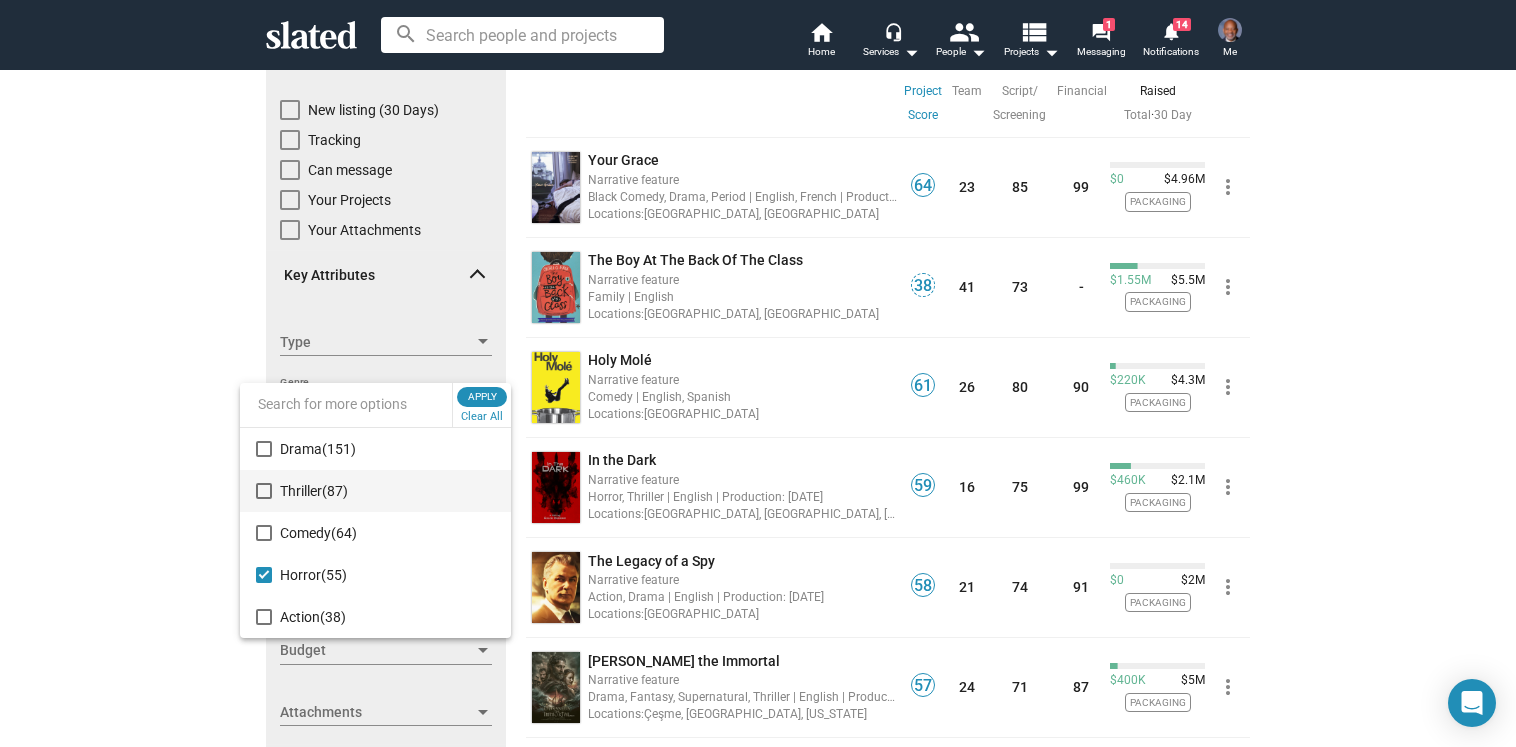 click on "Thriller  (87)" at bounding box center [375, 491] 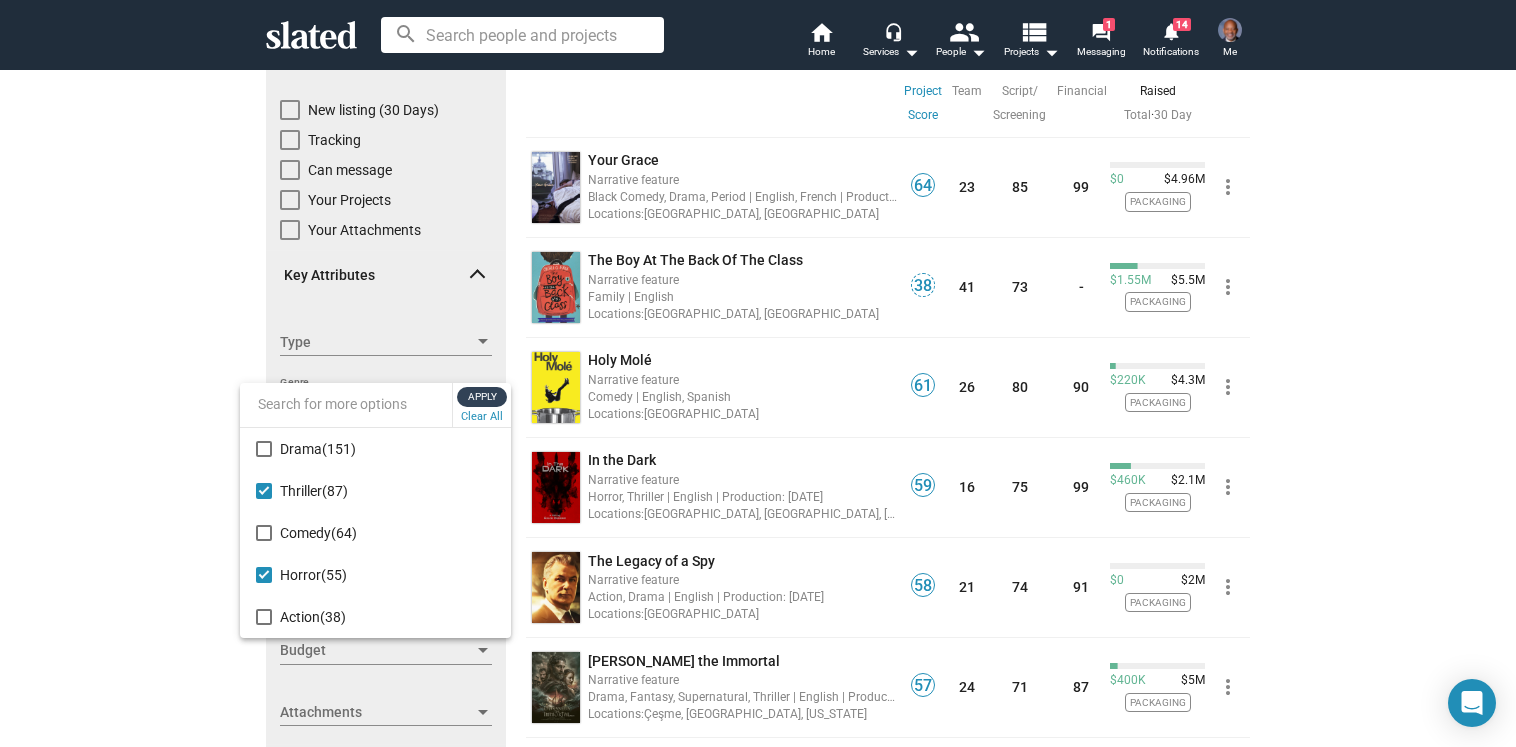 click on "Apply" at bounding box center [482, 397] 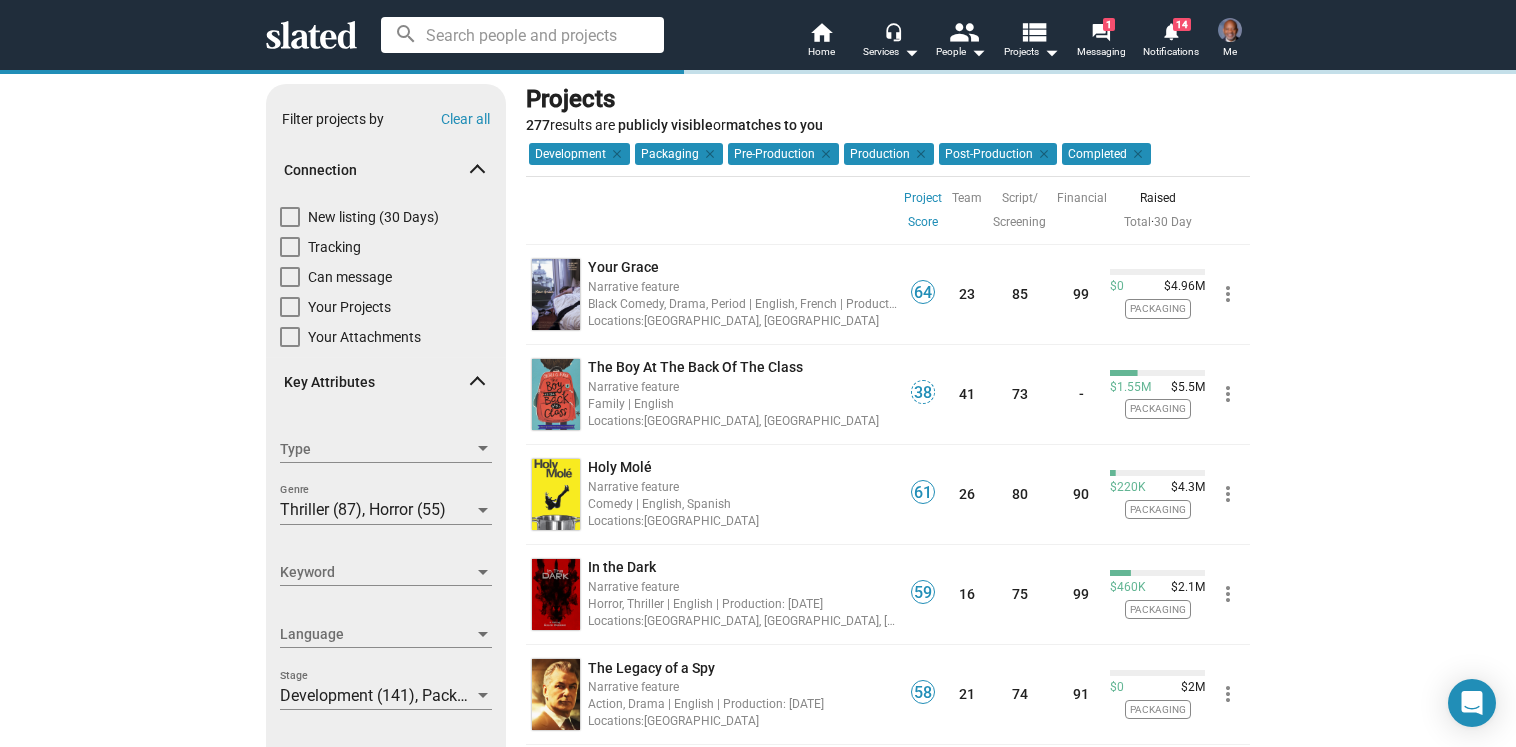 scroll, scrollTop: 0, scrollLeft: 0, axis: both 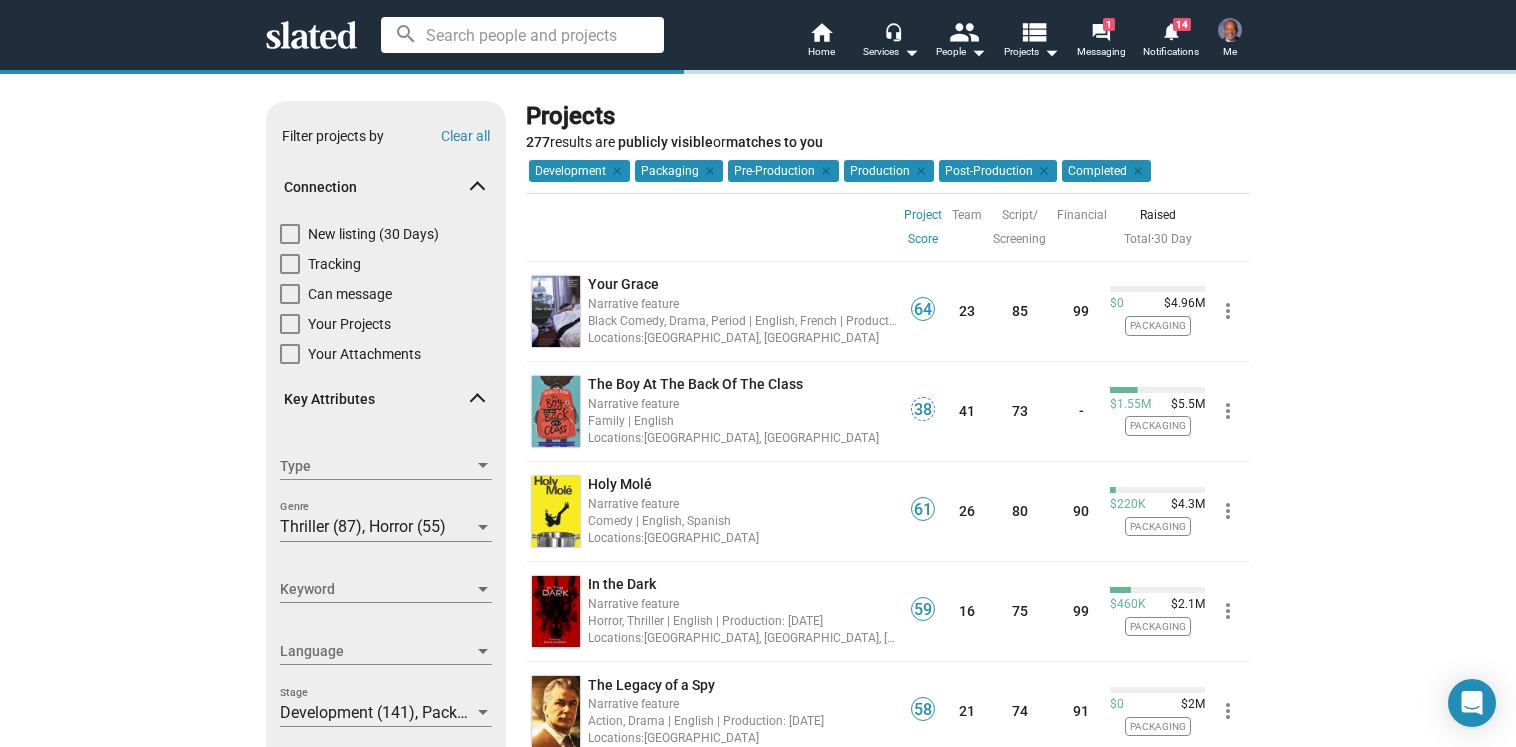click at bounding box center (483, 465) 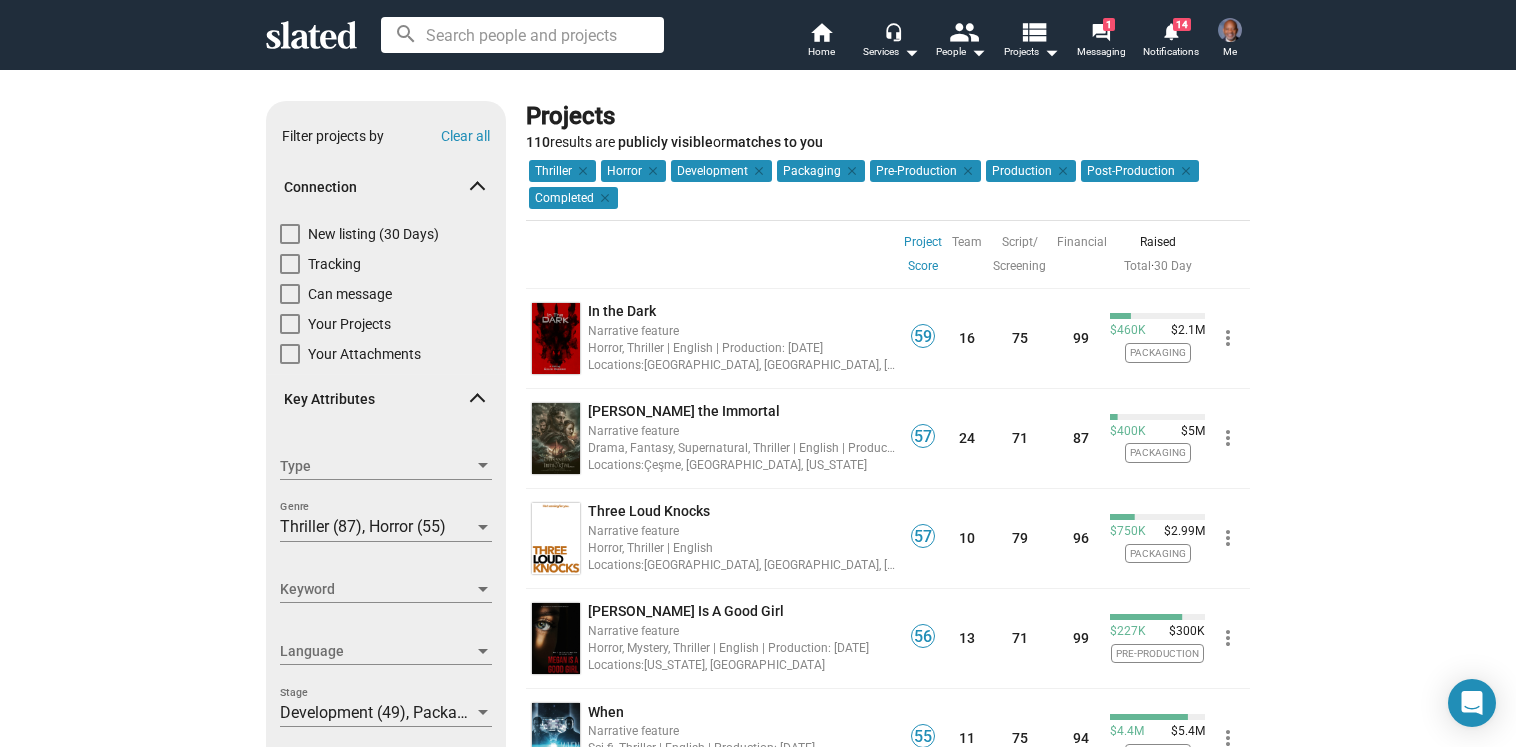 click at bounding box center (483, 465) 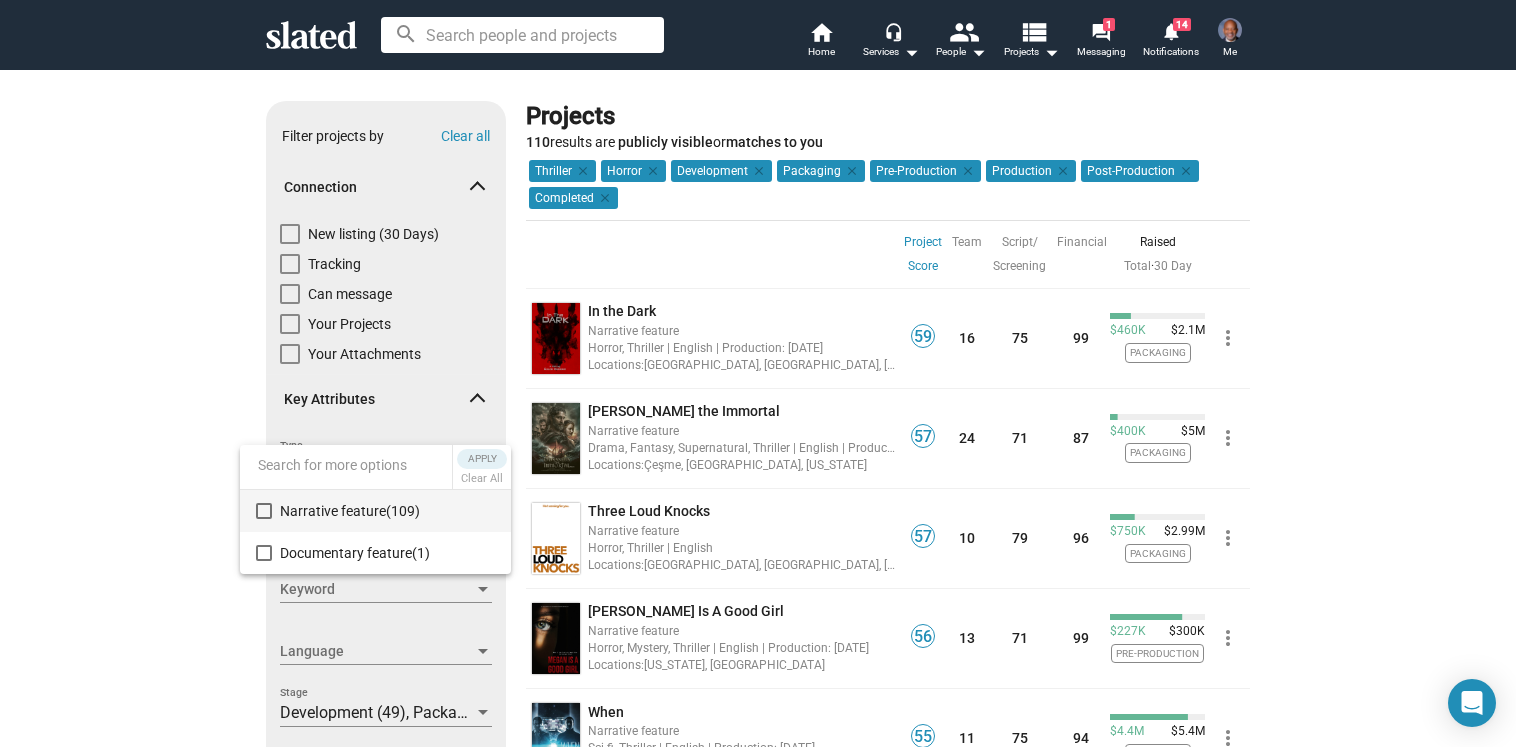 click on "Narrative feature  (109)" at bounding box center (387, 511) 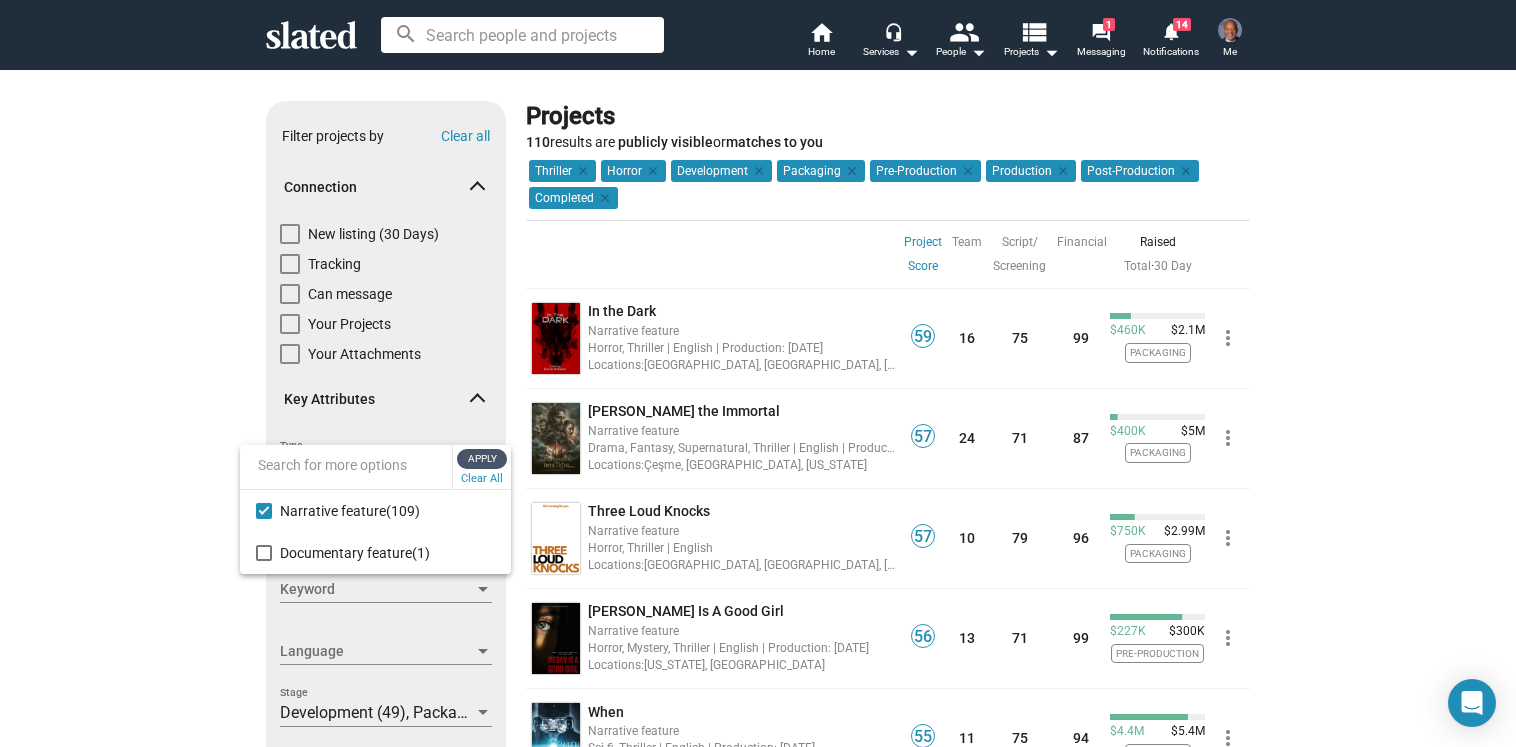 click on "Apply" at bounding box center (482, 459) 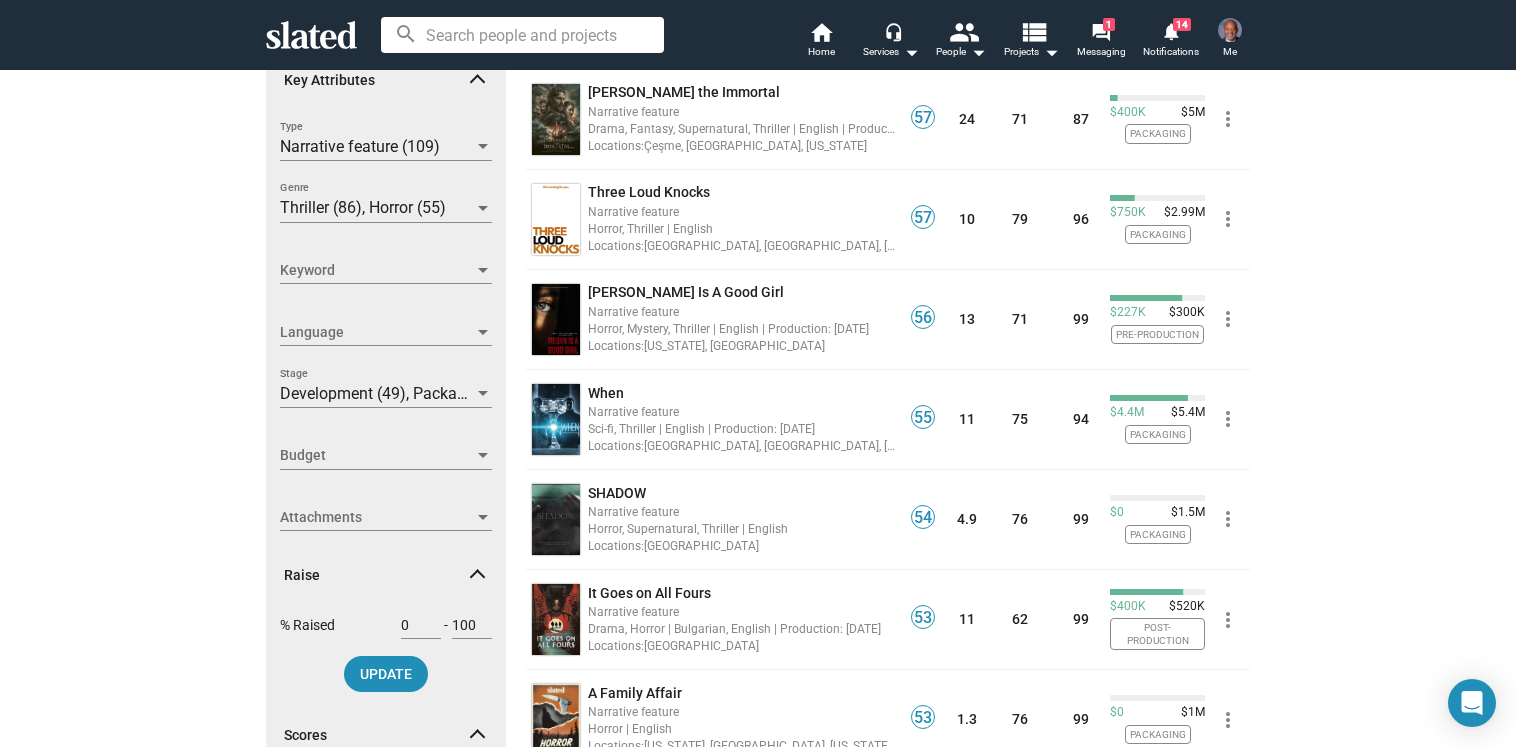 scroll, scrollTop: 328, scrollLeft: 0, axis: vertical 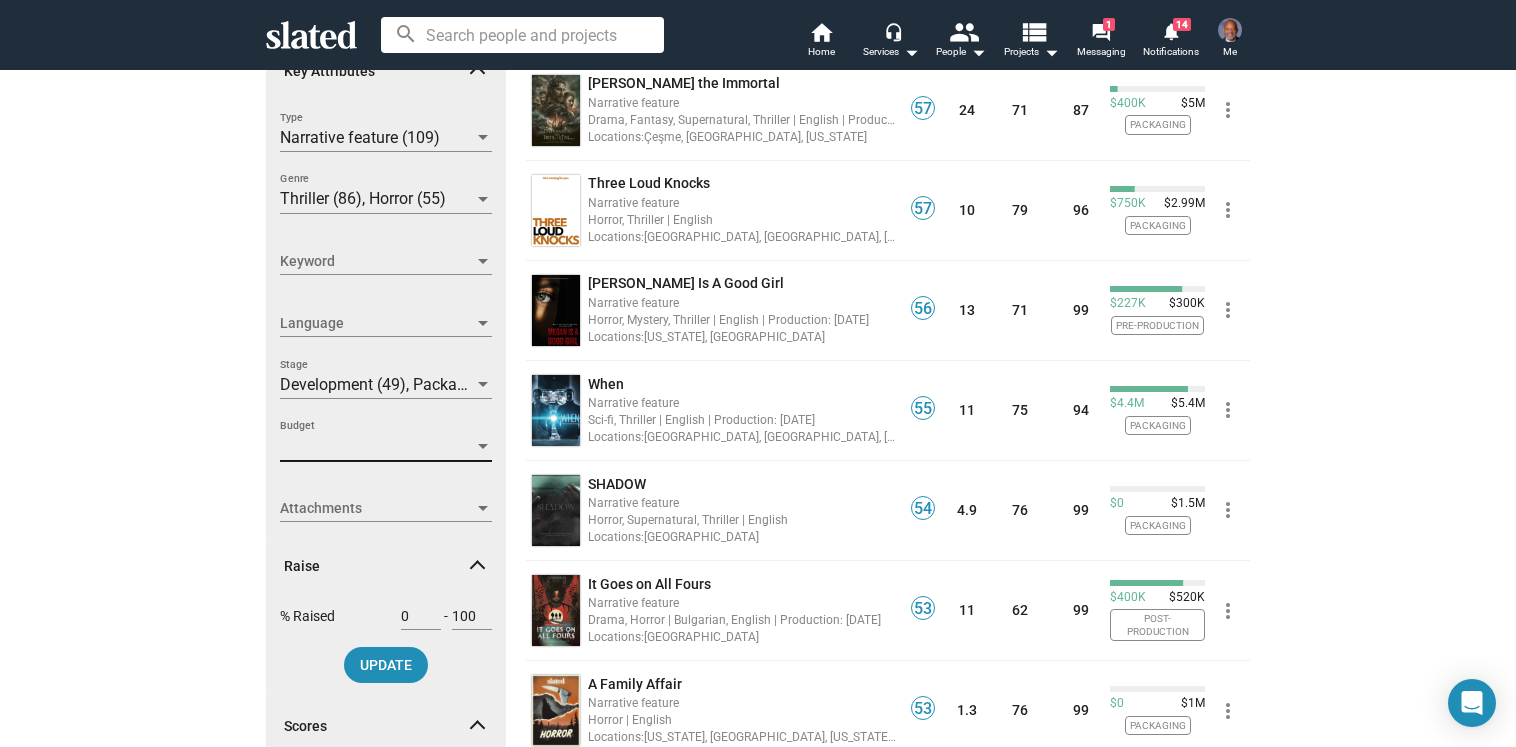 click at bounding box center (483, 447) 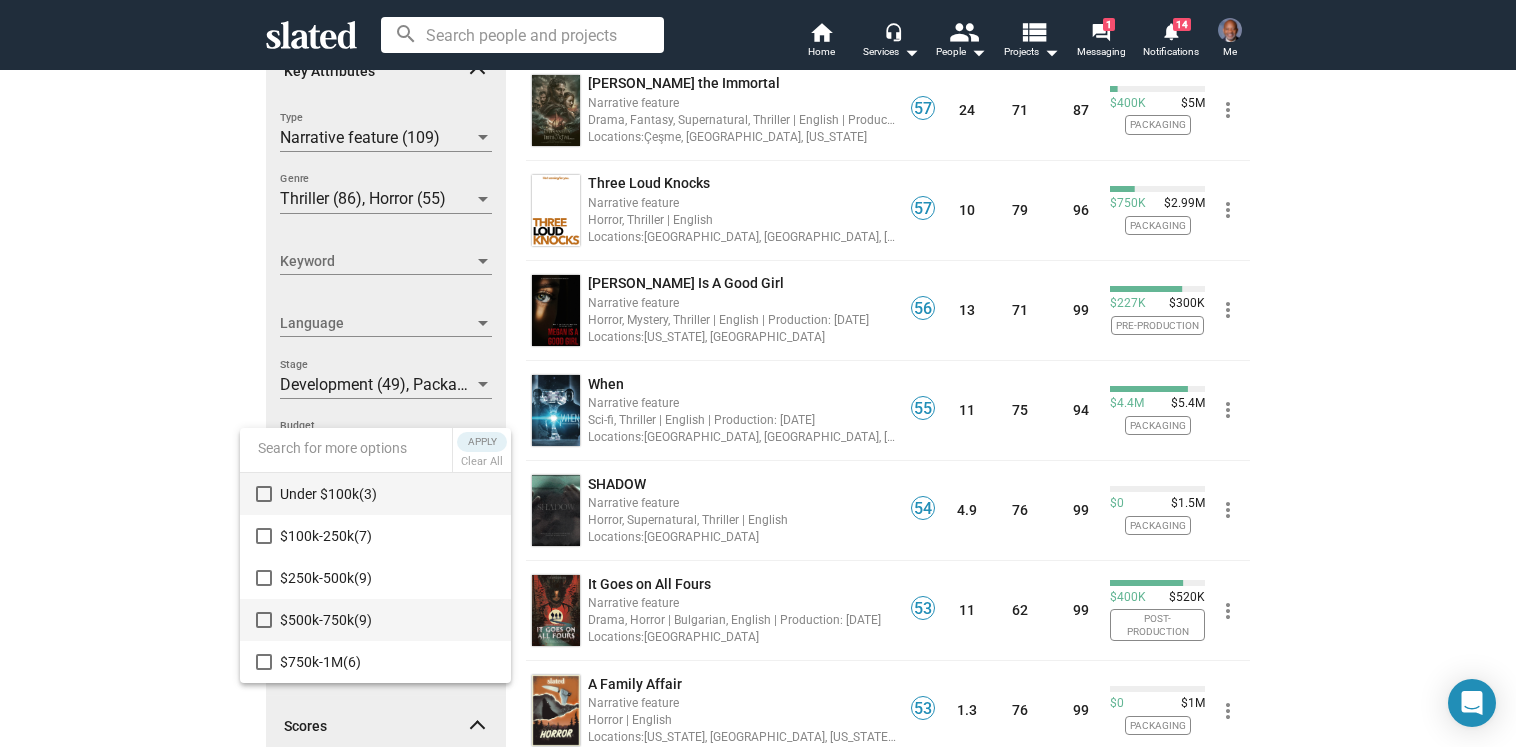 click at bounding box center [264, 620] 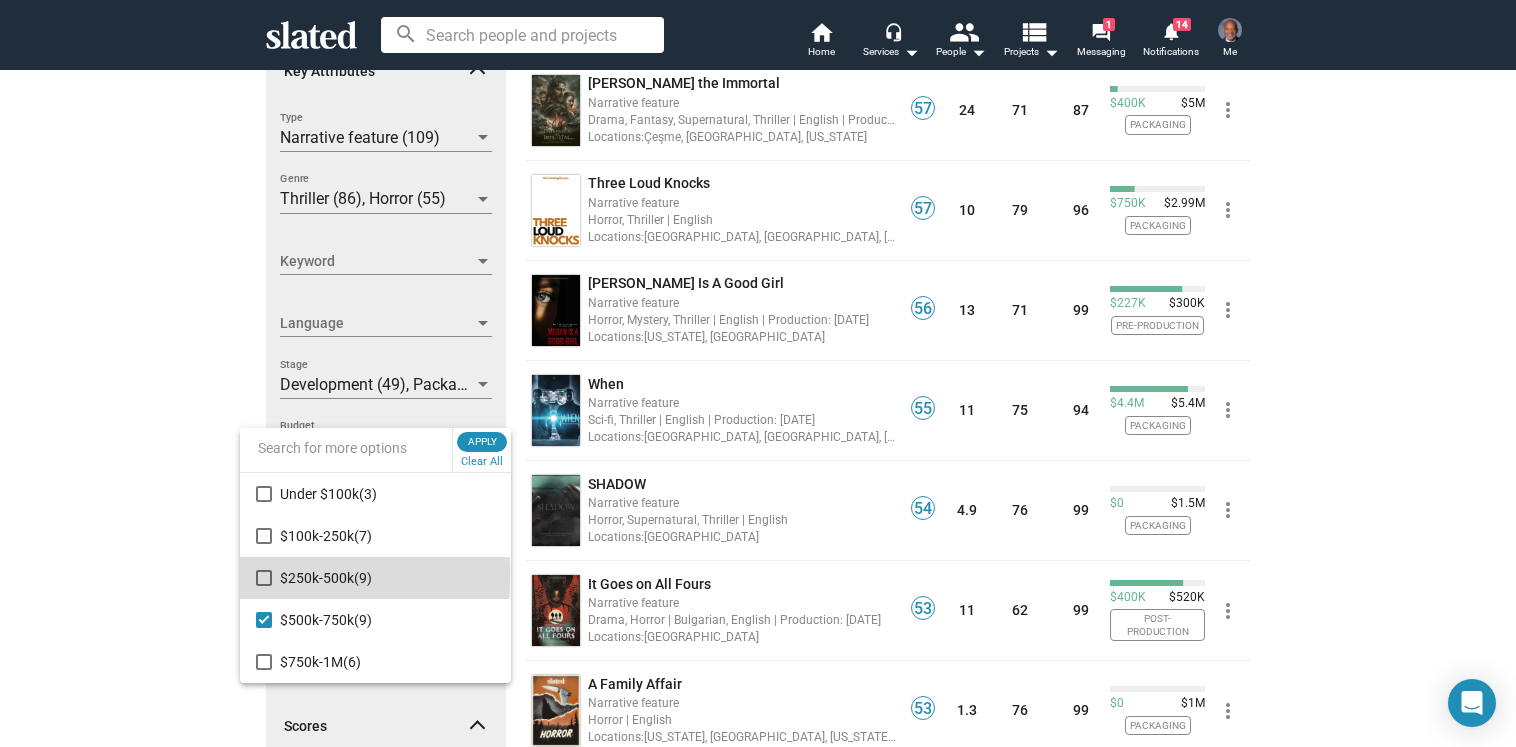 click at bounding box center [264, 578] 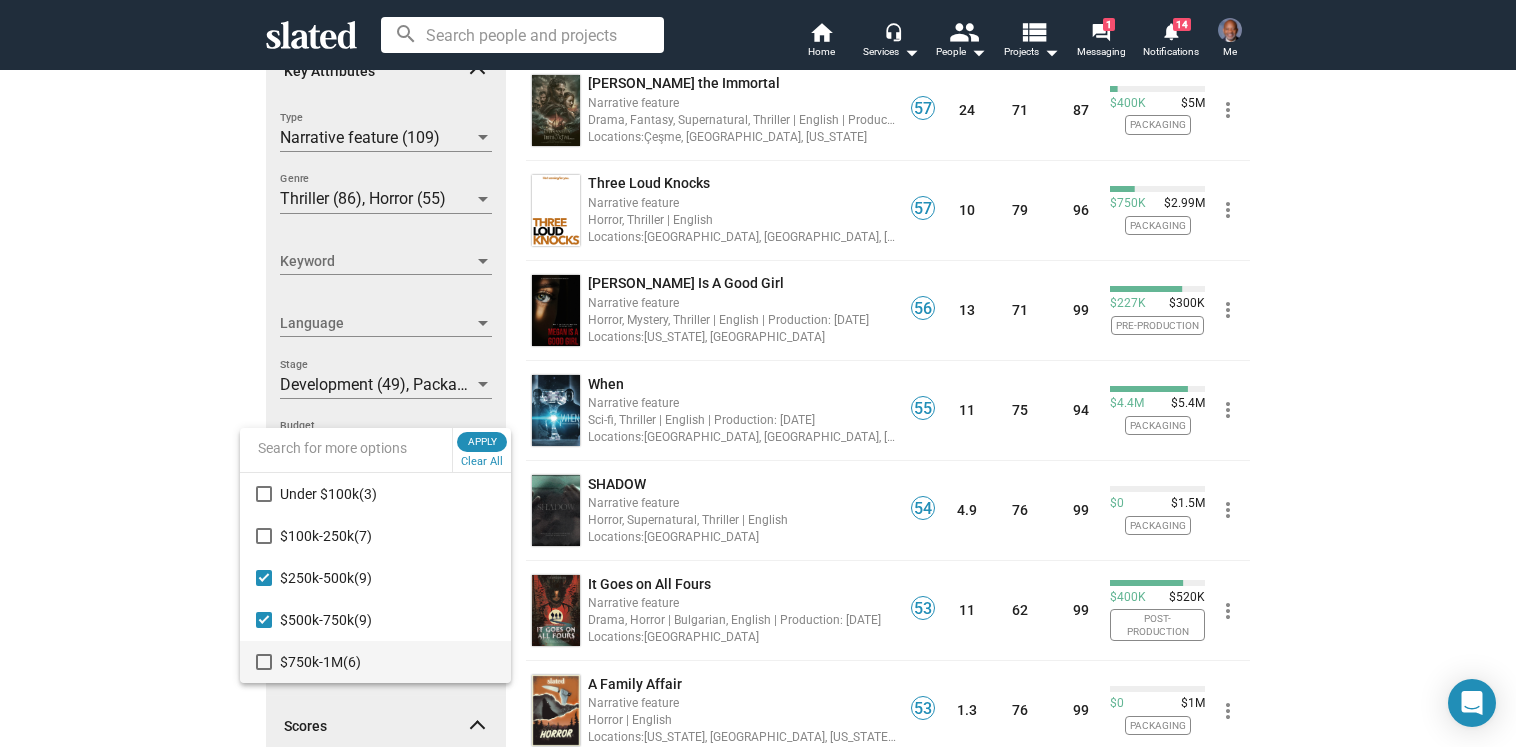 click at bounding box center (264, 662) 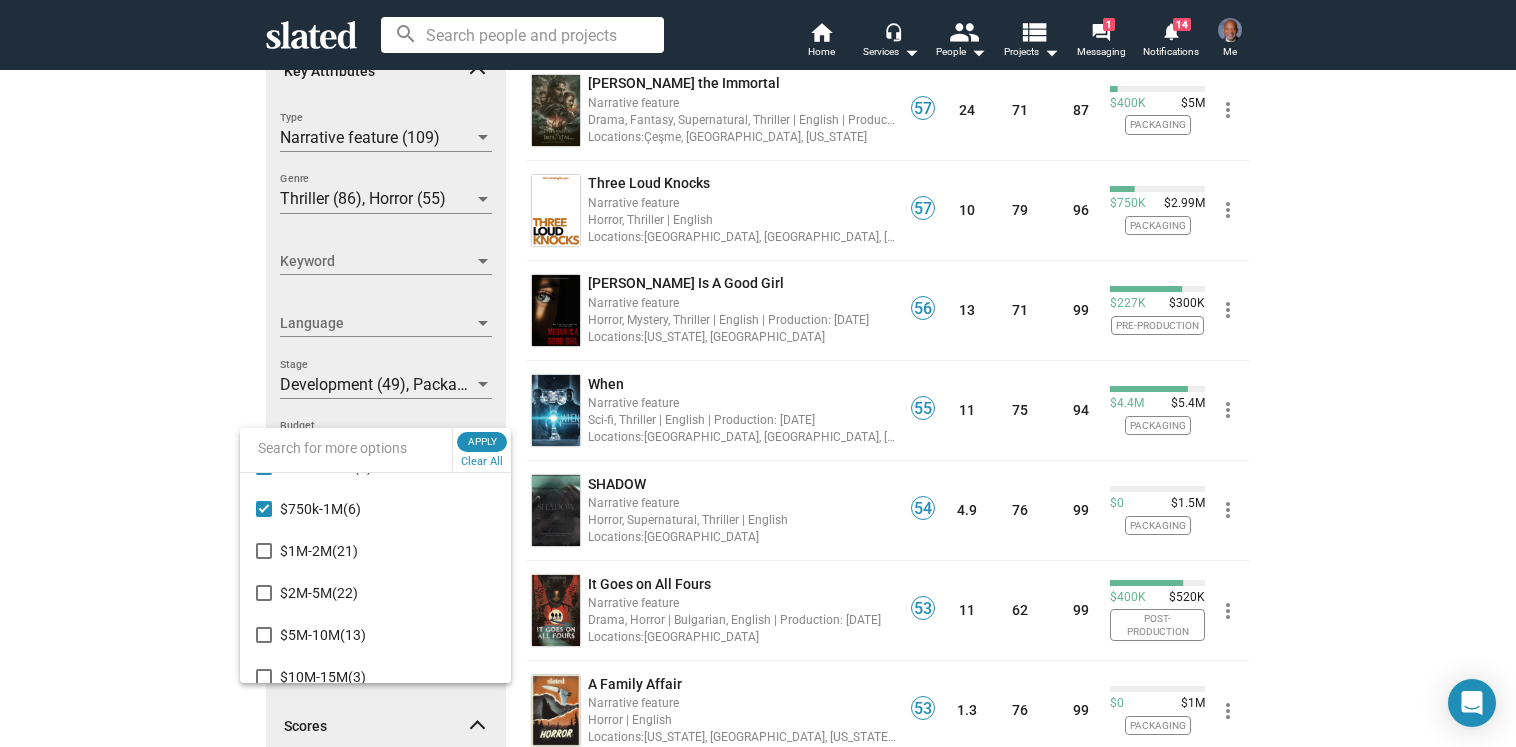 scroll, scrollTop: 147, scrollLeft: 0, axis: vertical 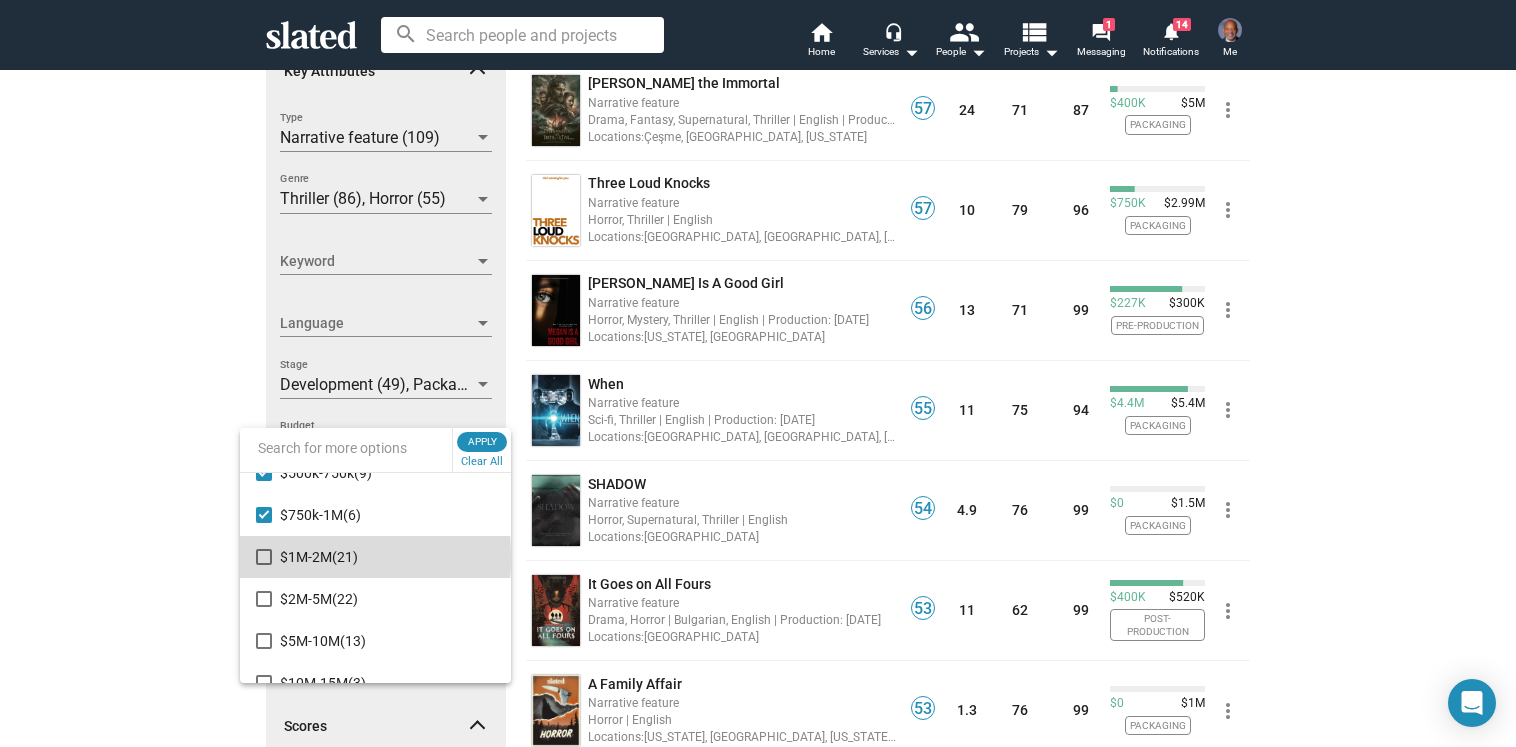 click at bounding box center (264, 557) 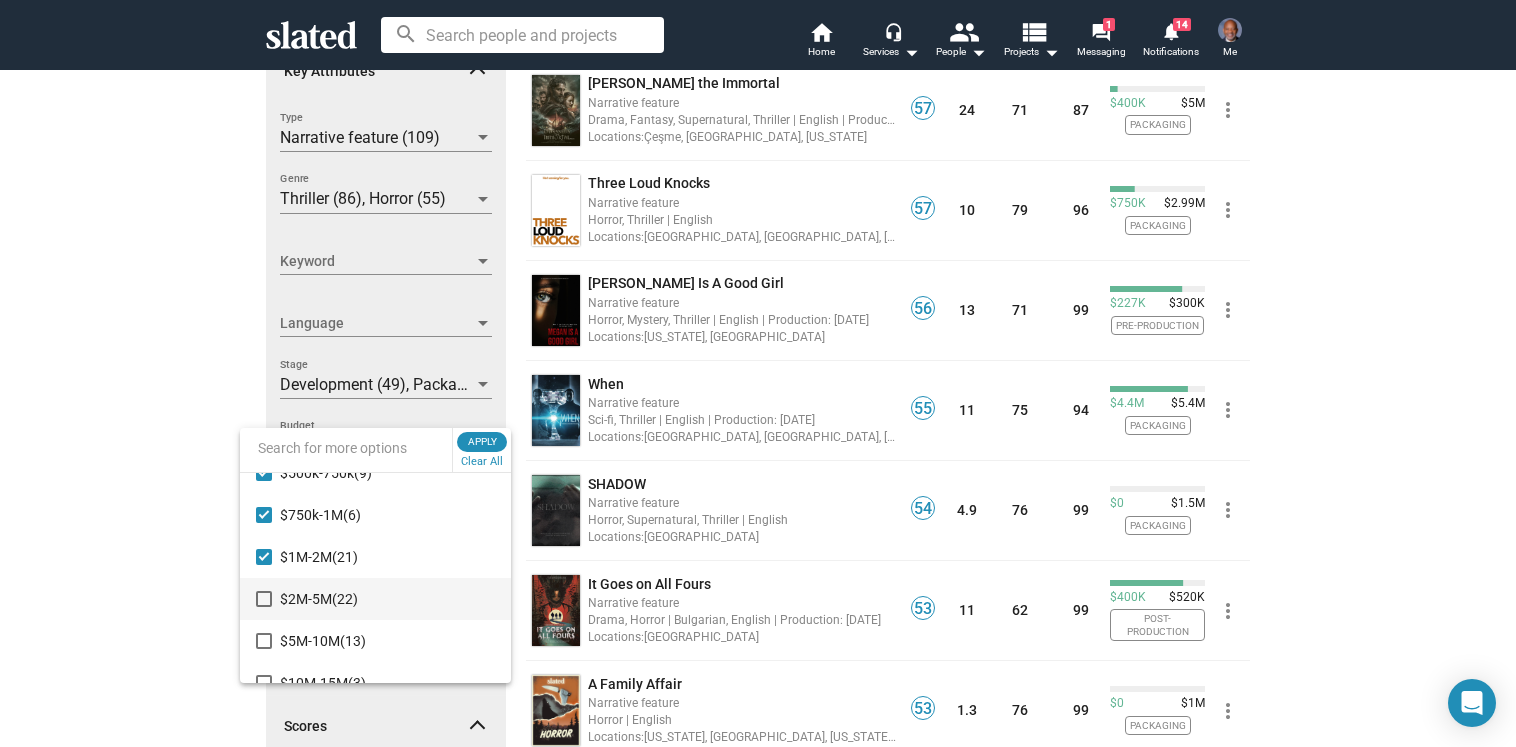 click at bounding box center (264, 599) 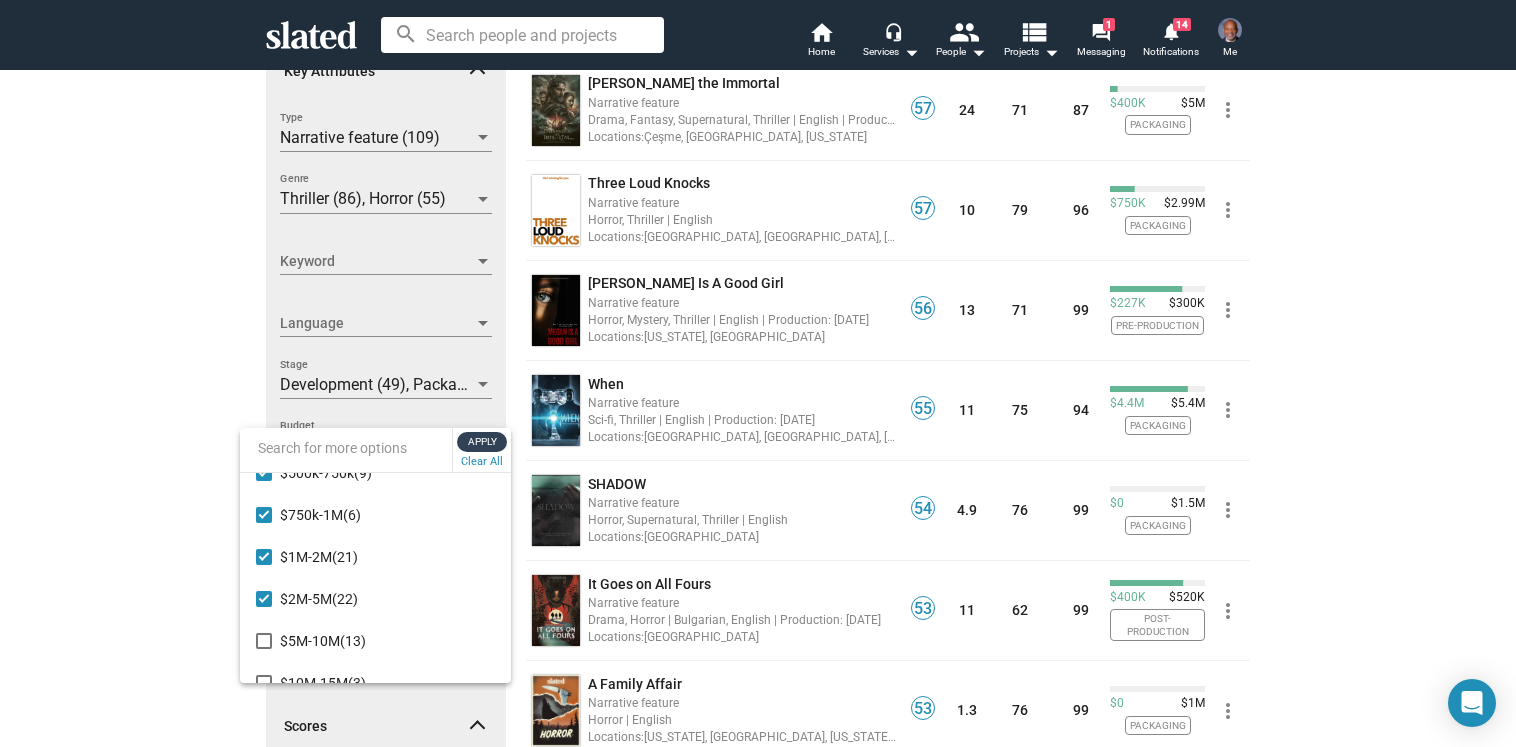 click on "Apply" at bounding box center [482, 442] 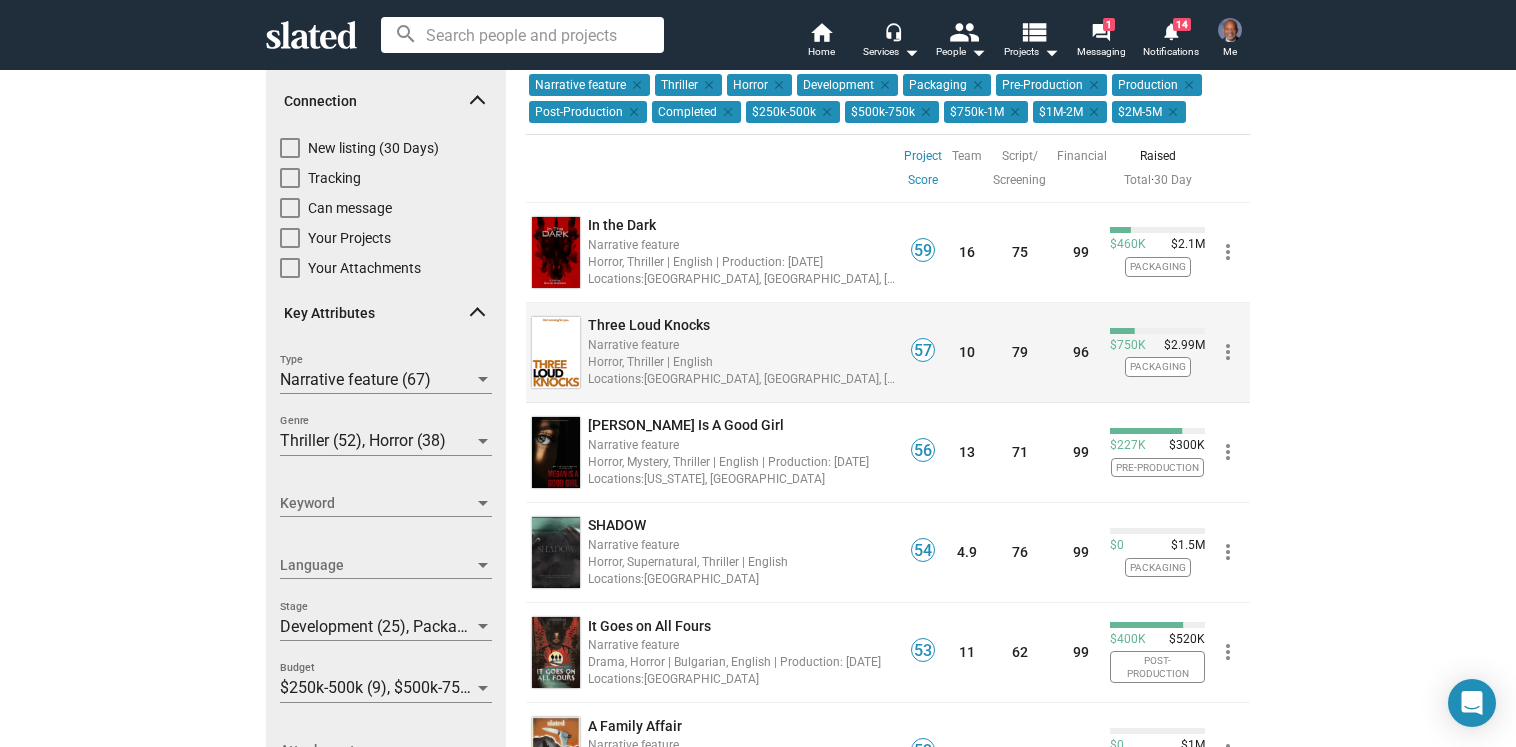 scroll, scrollTop: 88, scrollLeft: 0, axis: vertical 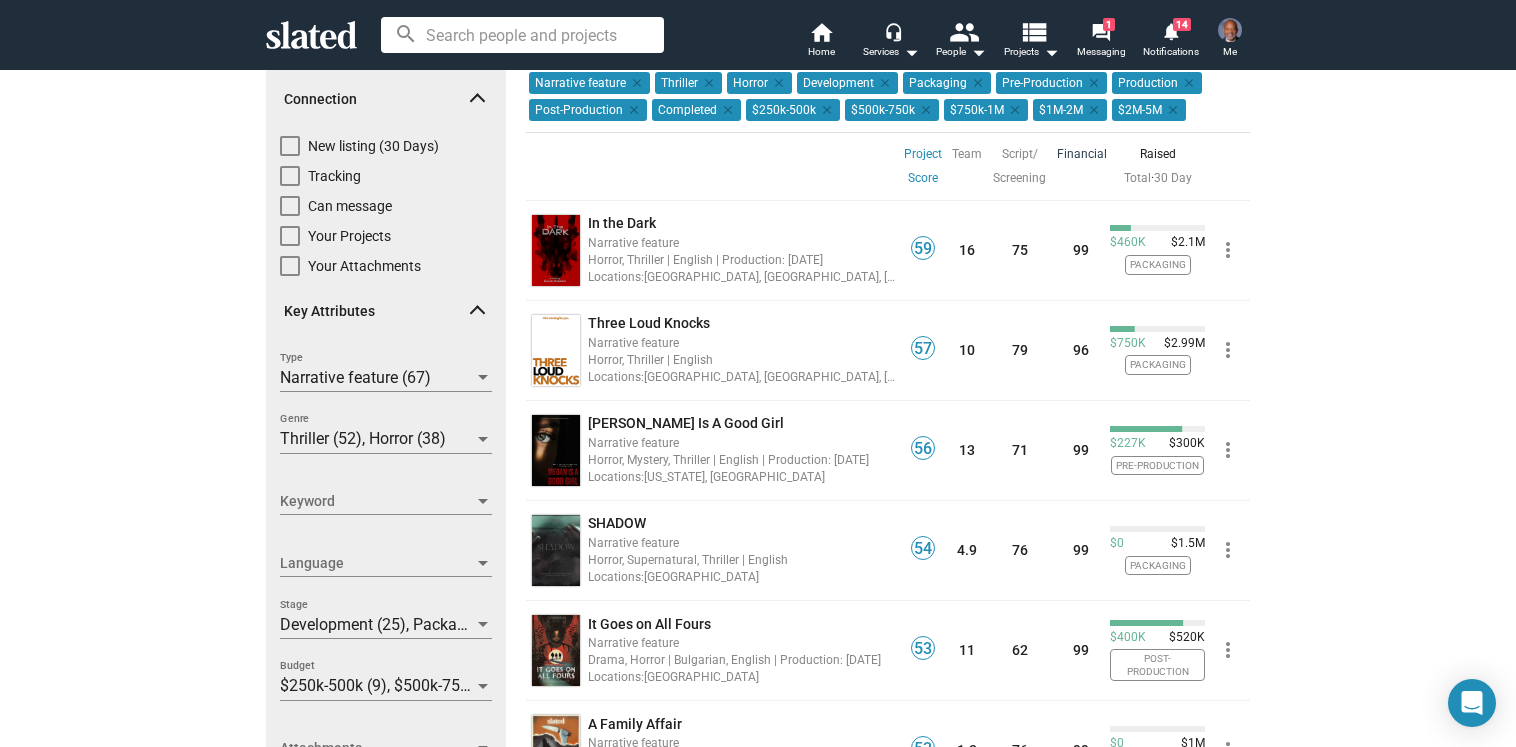 click on "Financial" 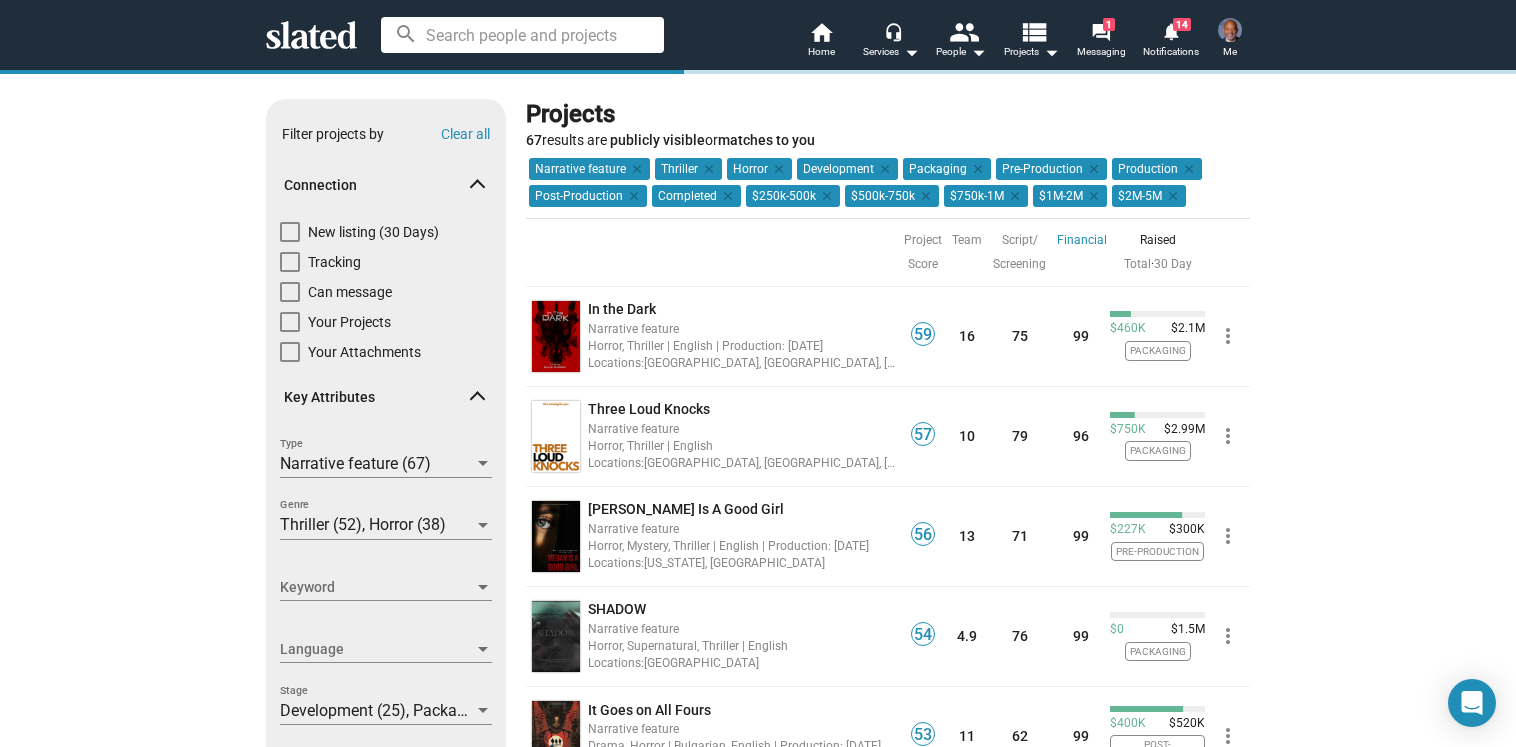 scroll, scrollTop: 0, scrollLeft: 0, axis: both 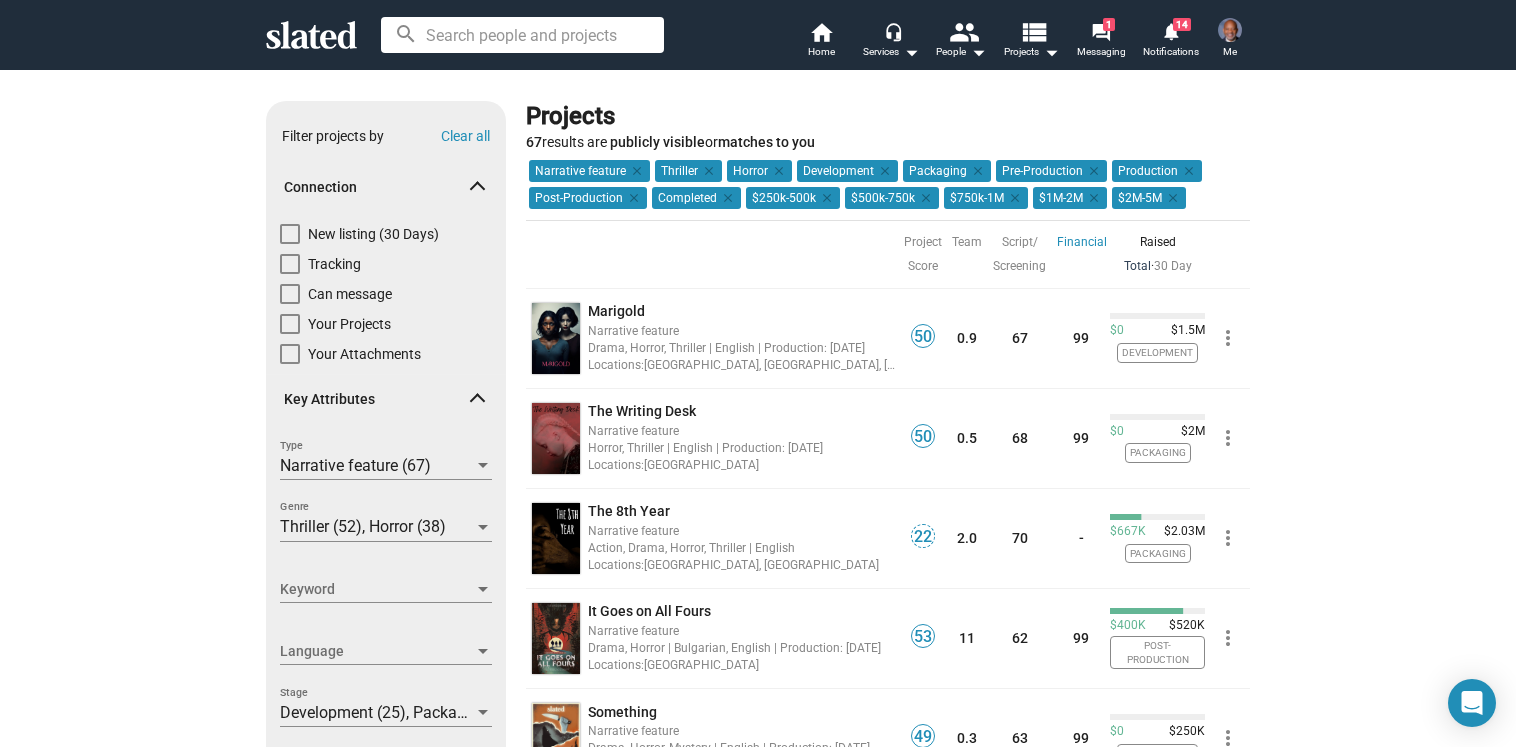 click on "Total" 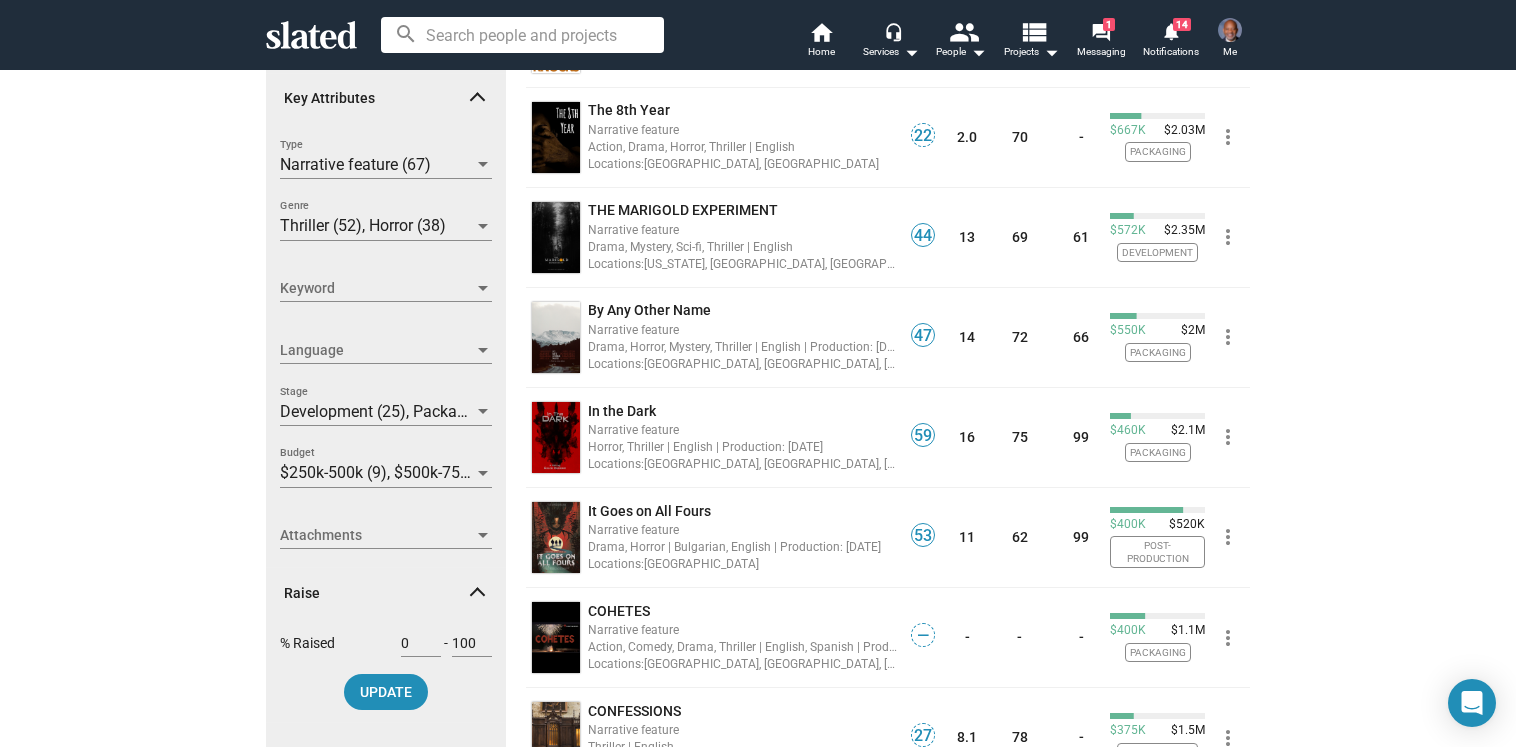 scroll, scrollTop: 303, scrollLeft: 0, axis: vertical 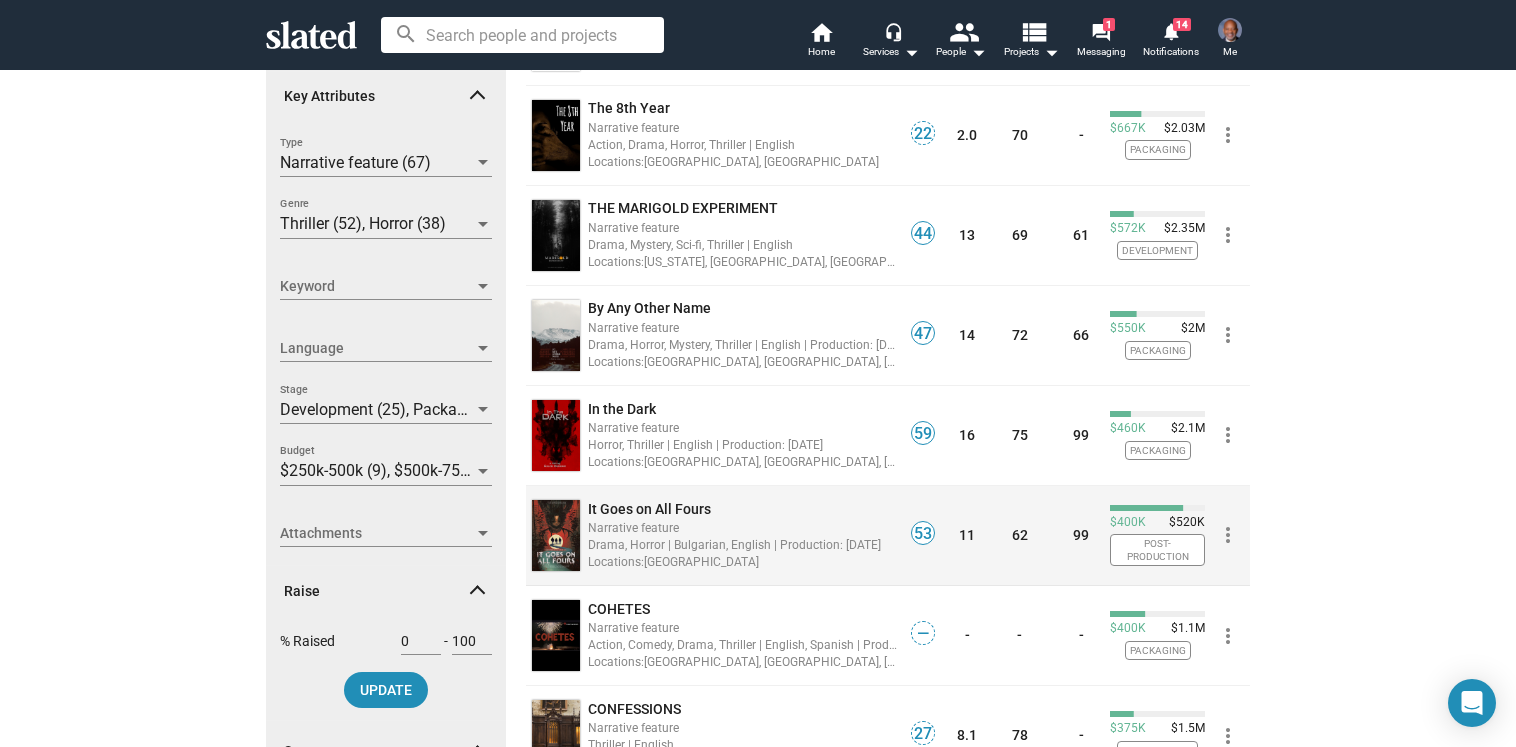 click 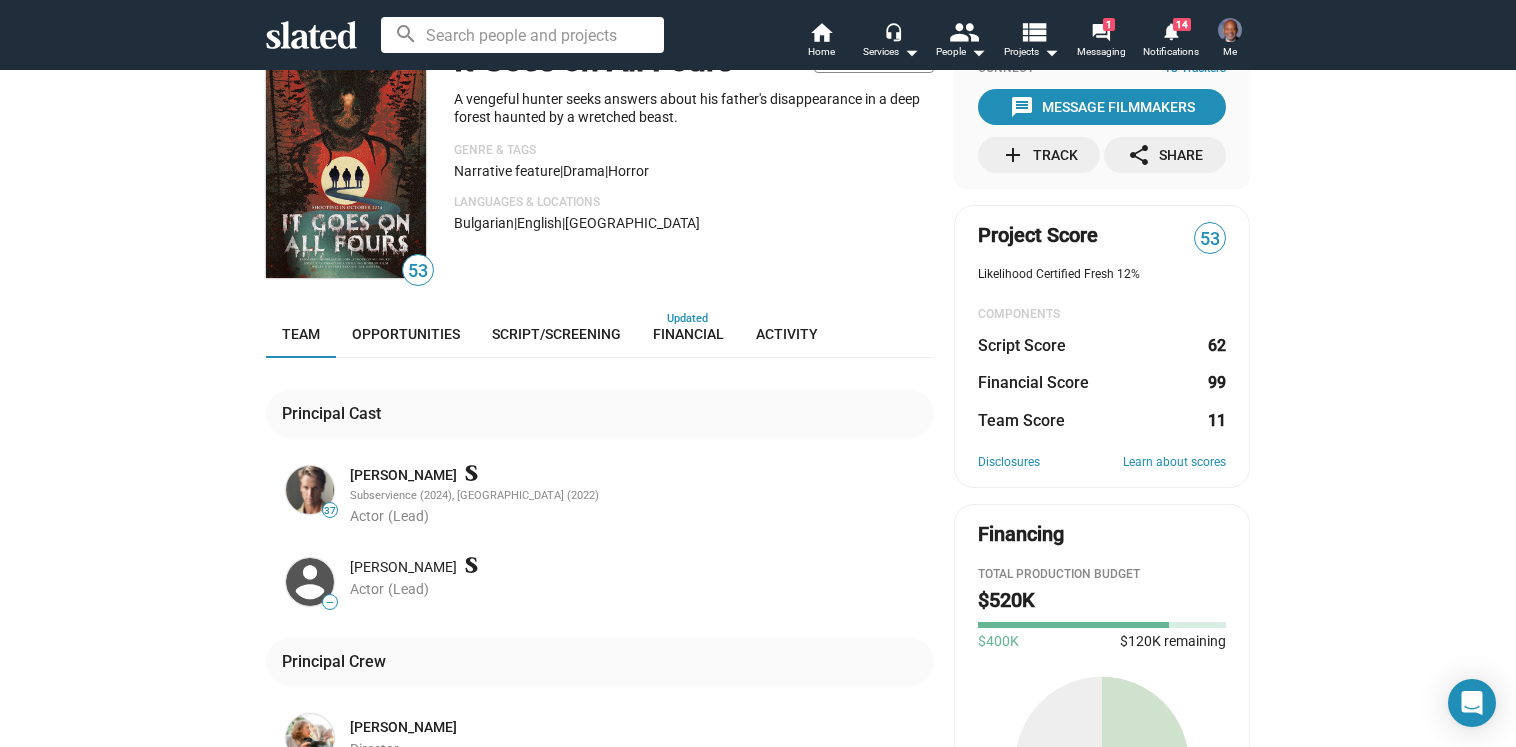 scroll, scrollTop: 48, scrollLeft: 0, axis: vertical 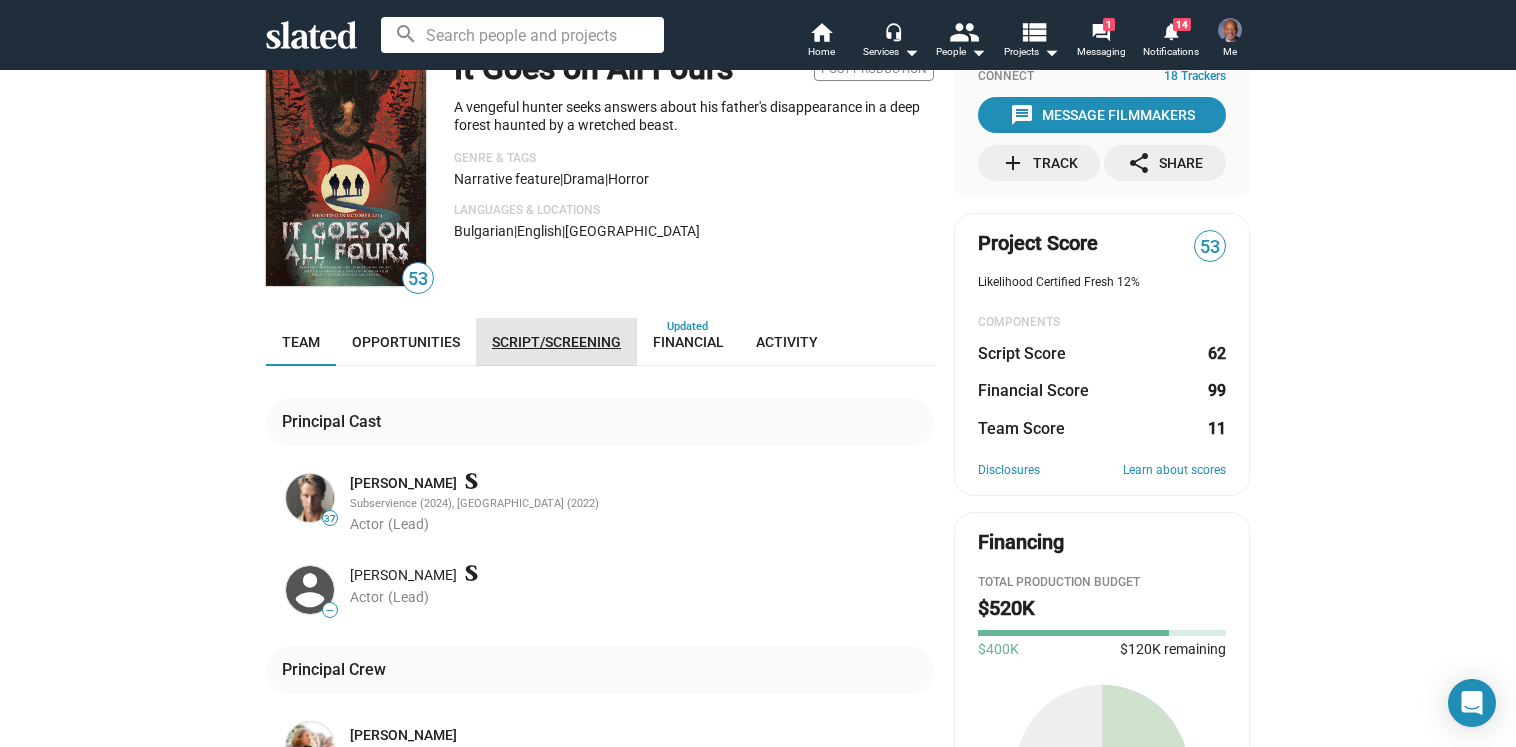 click on "Script/Screening" at bounding box center [556, 342] 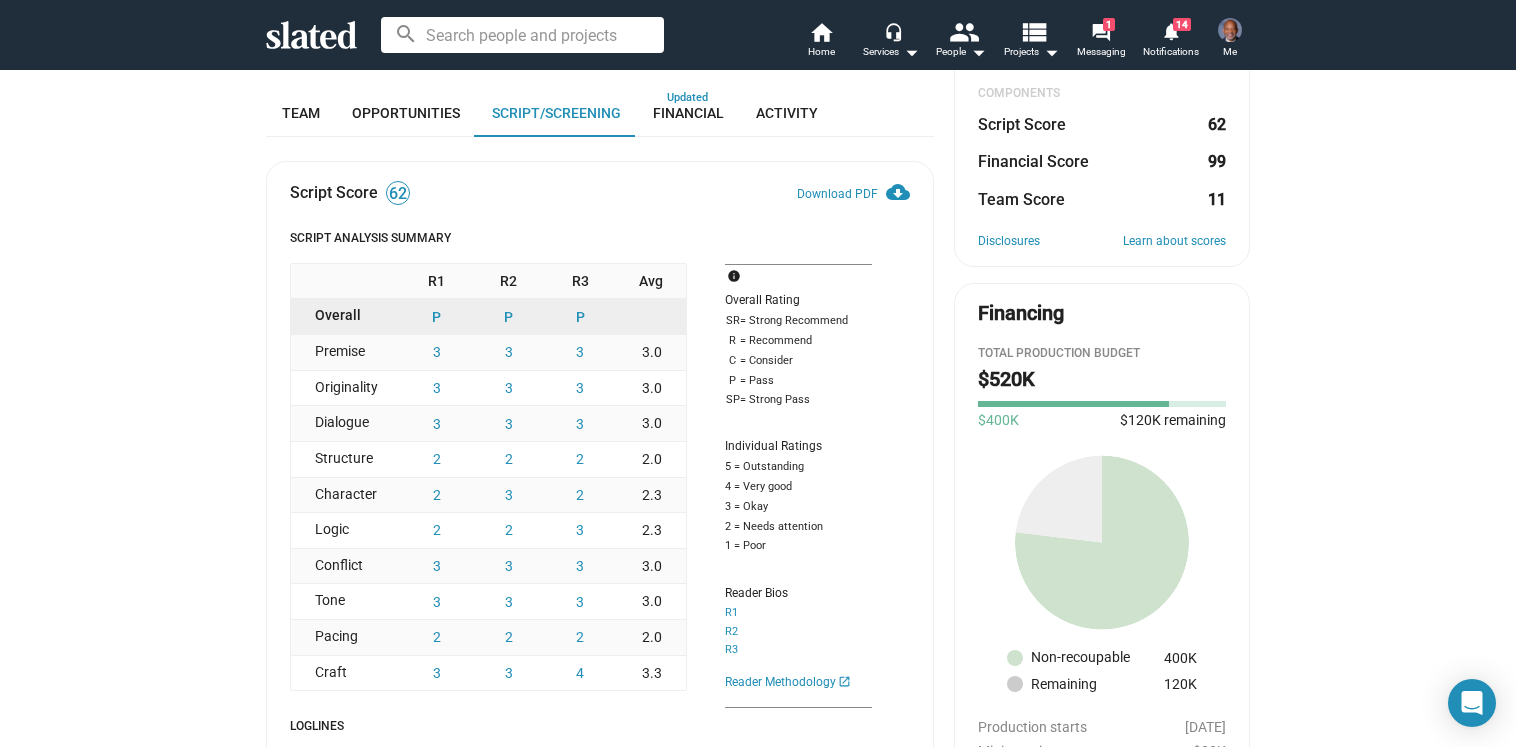 scroll, scrollTop: 297, scrollLeft: 0, axis: vertical 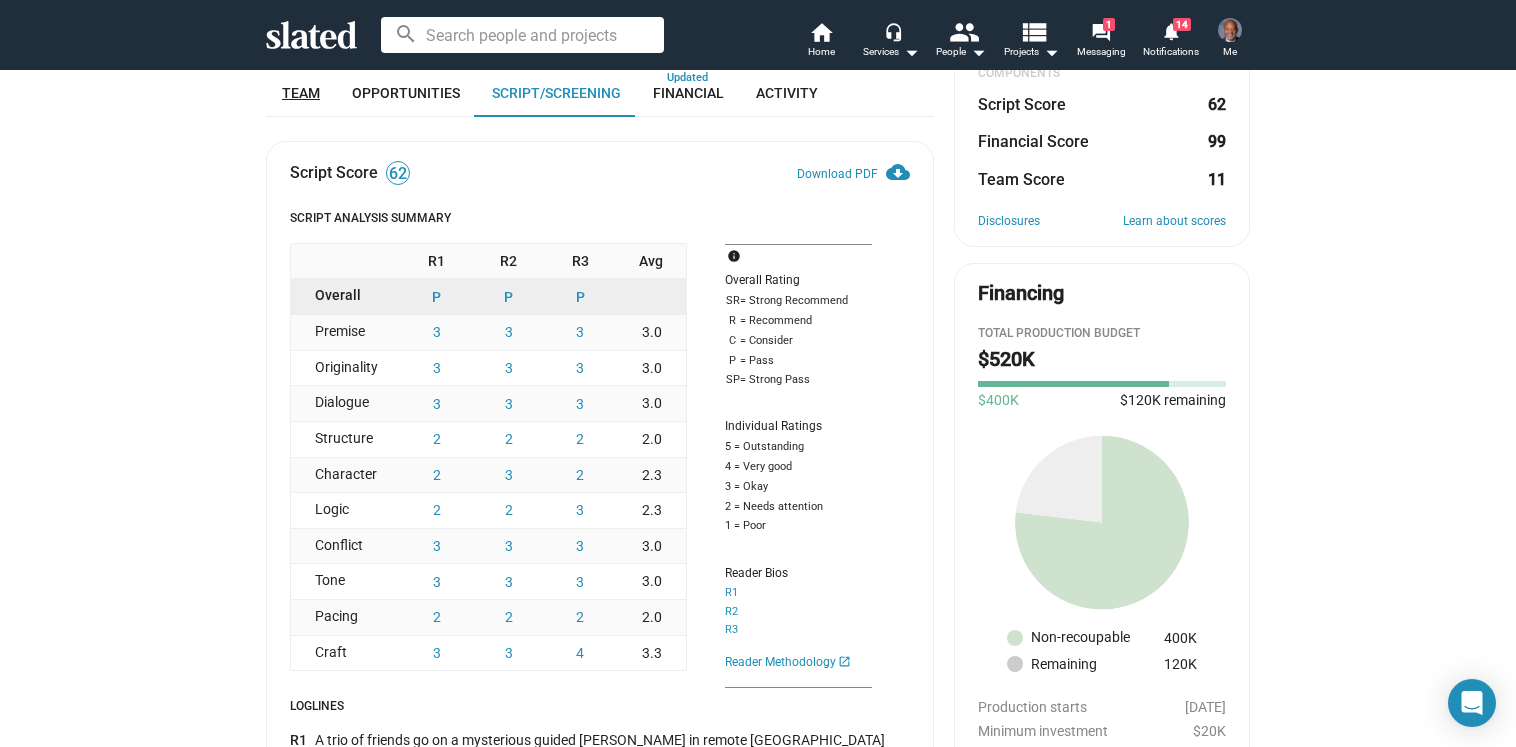 click on "Team" at bounding box center (301, 93) 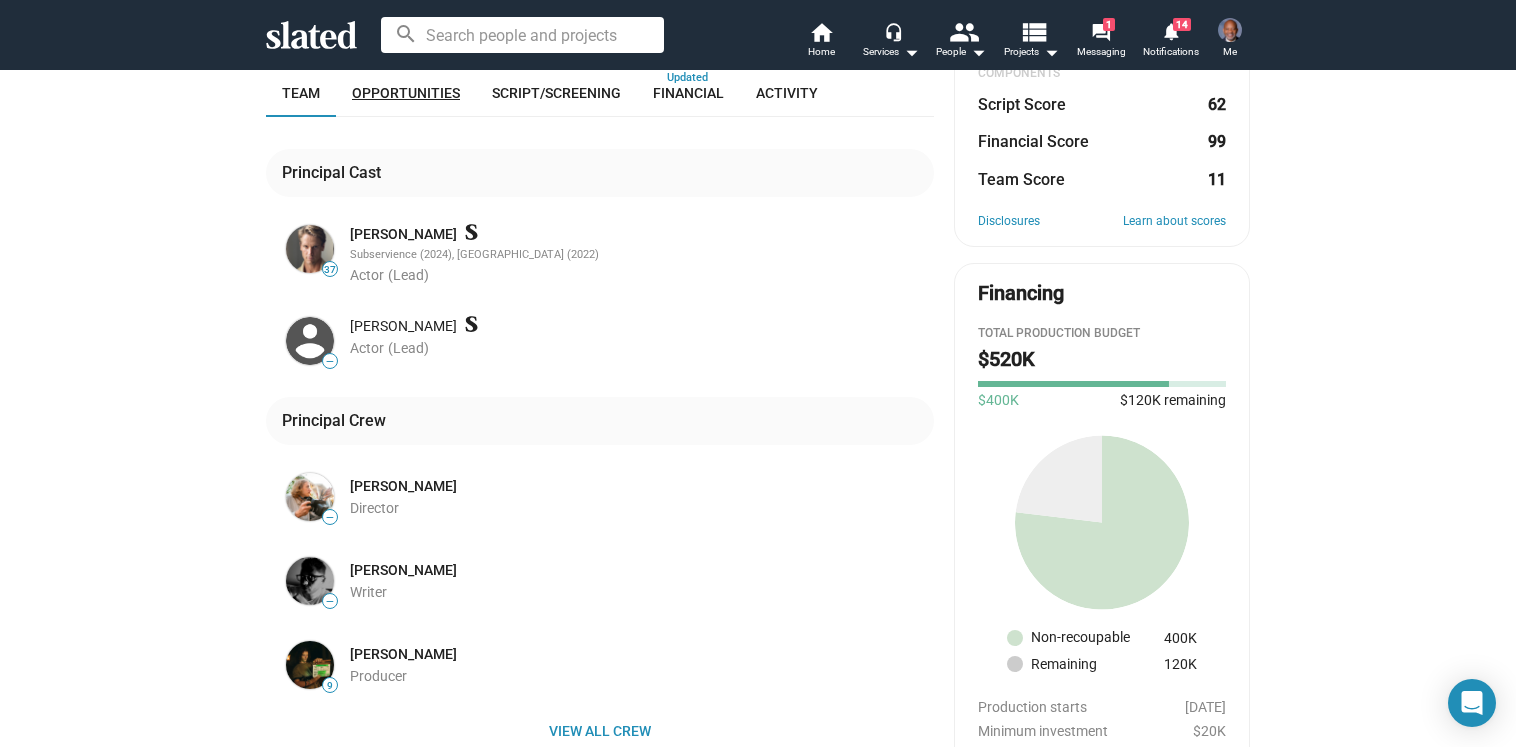 click on "Opportunities" at bounding box center (406, 93) 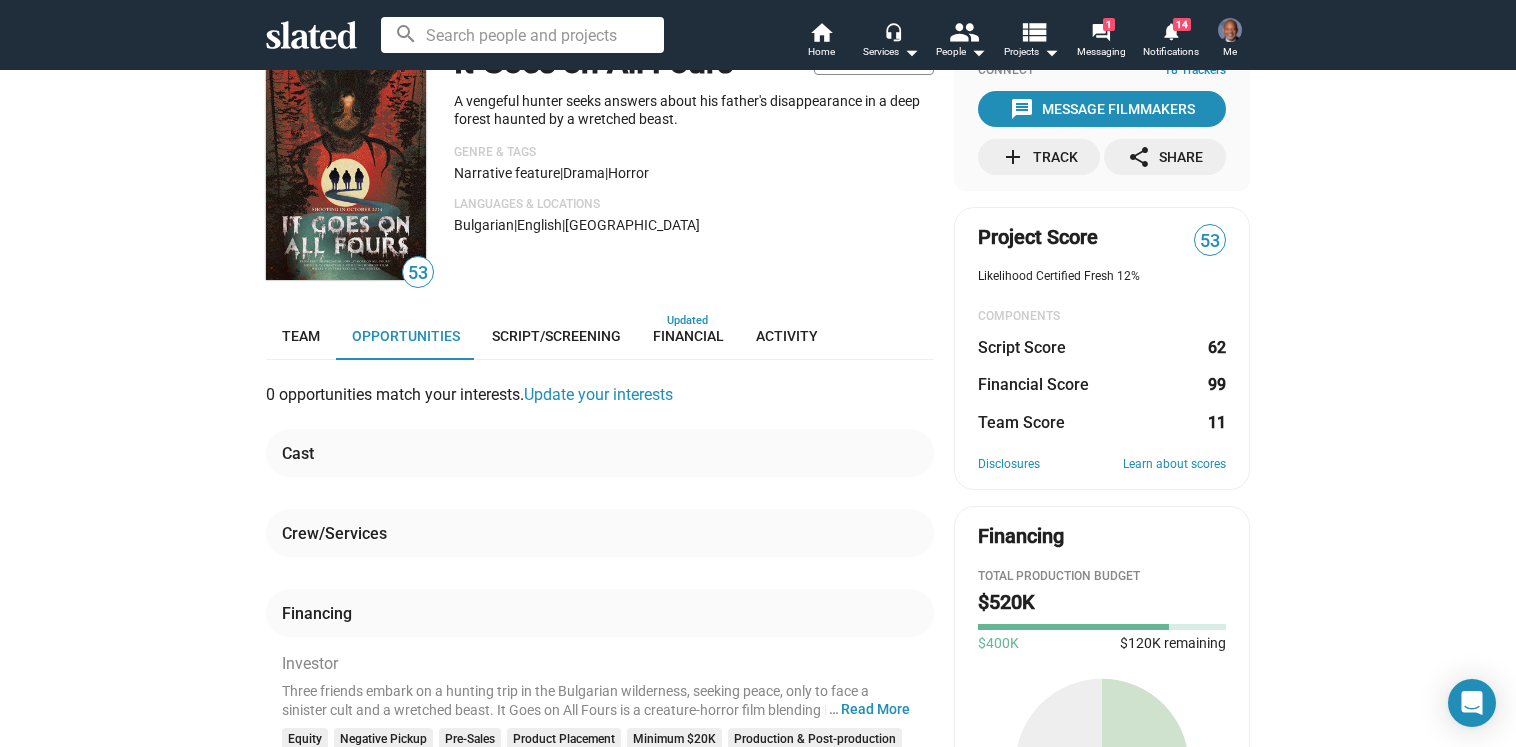 scroll, scrollTop: 53, scrollLeft: 0, axis: vertical 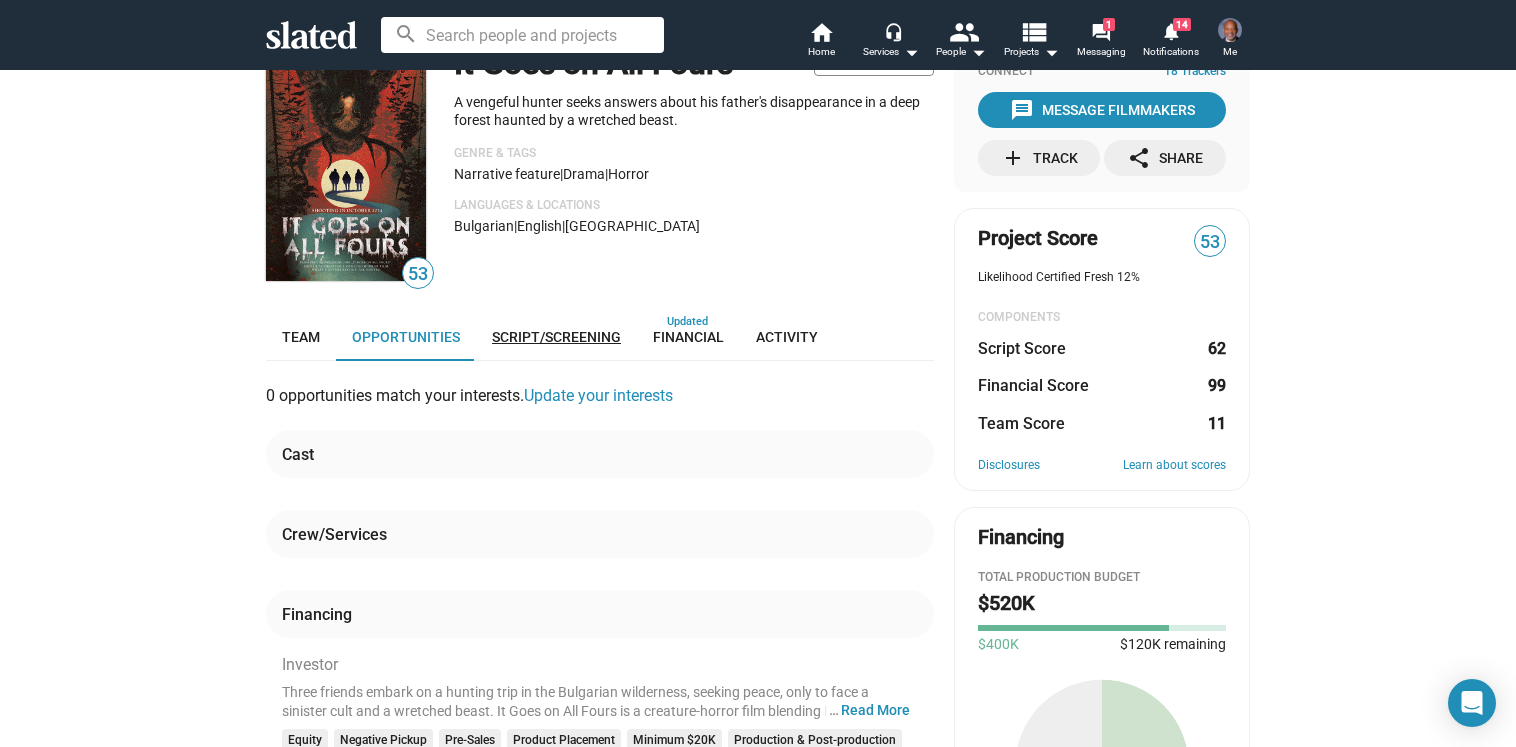click on "Script/Screening" at bounding box center [556, 337] 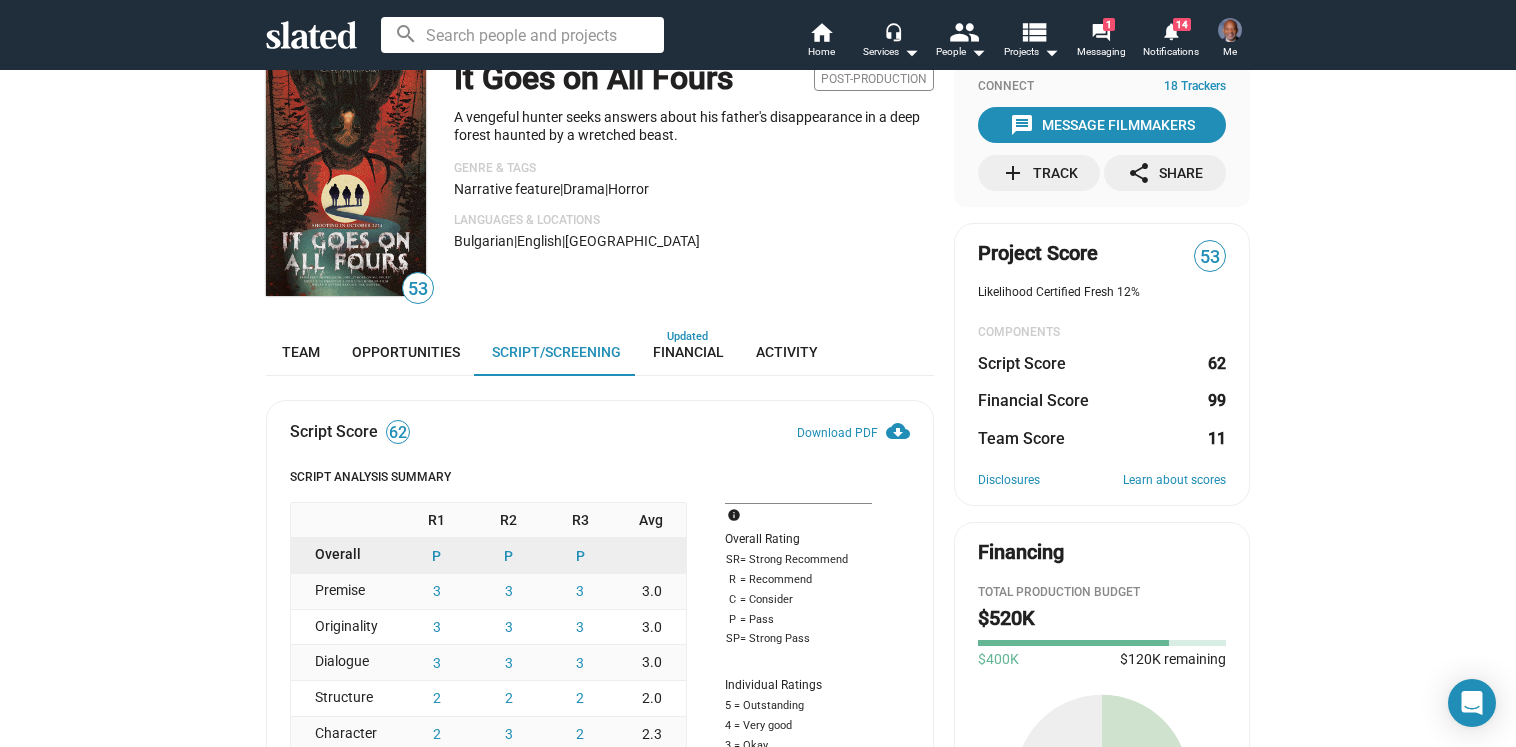 scroll, scrollTop: 0, scrollLeft: 0, axis: both 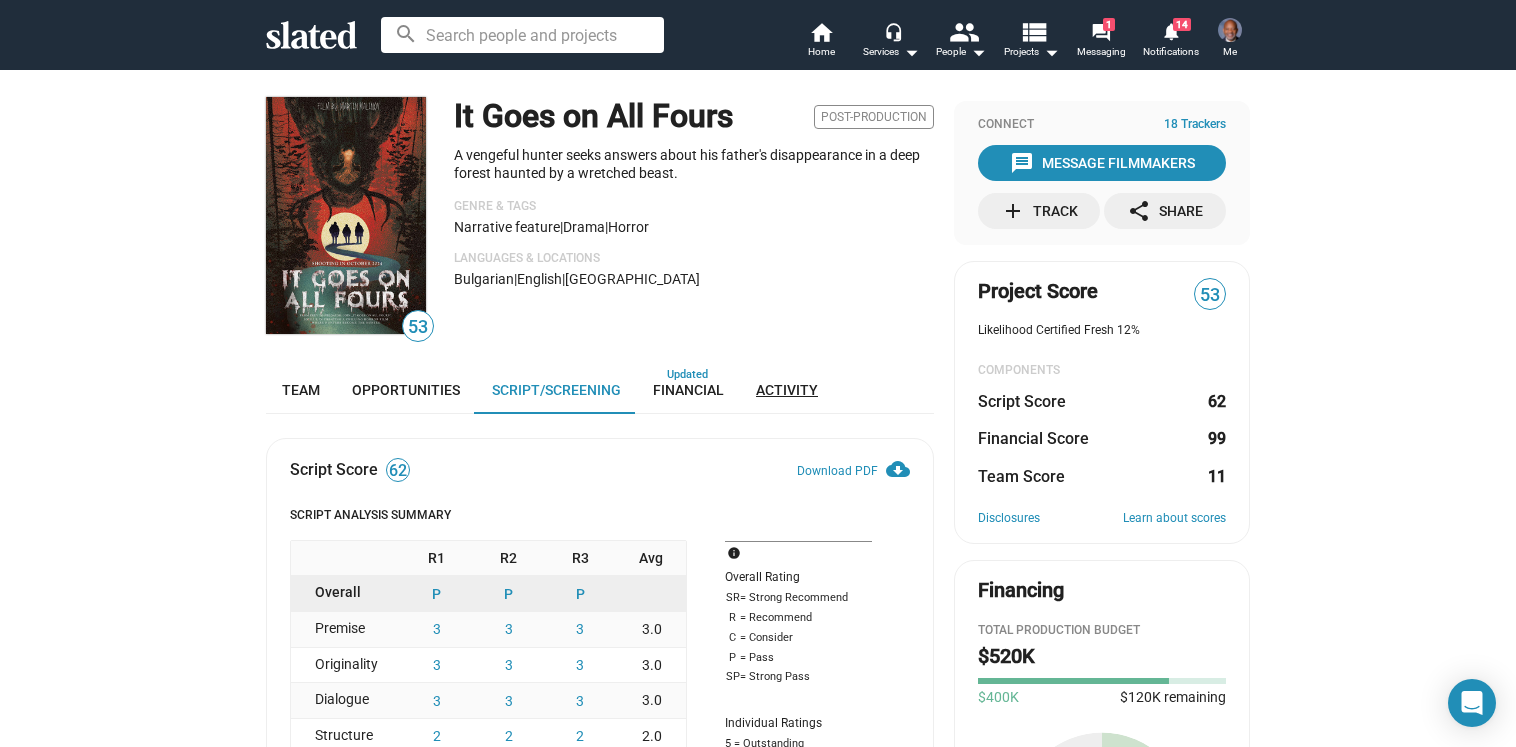 click on "Activity" at bounding box center [787, 390] 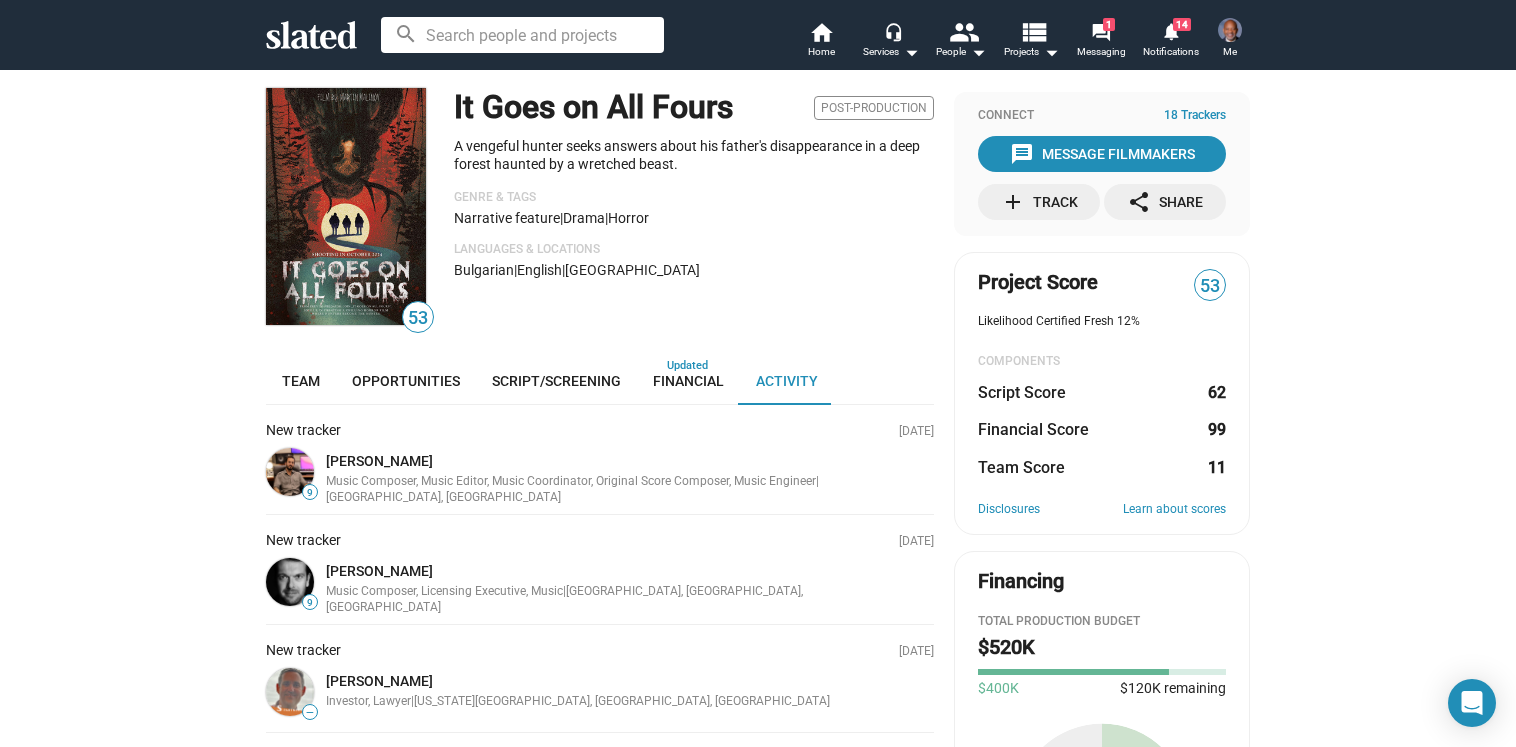 scroll, scrollTop: 0, scrollLeft: 0, axis: both 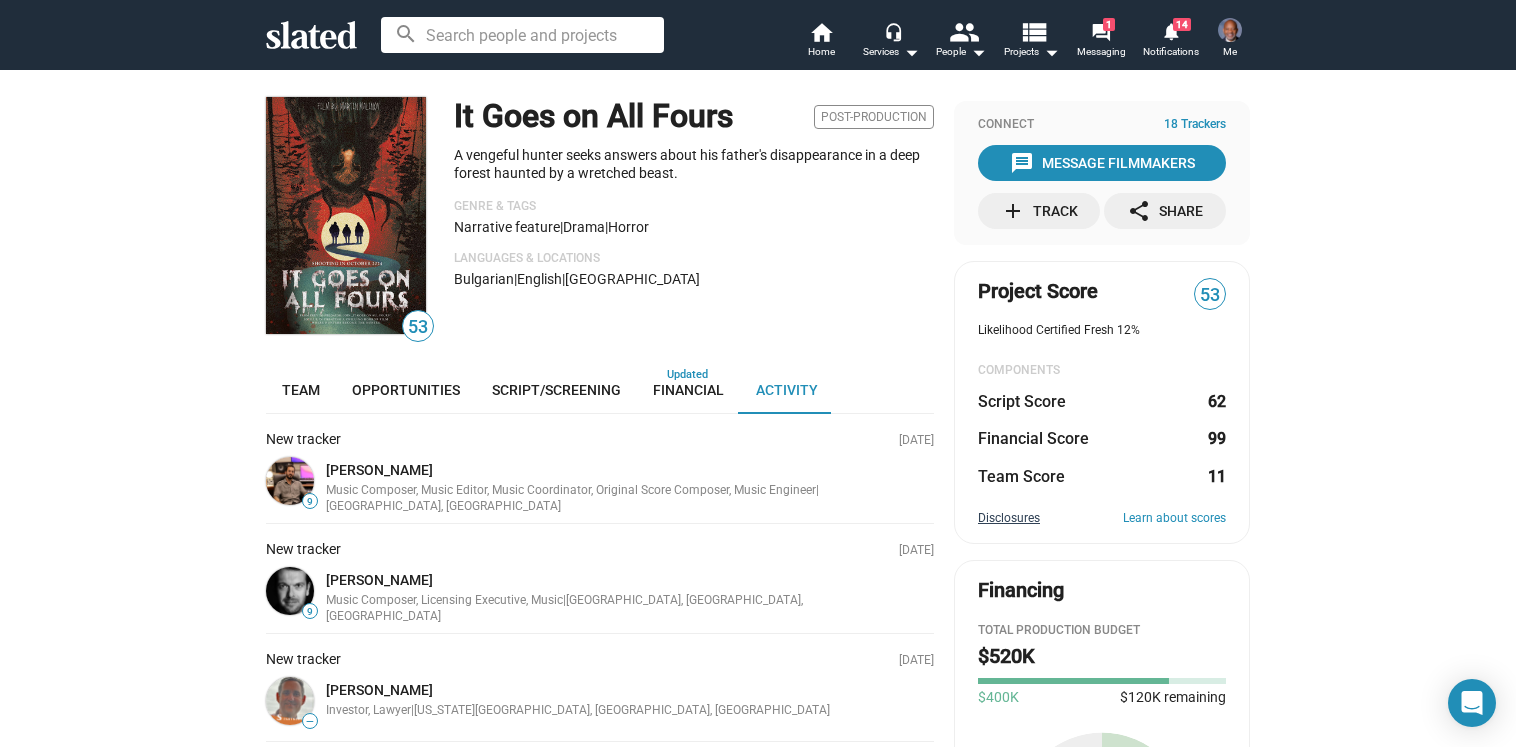 click on "Disclosures" 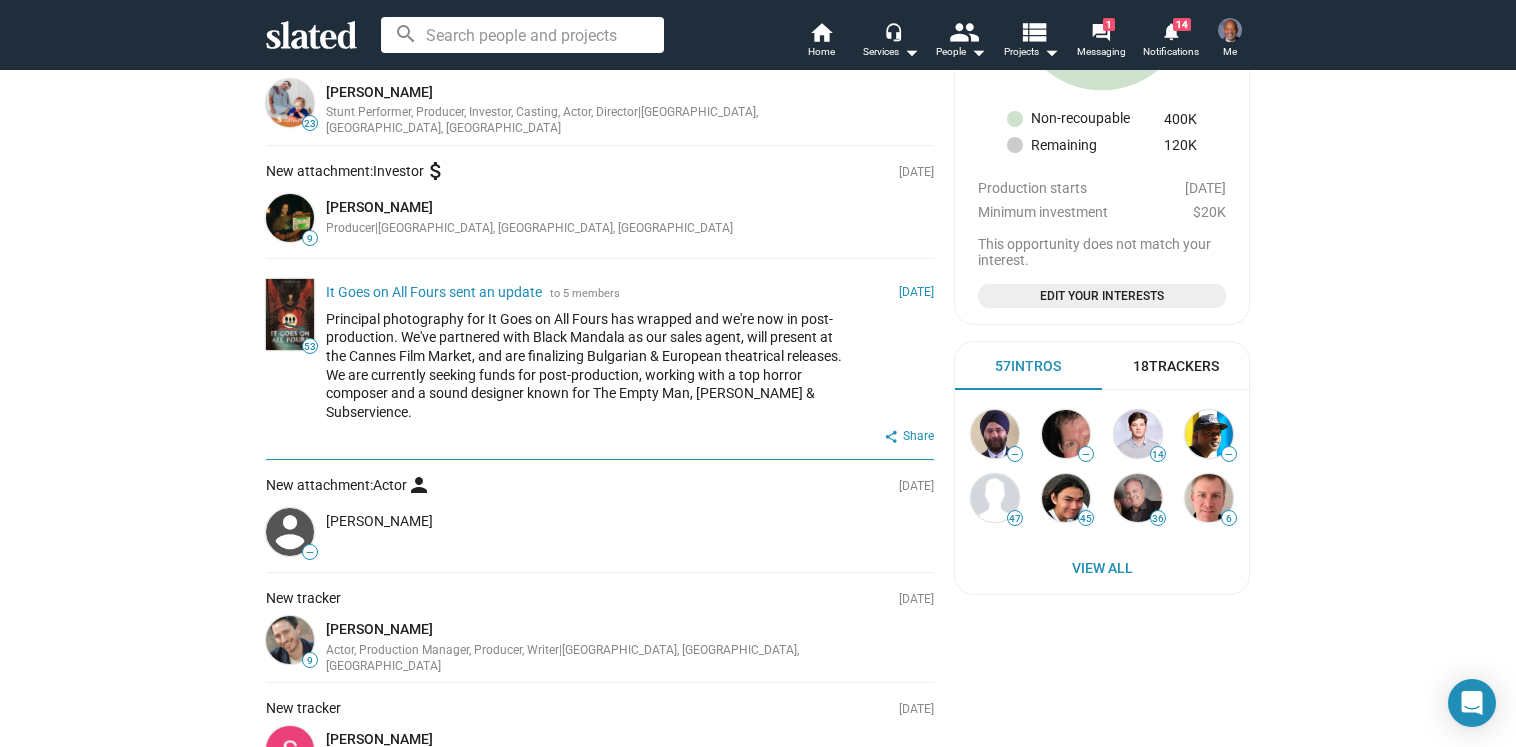 scroll, scrollTop: 832, scrollLeft: 0, axis: vertical 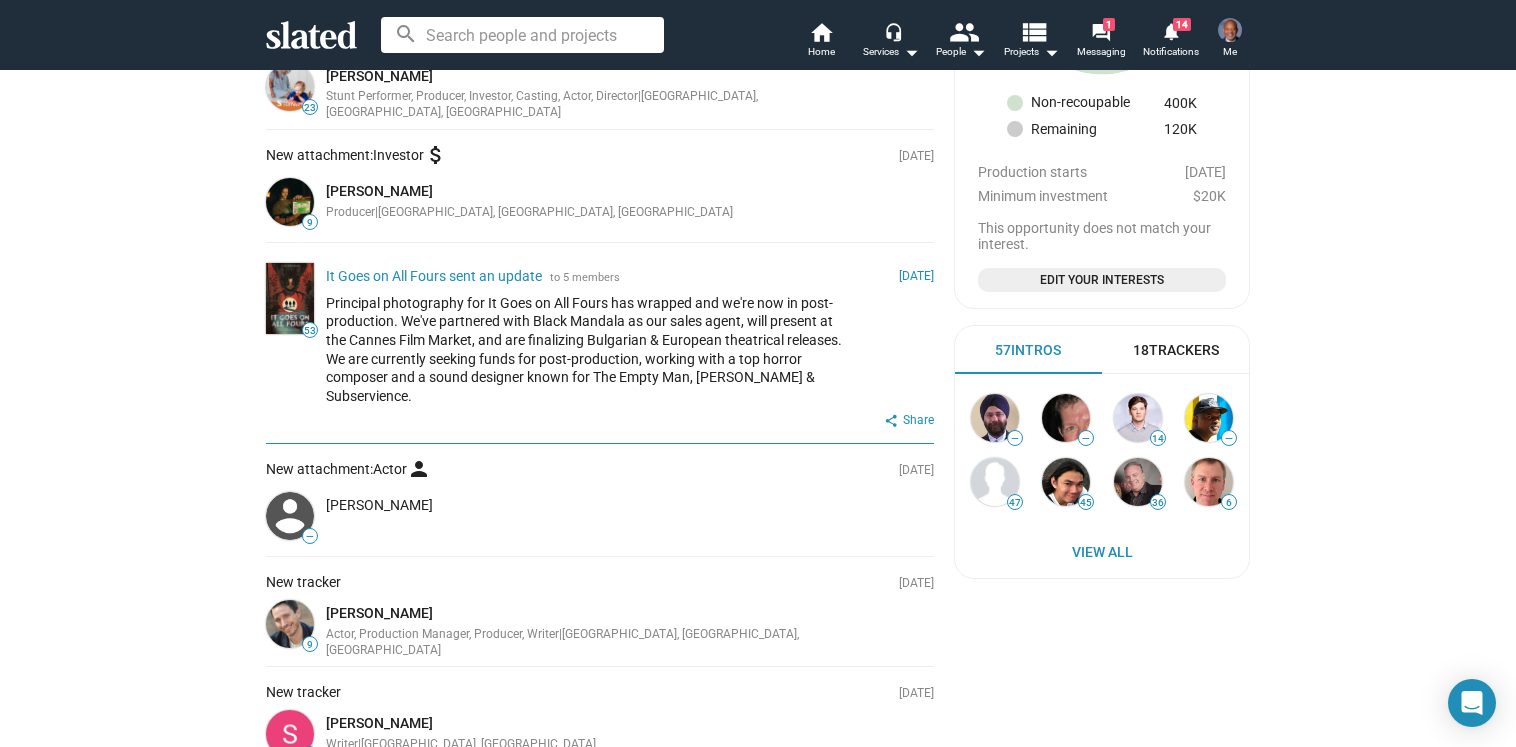 click on "It Goes on All Fours sent an update" at bounding box center [434, 276] 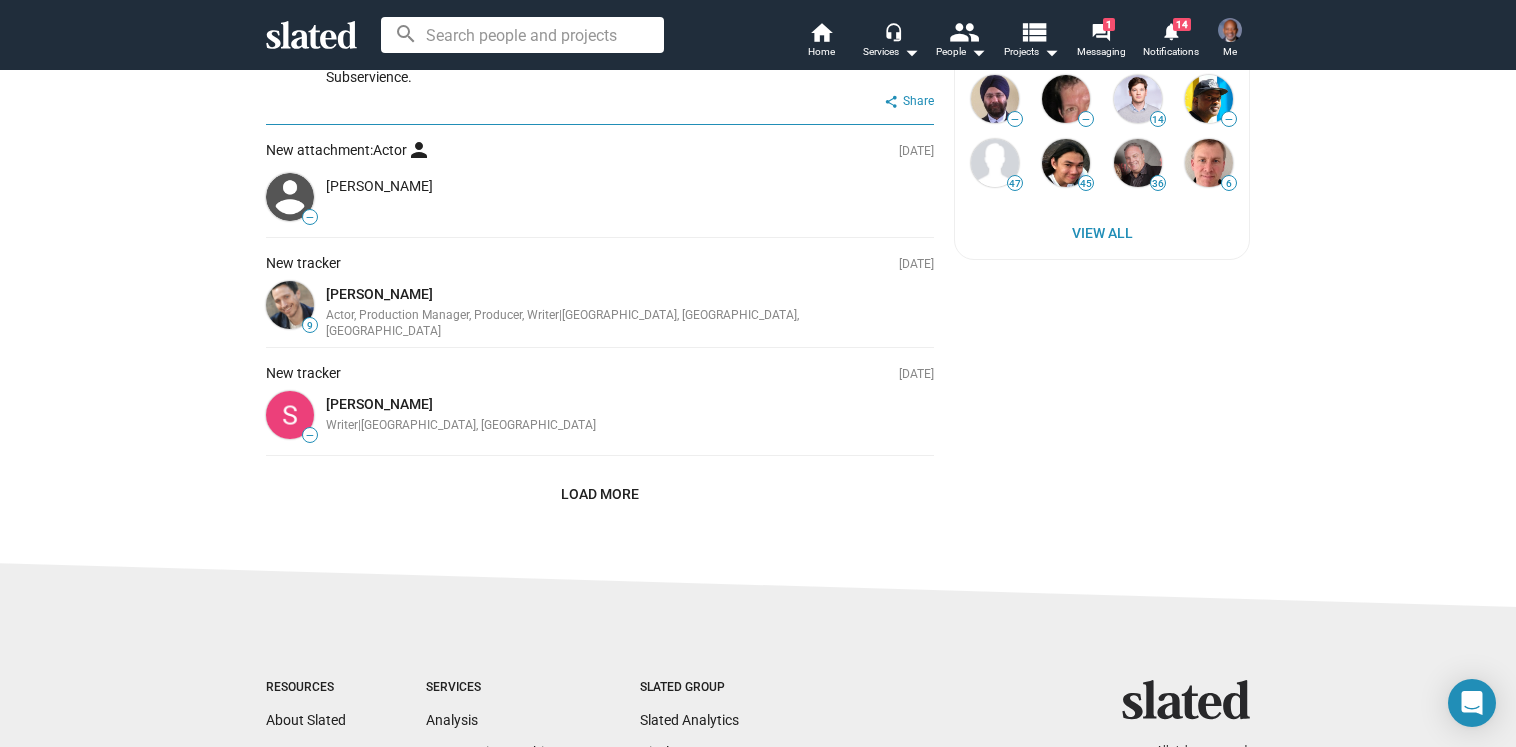 scroll, scrollTop: 1152, scrollLeft: 0, axis: vertical 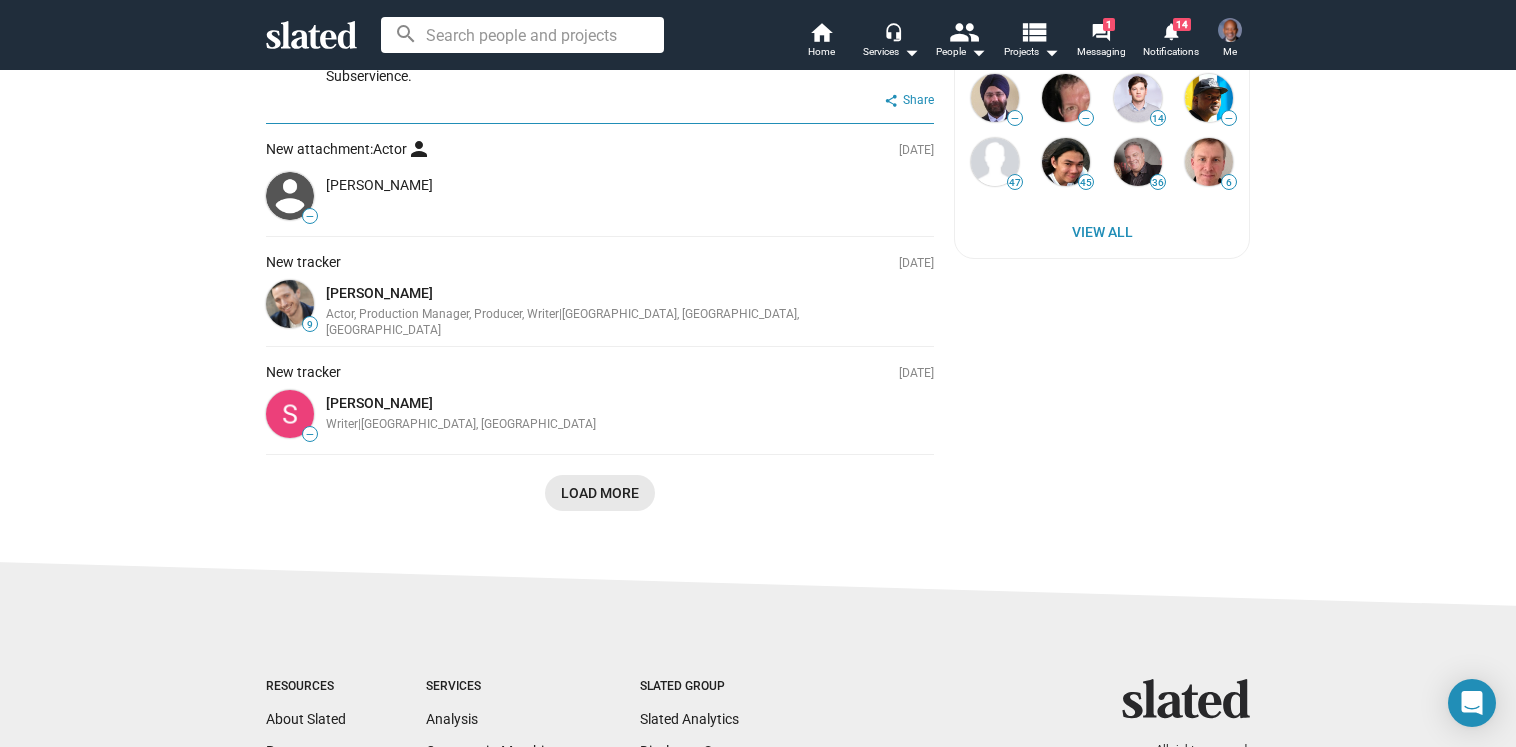 click on "Load More" 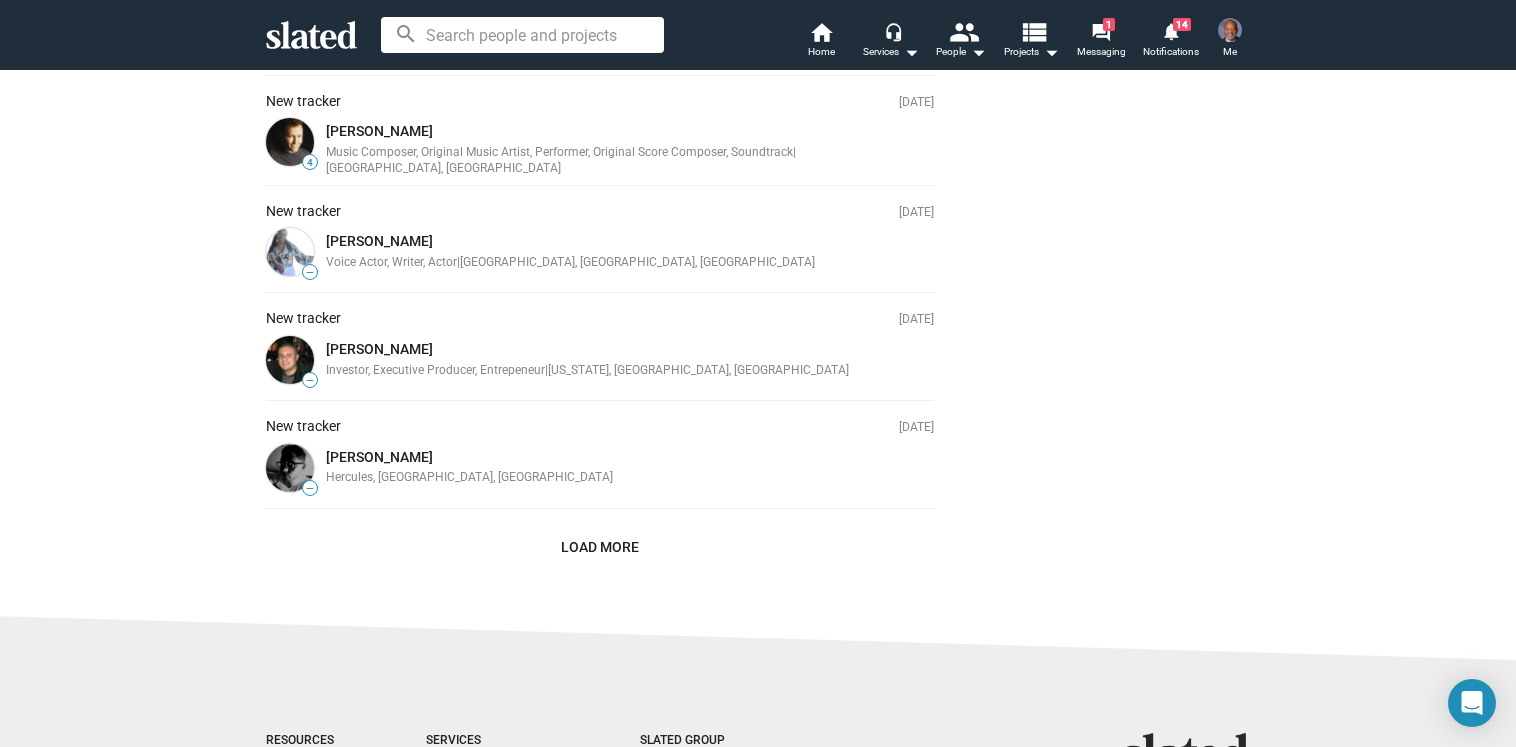 scroll, scrollTop: 2196, scrollLeft: 0, axis: vertical 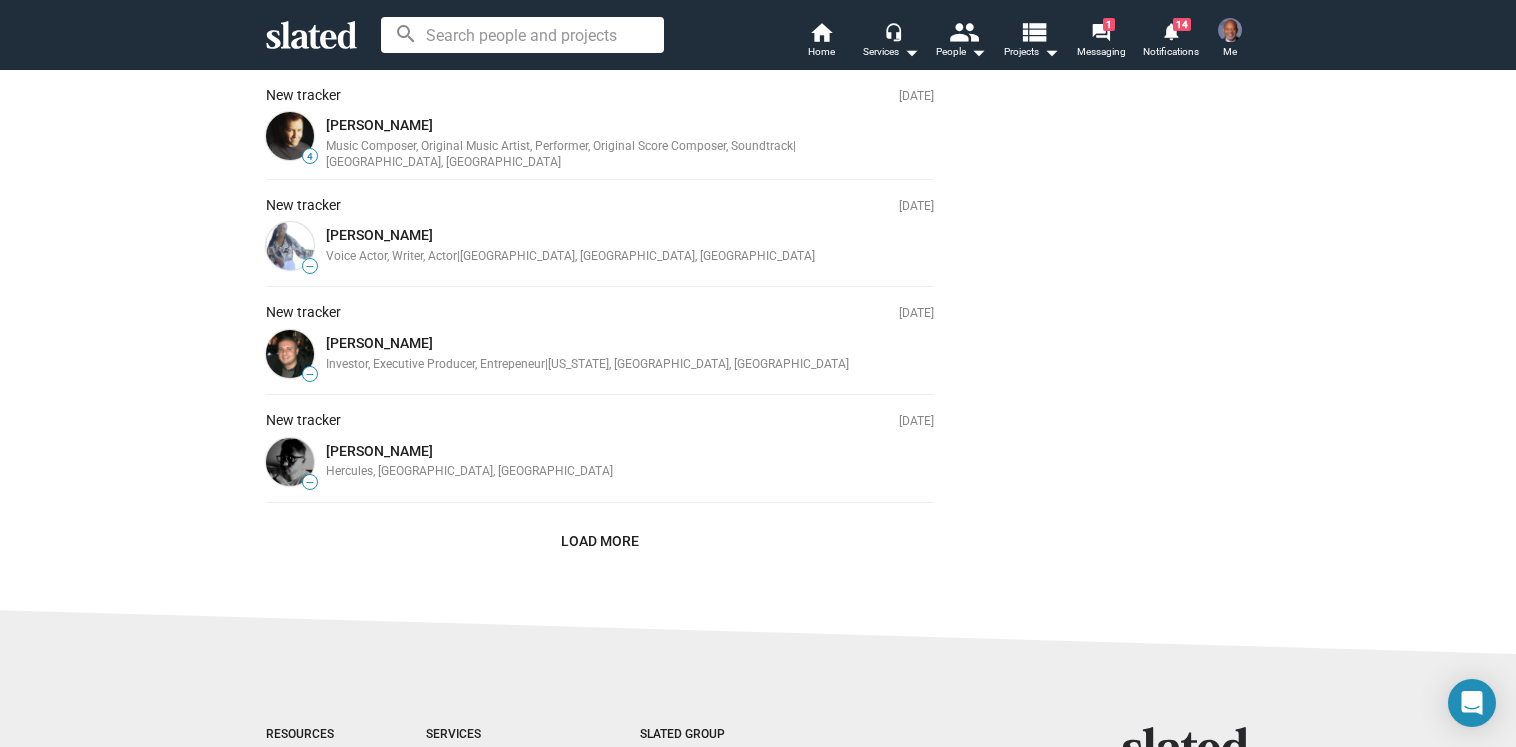 click on "Load More" 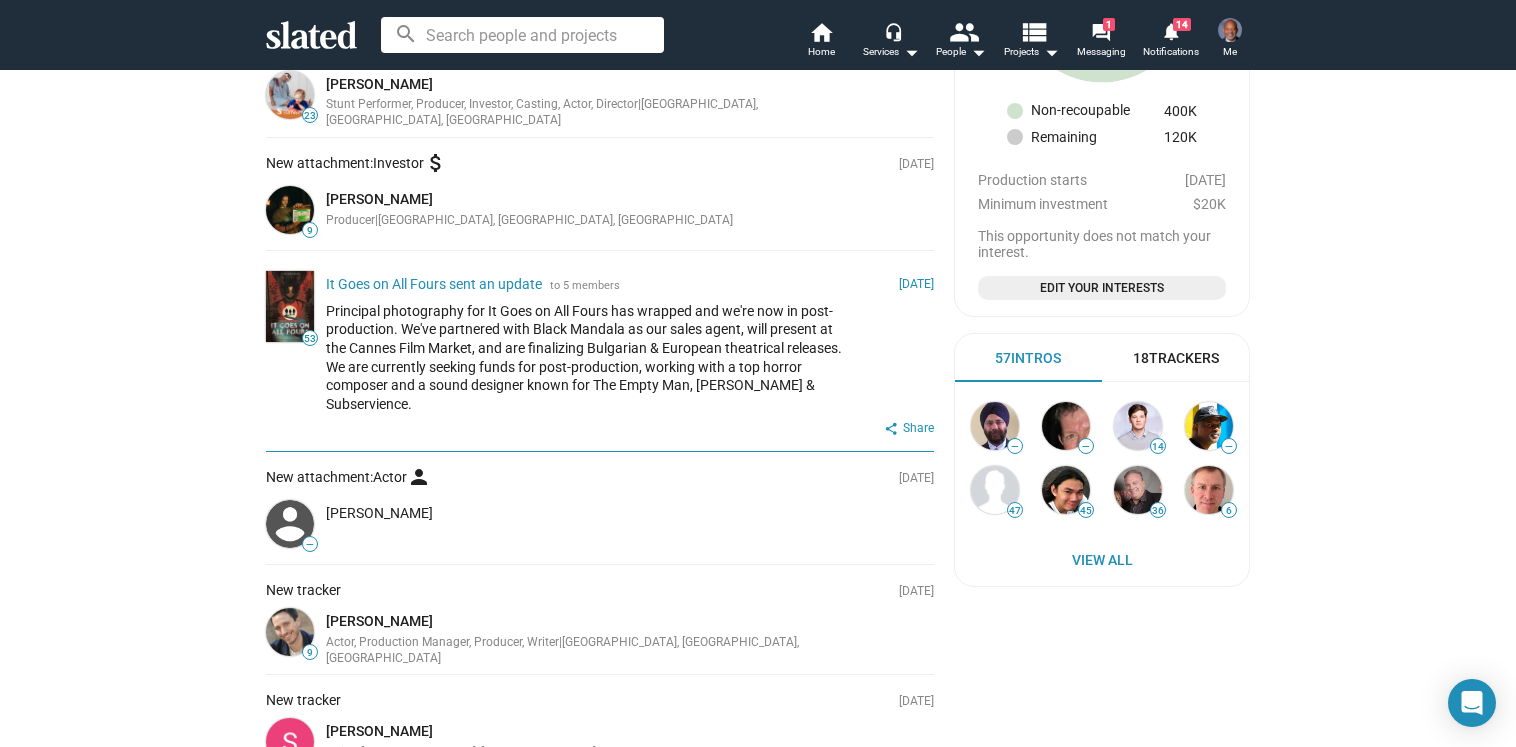scroll, scrollTop: 820, scrollLeft: 0, axis: vertical 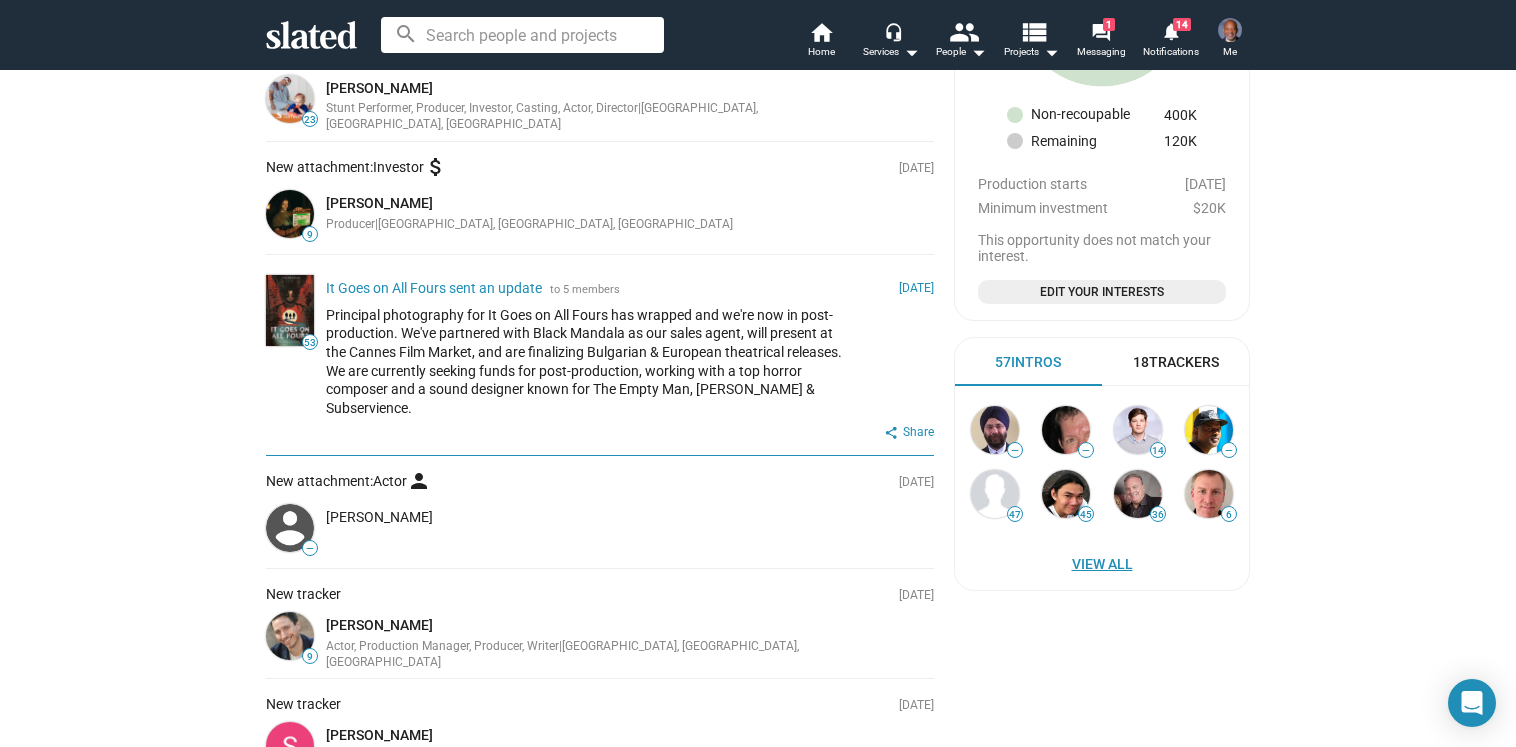 click on "View All" at bounding box center (1102, 564) 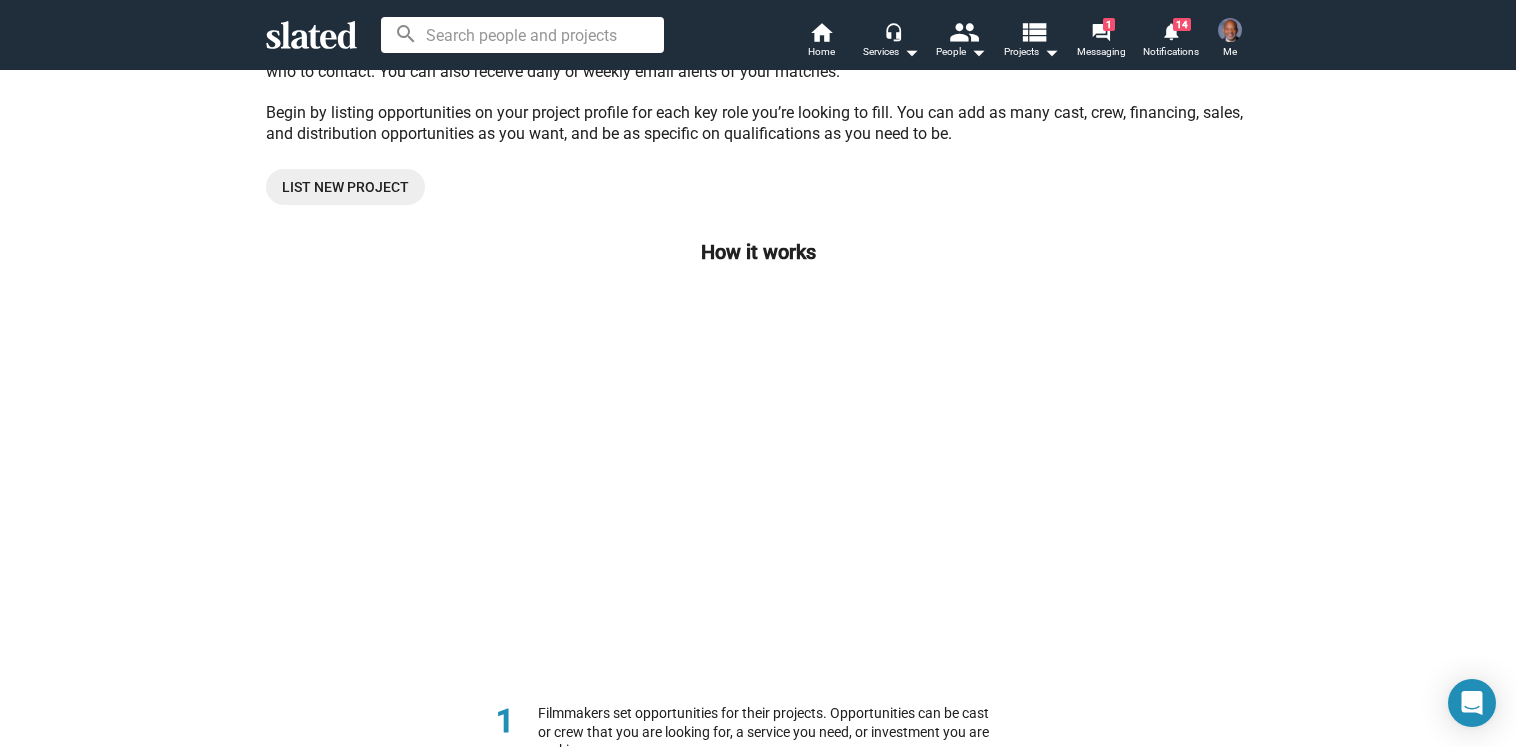 scroll, scrollTop: 0, scrollLeft: 0, axis: both 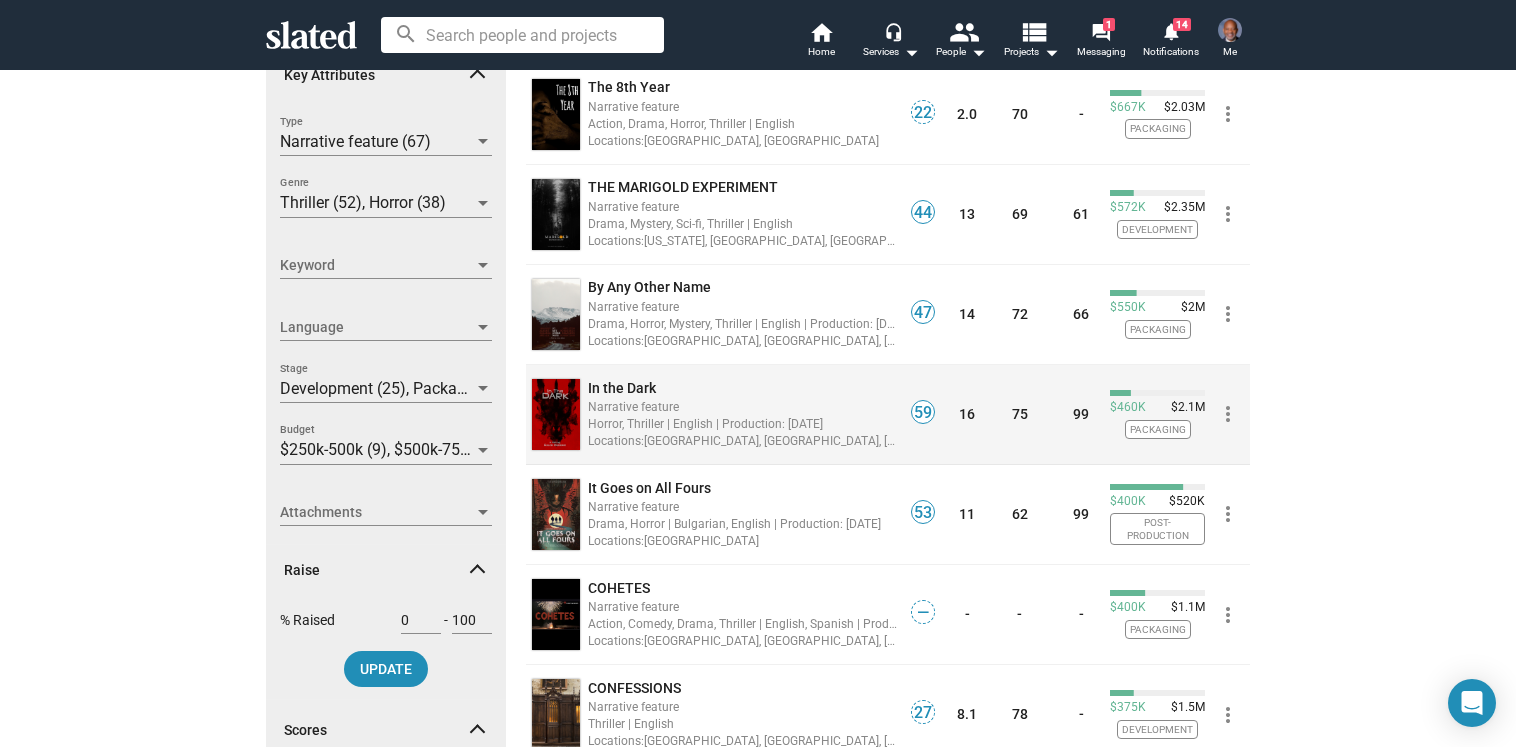 click 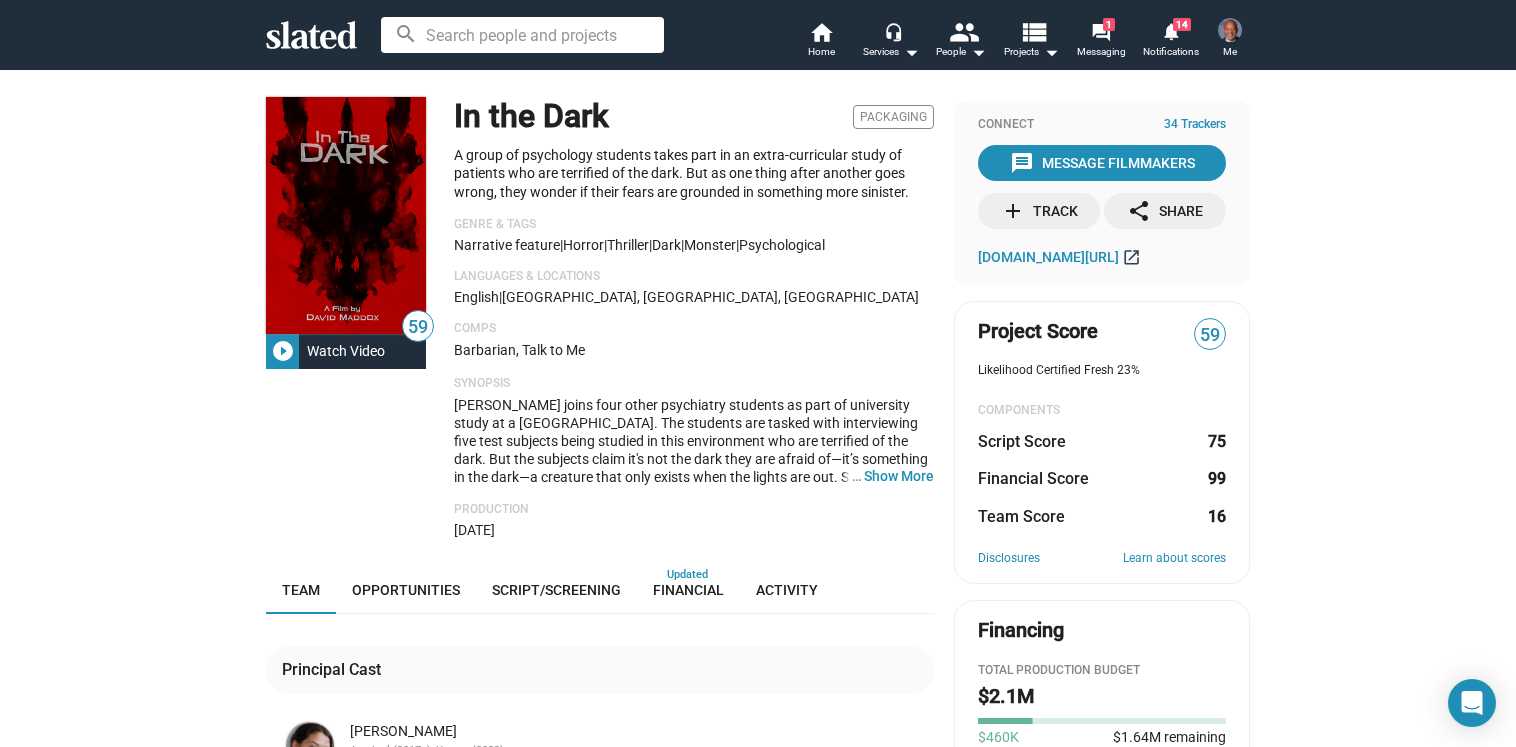 click on "open_in_new" 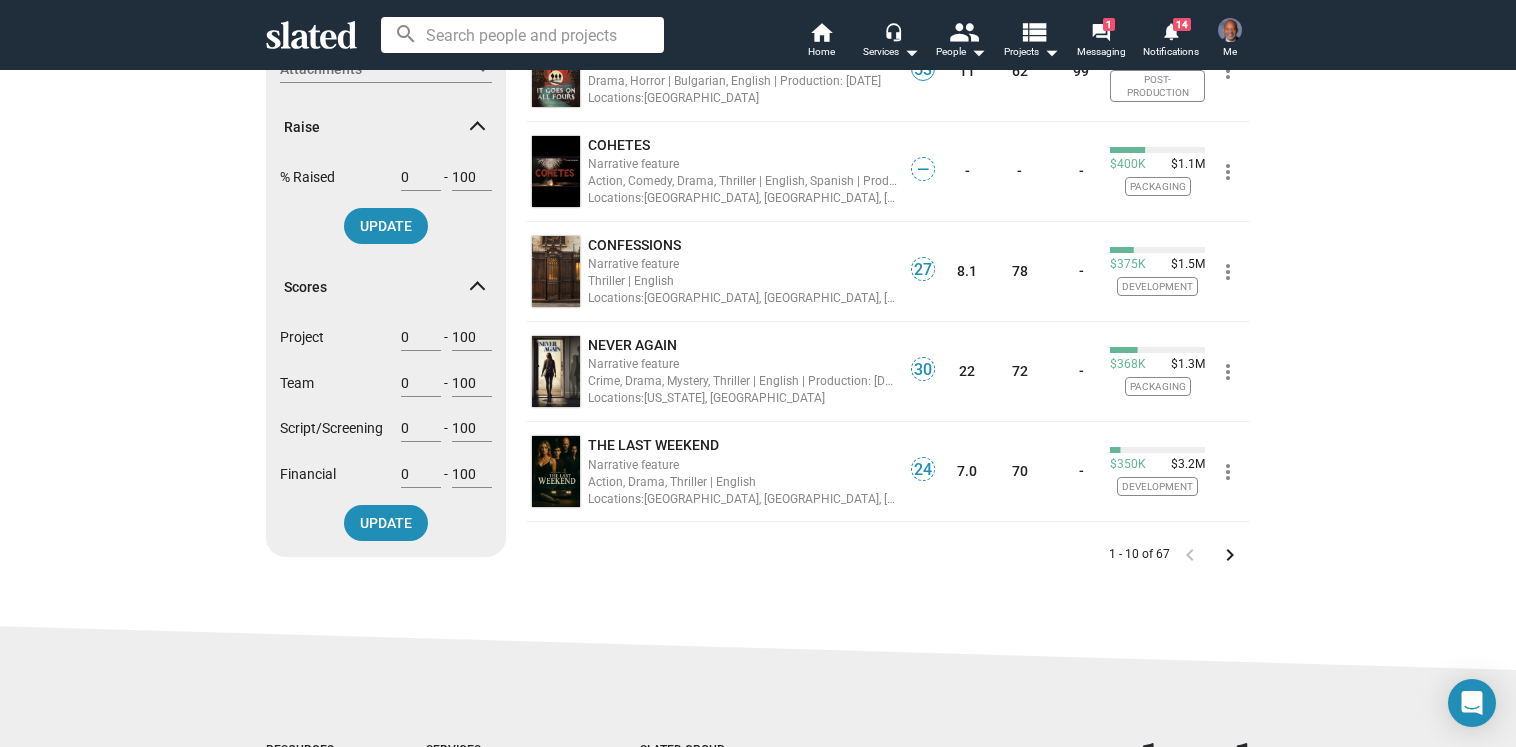 scroll, scrollTop: 769, scrollLeft: 0, axis: vertical 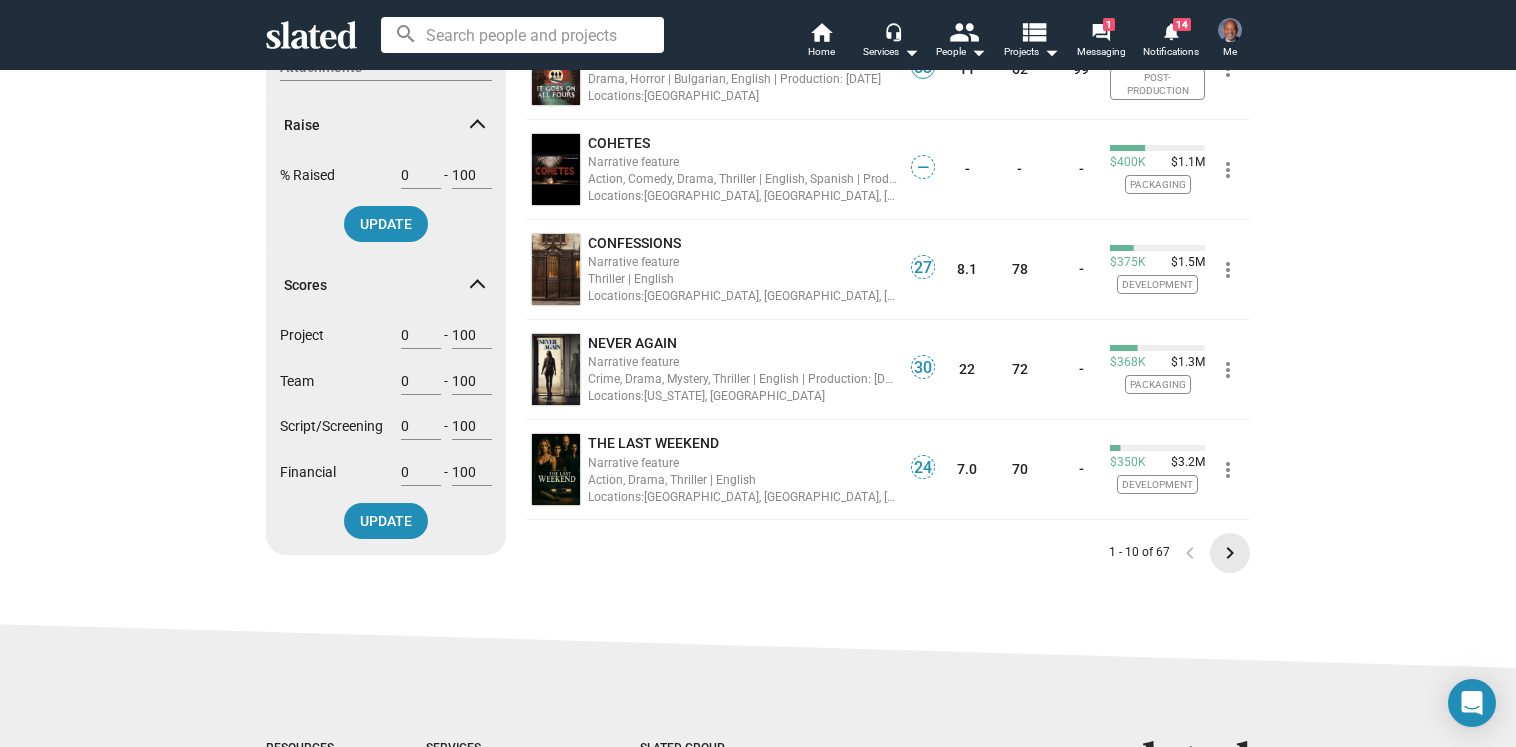click on "keyboard_arrow_right" 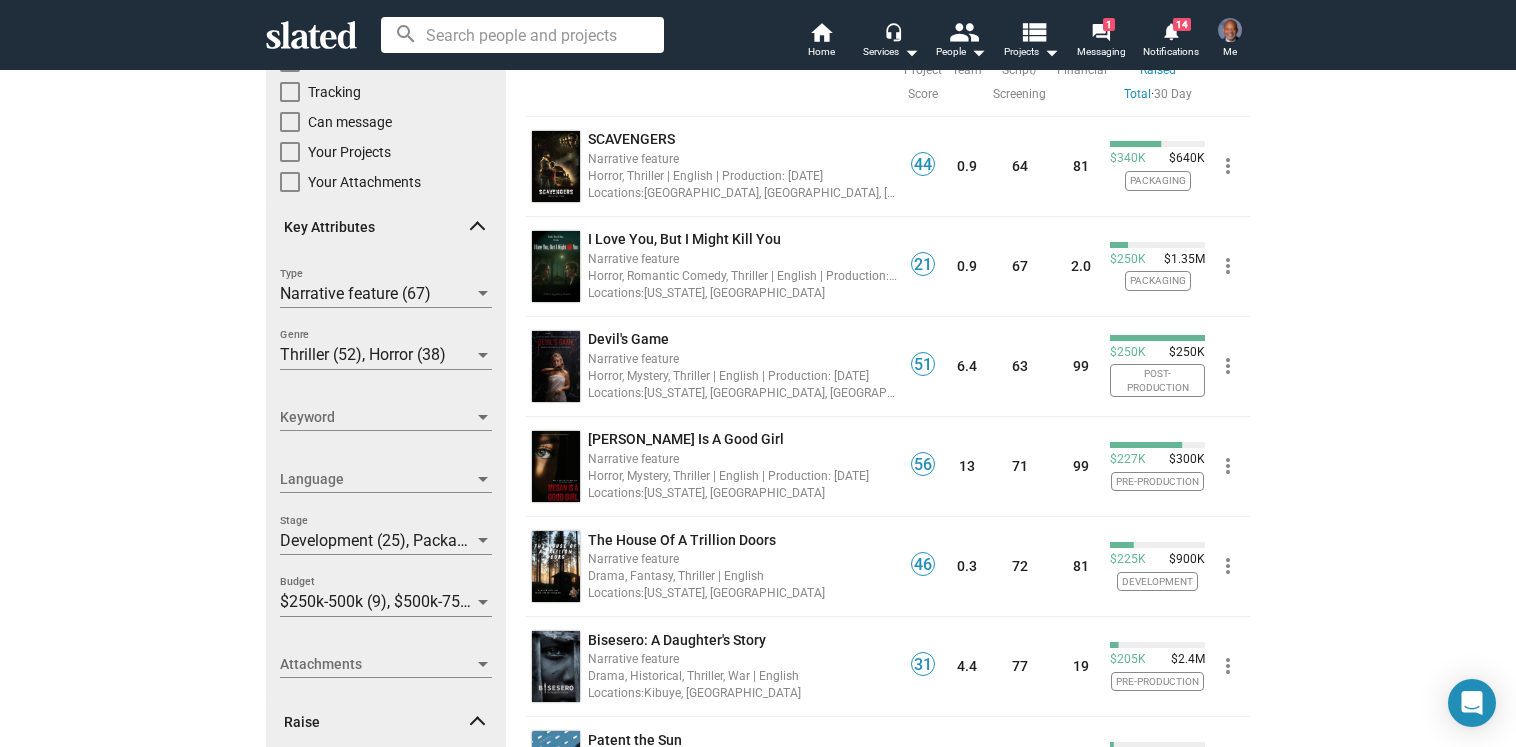 scroll, scrollTop: 171, scrollLeft: 0, axis: vertical 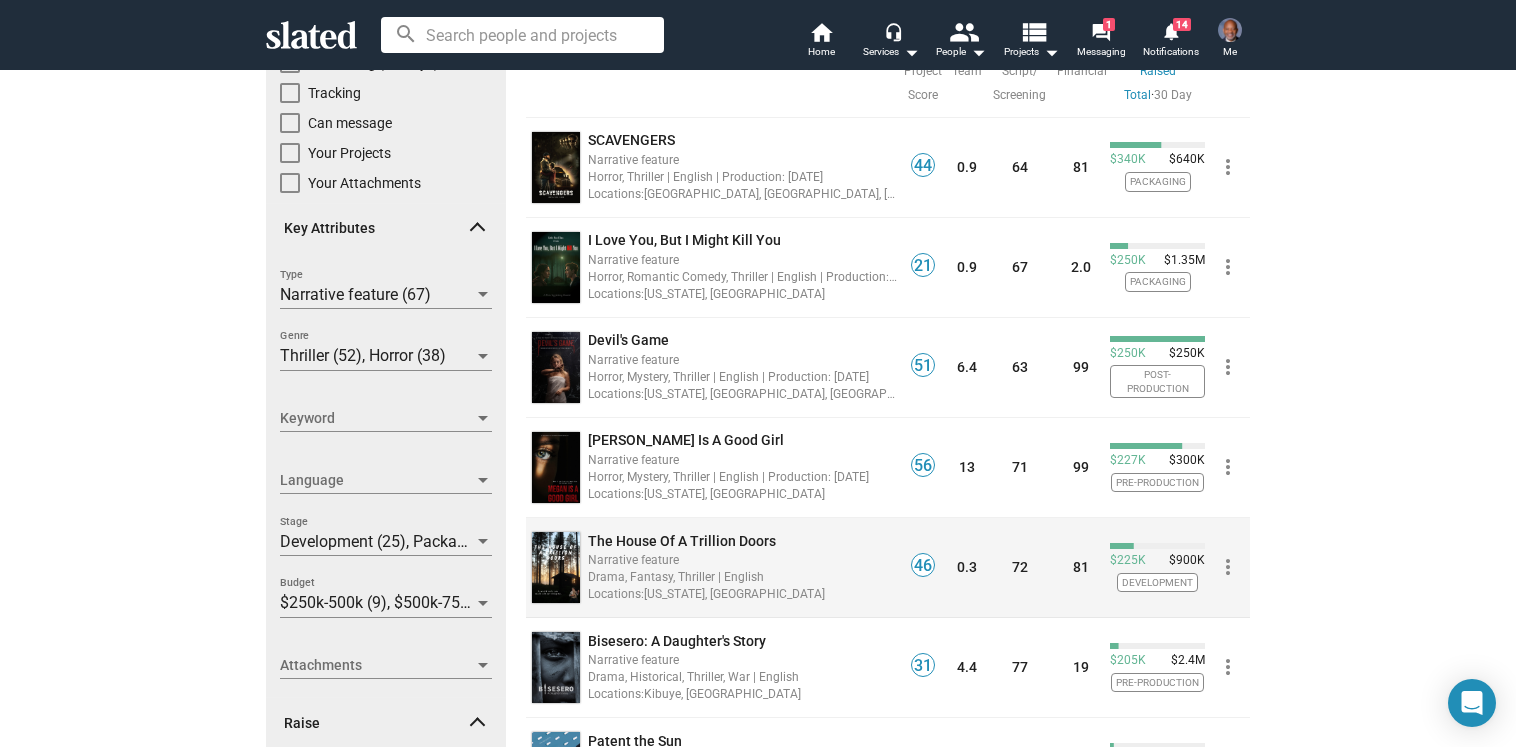 click 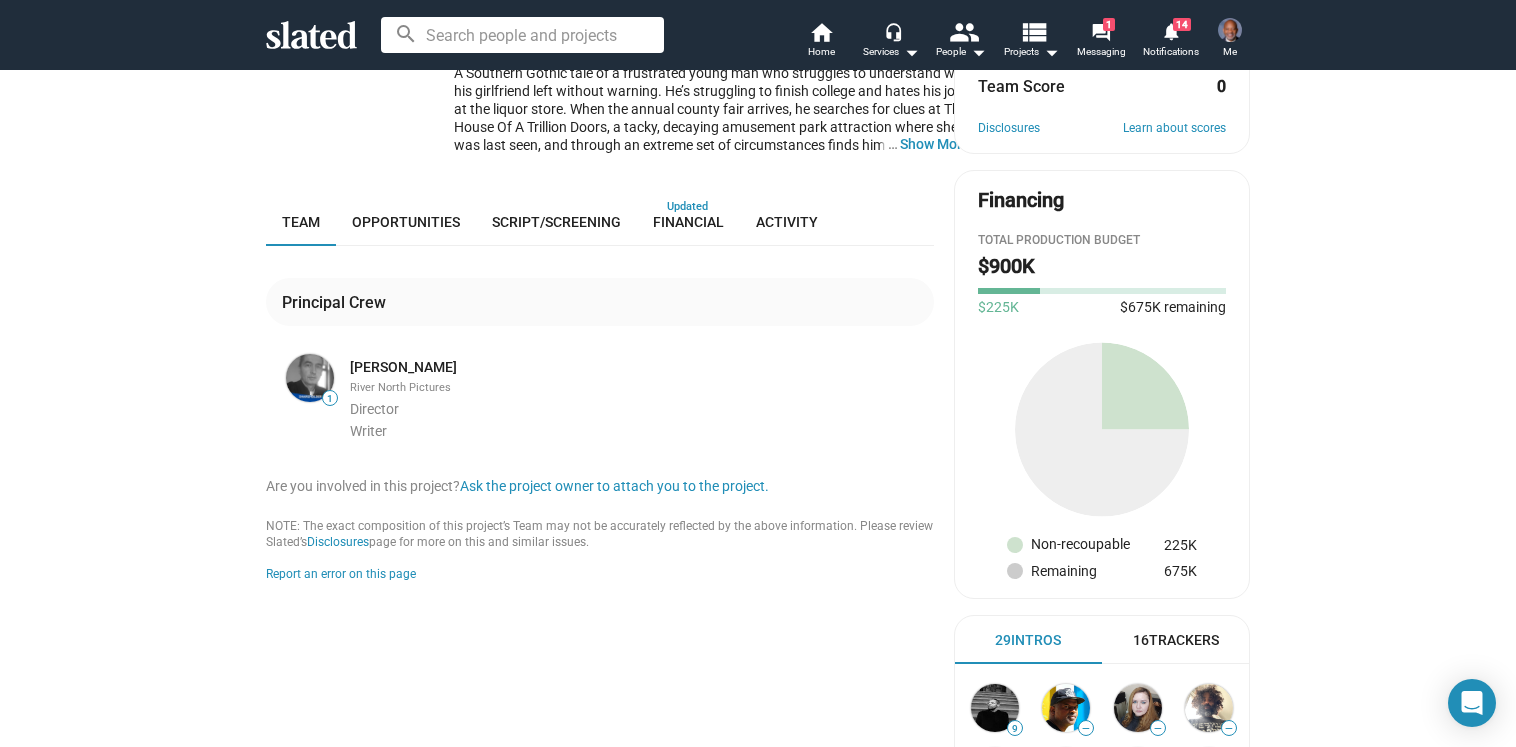 scroll, scrollTop: 397, scrollLeft: 0, axis: vertical 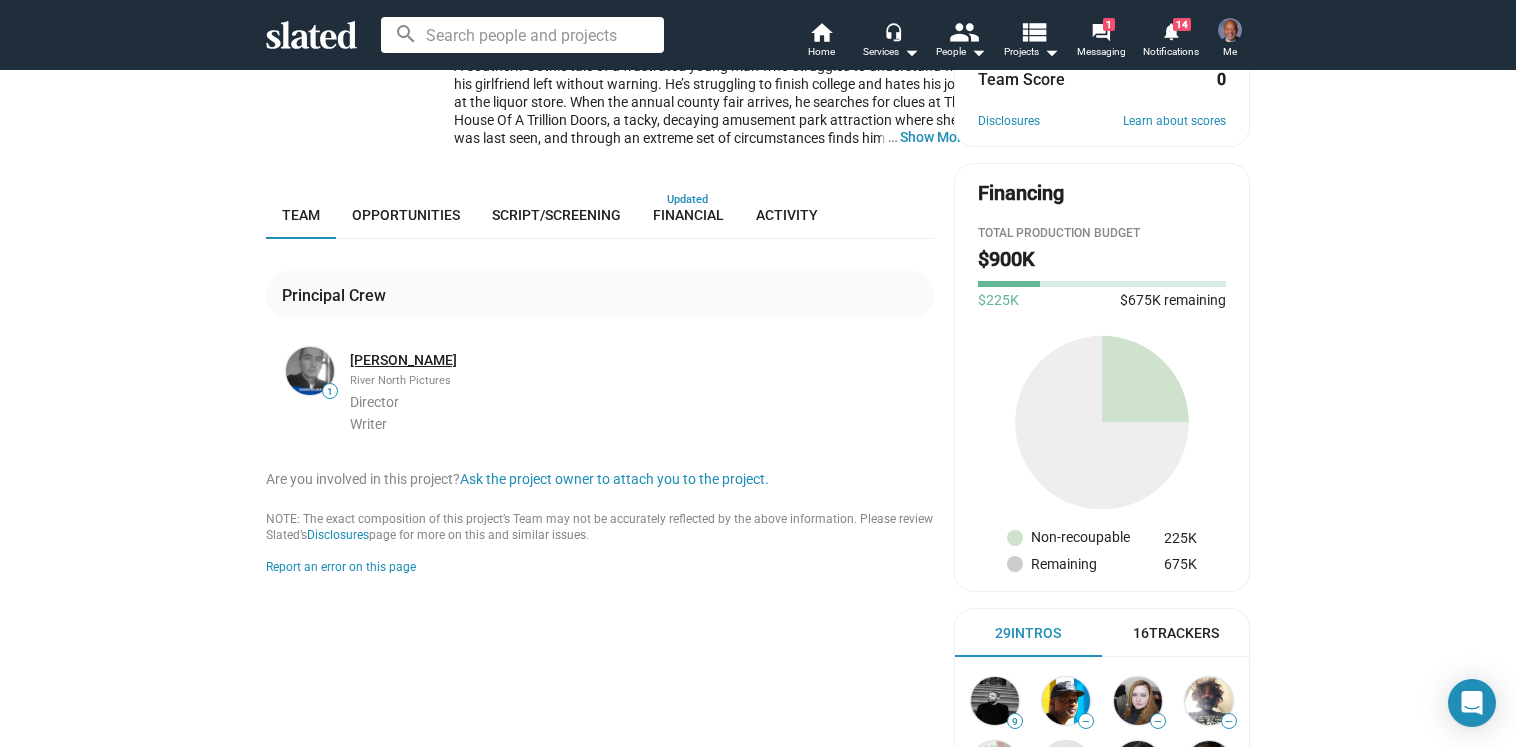 click on "Steve Spremo" 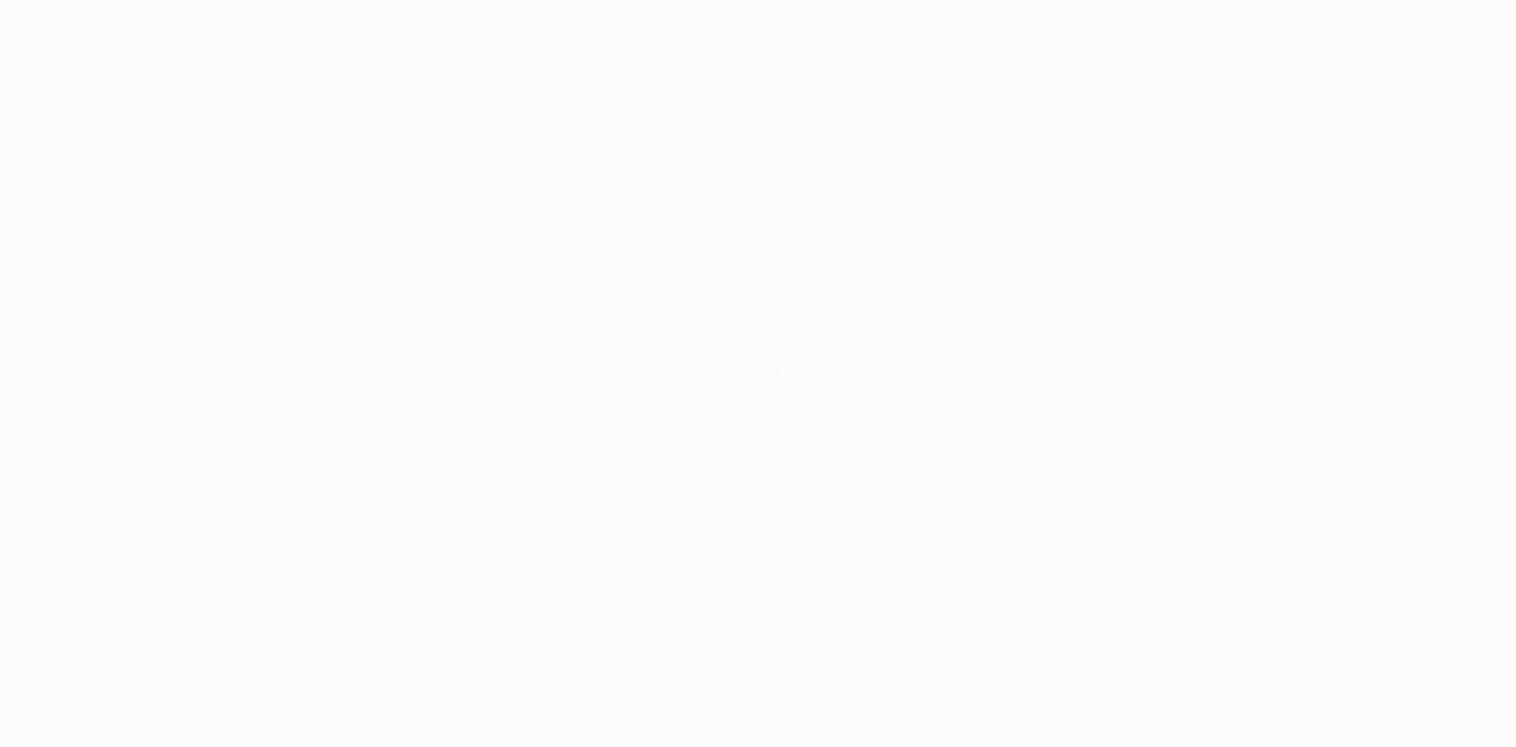 scroll, scrollTop: 0, scrollLeft: 0, axis: both 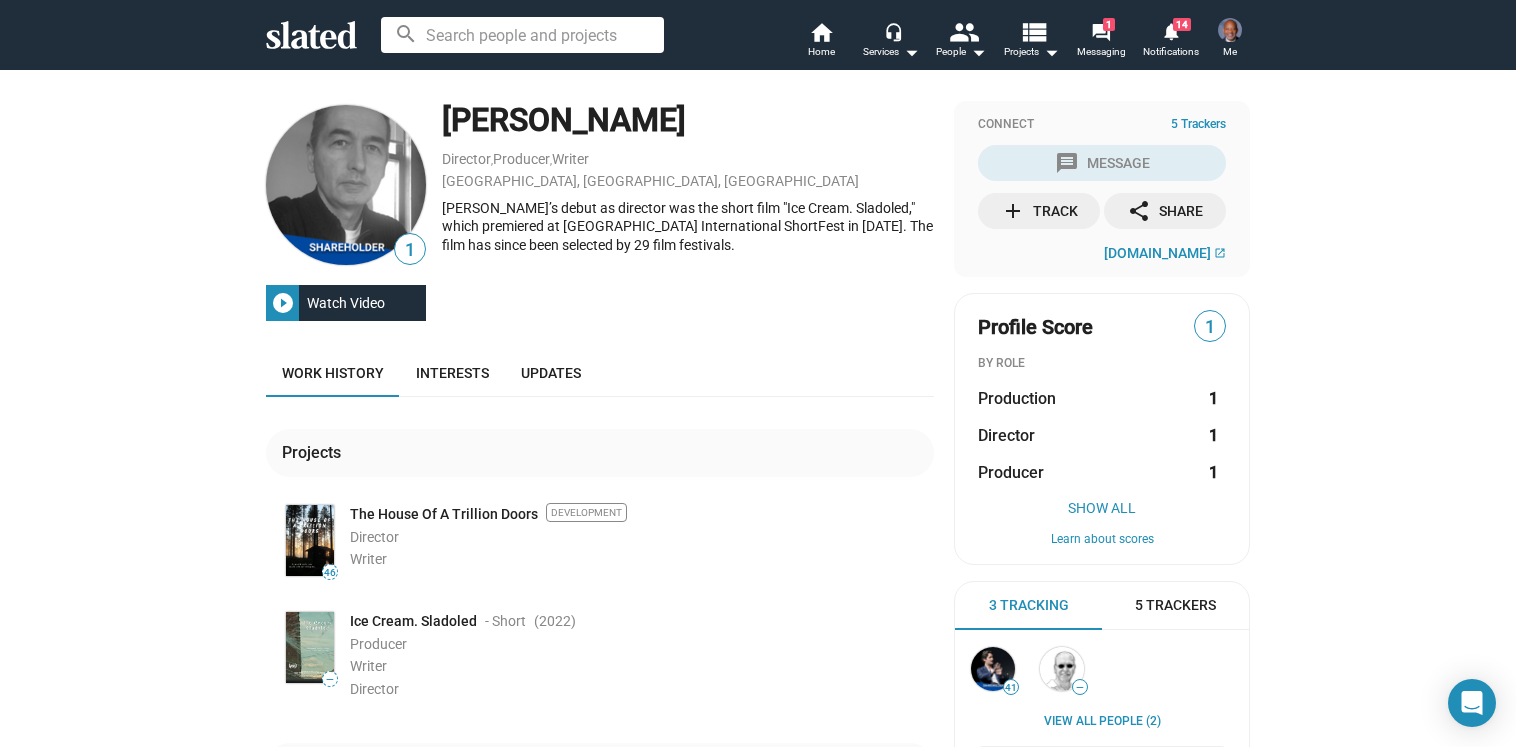 click on "play_circle_filled" 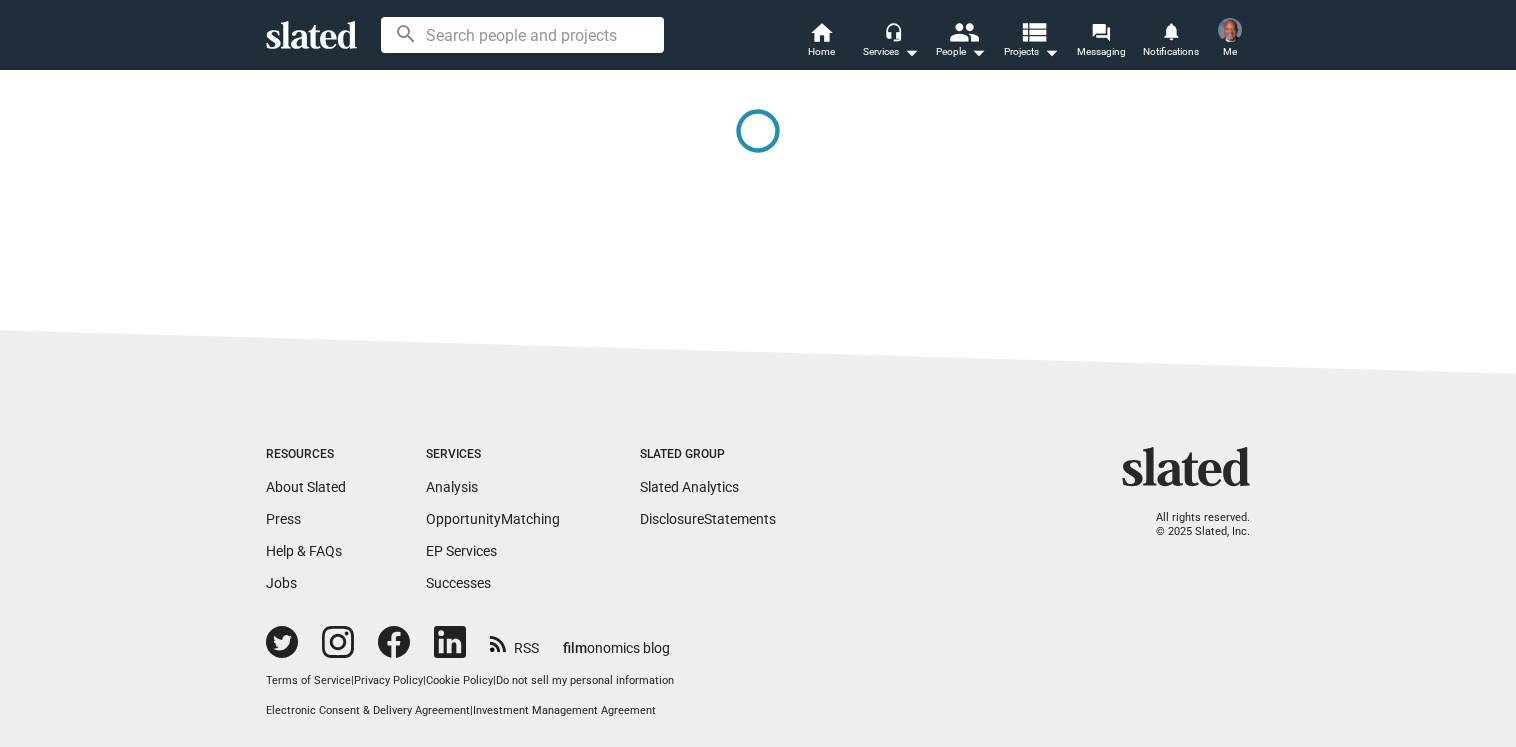 scroll, scrollTop: 0, scrollLeft: 0, axis: both 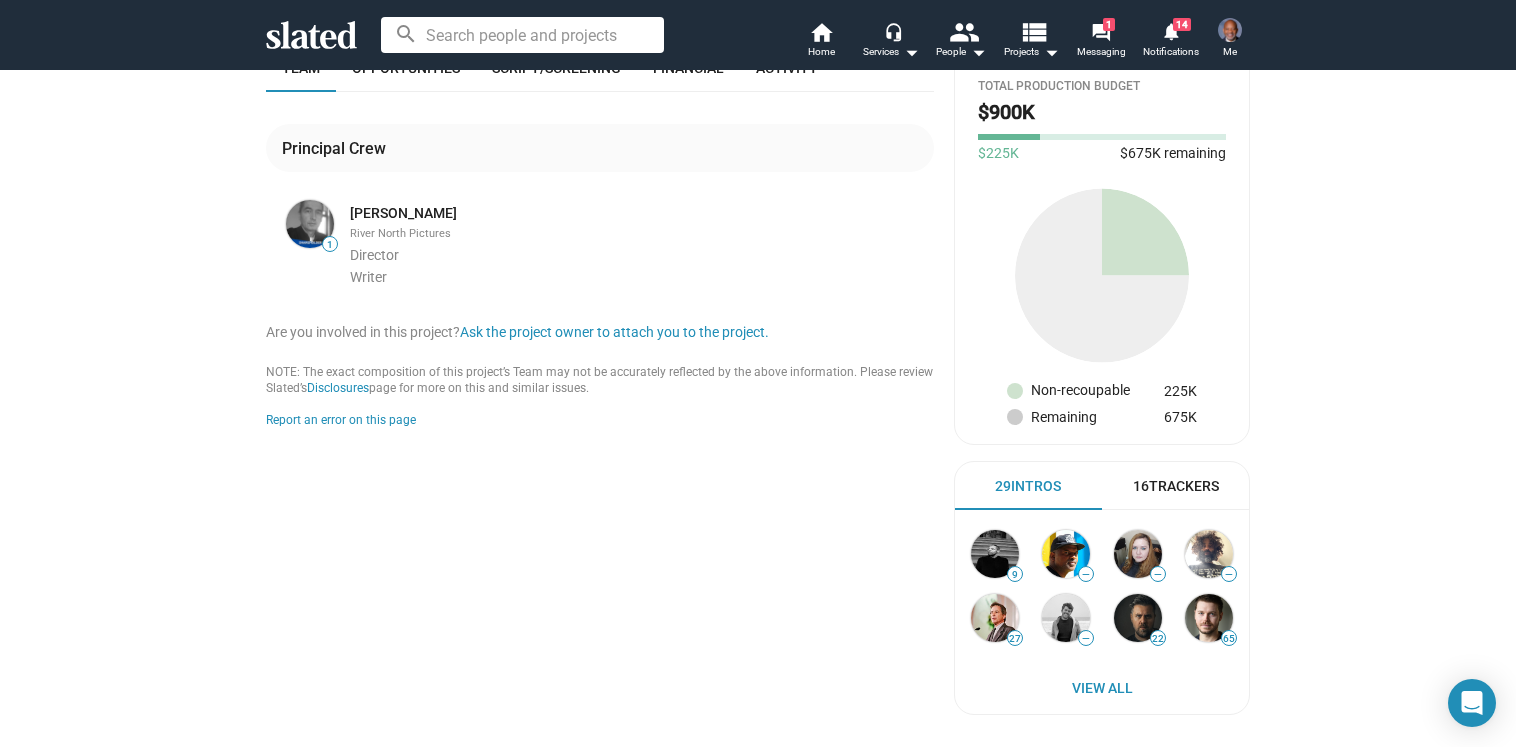 click on "16  Trackers" at bounding box center (1176, 486) 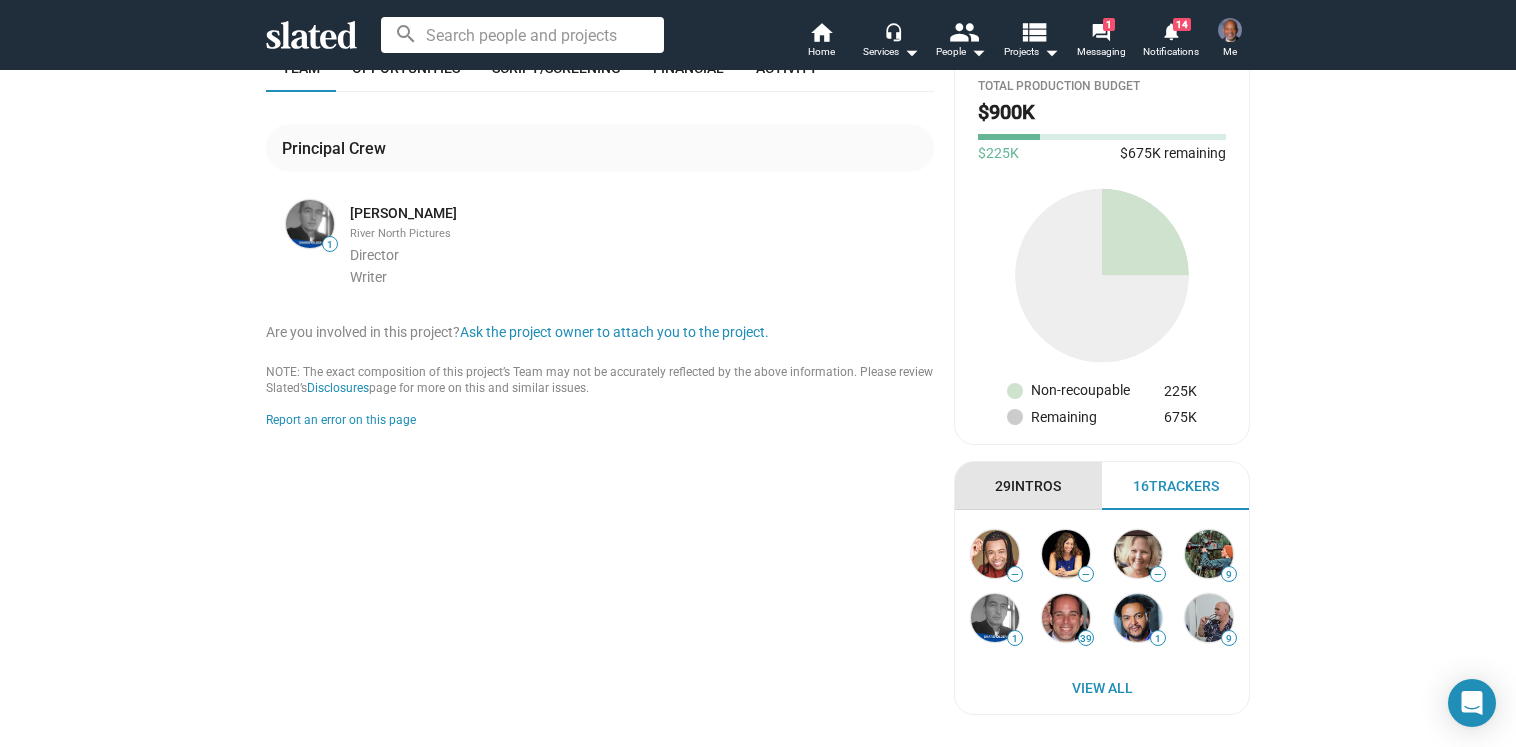 click on "29  Intros" at bounding box center [1028, 486] 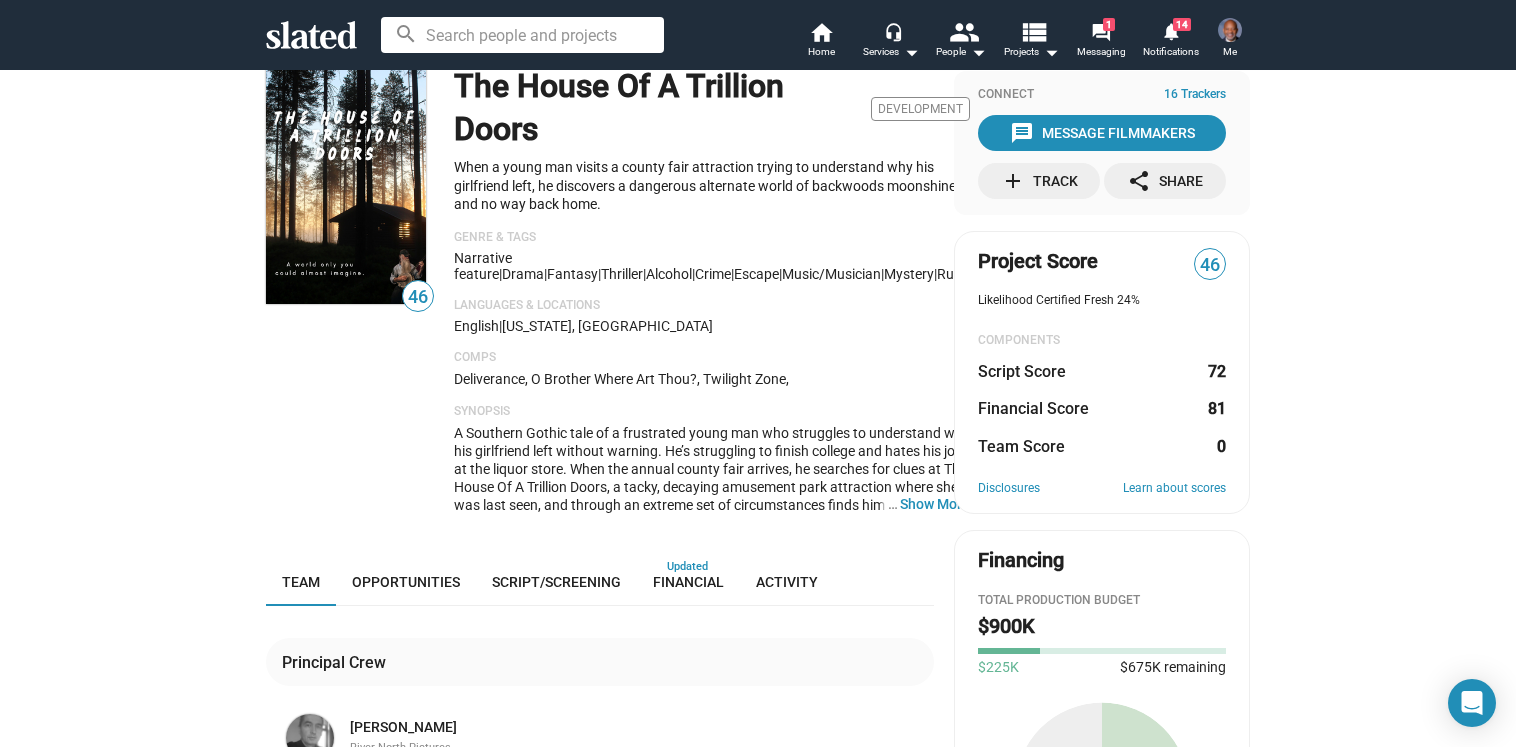 scroll, scrollTop: 0, scrollLeft: 0, axis: both 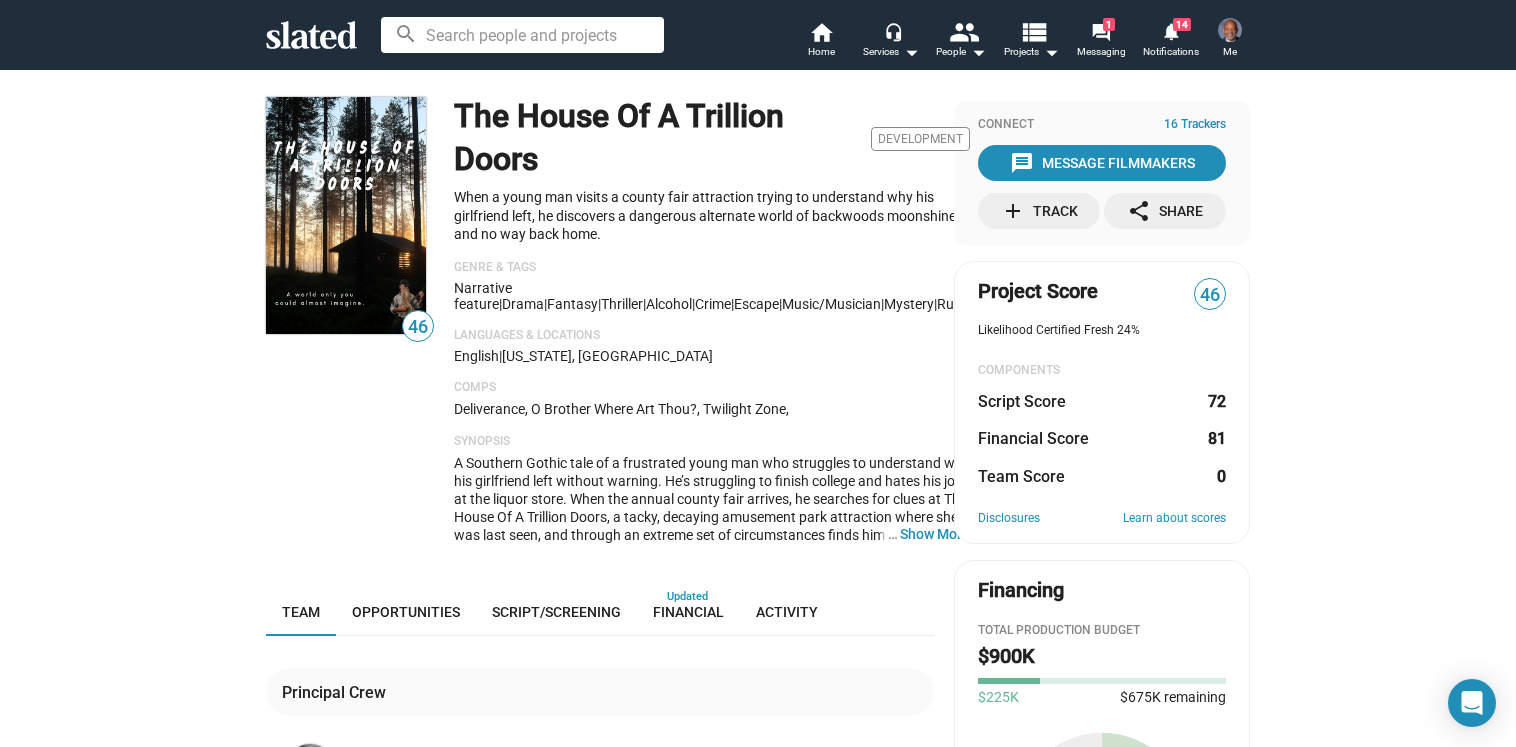 click on "add" 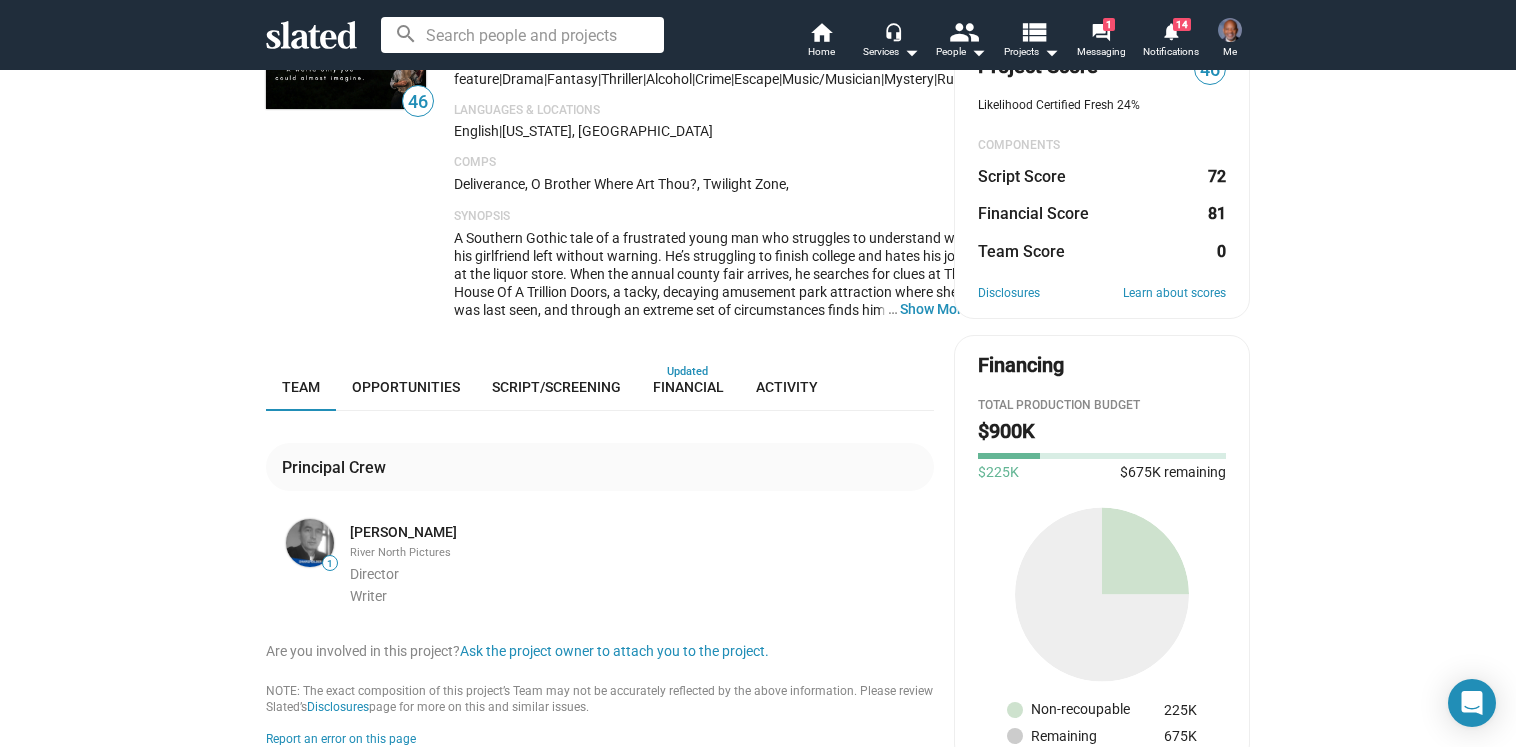 scroll, scrollTop: 0, scrollLeft: 0, axis: both 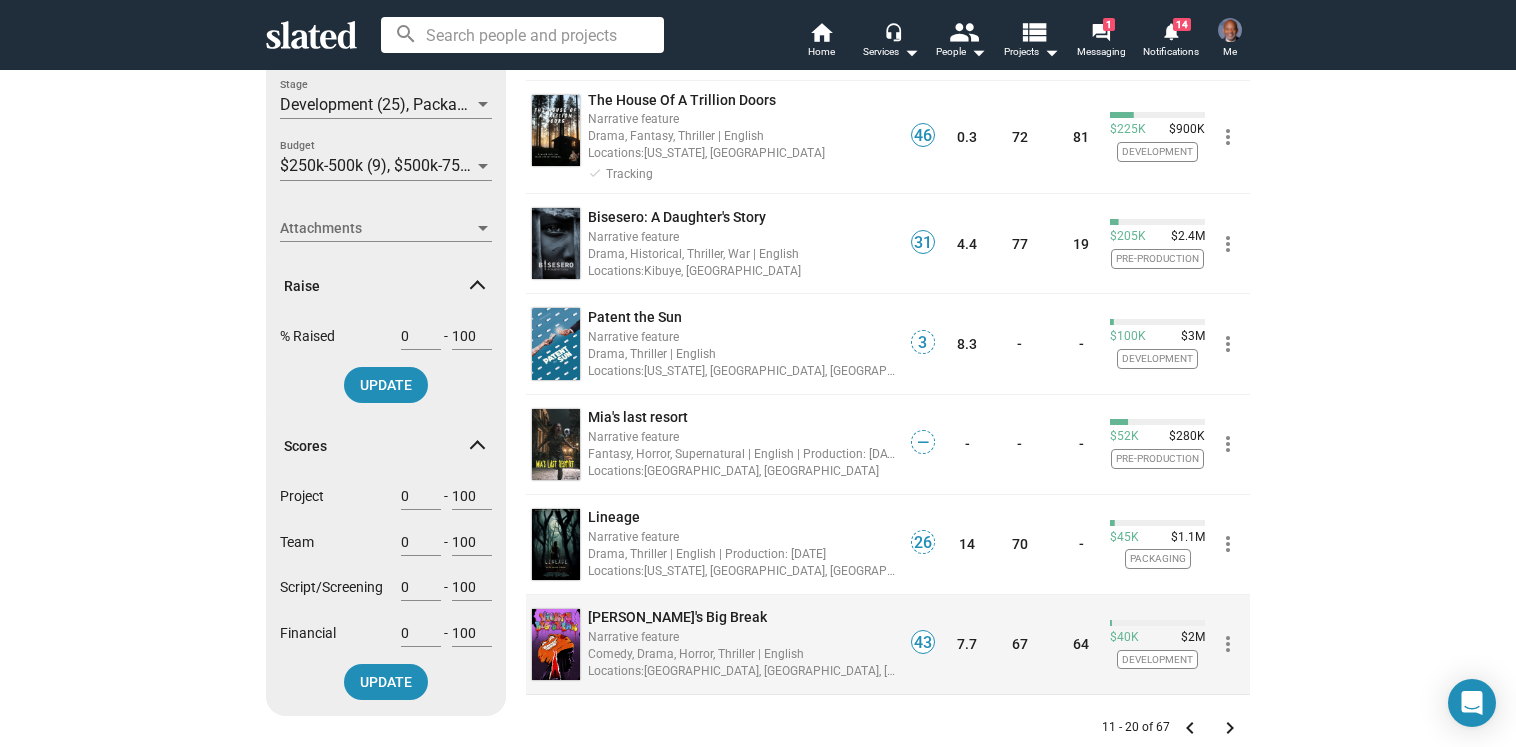 click 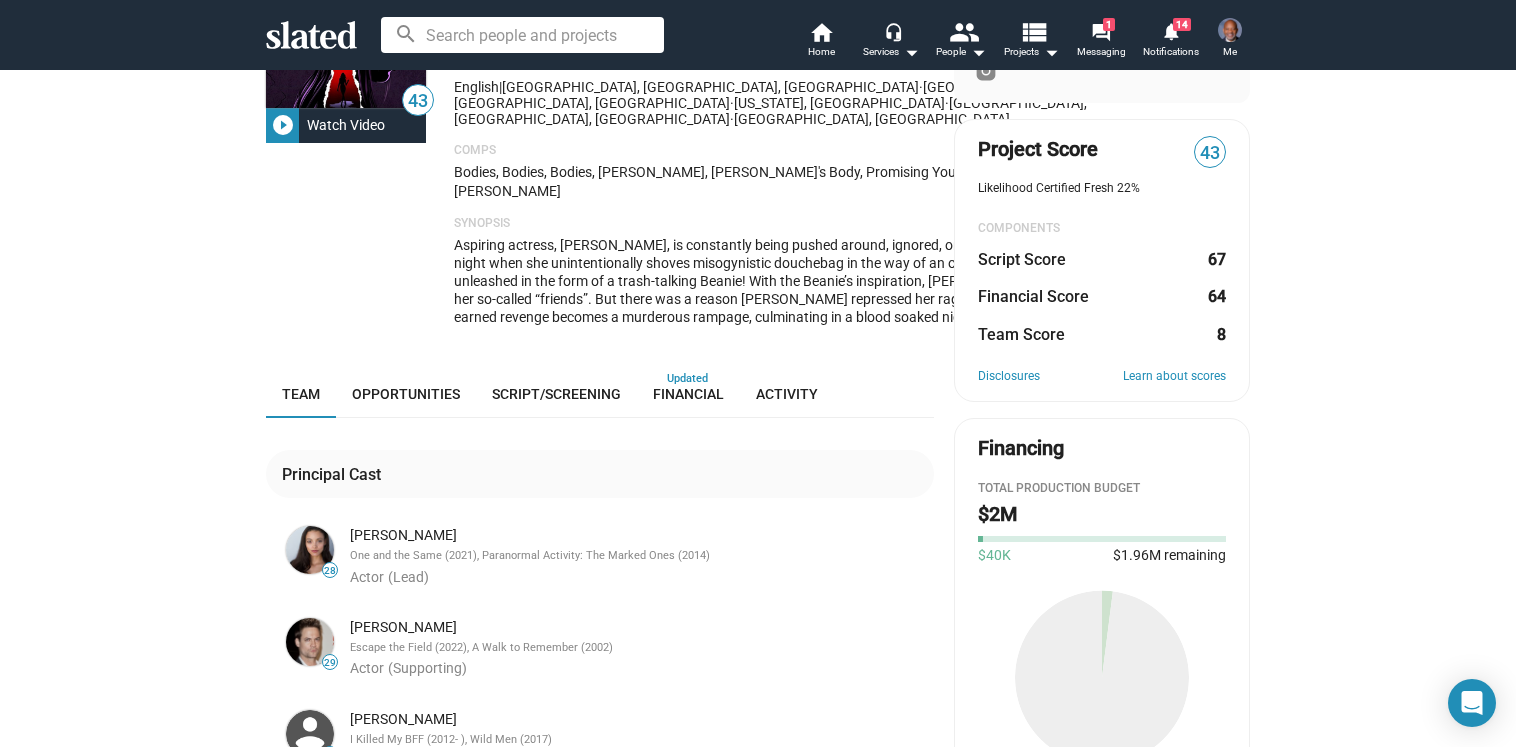 scroll, scrollTop: 0, scrollLeft: 0, axis: both 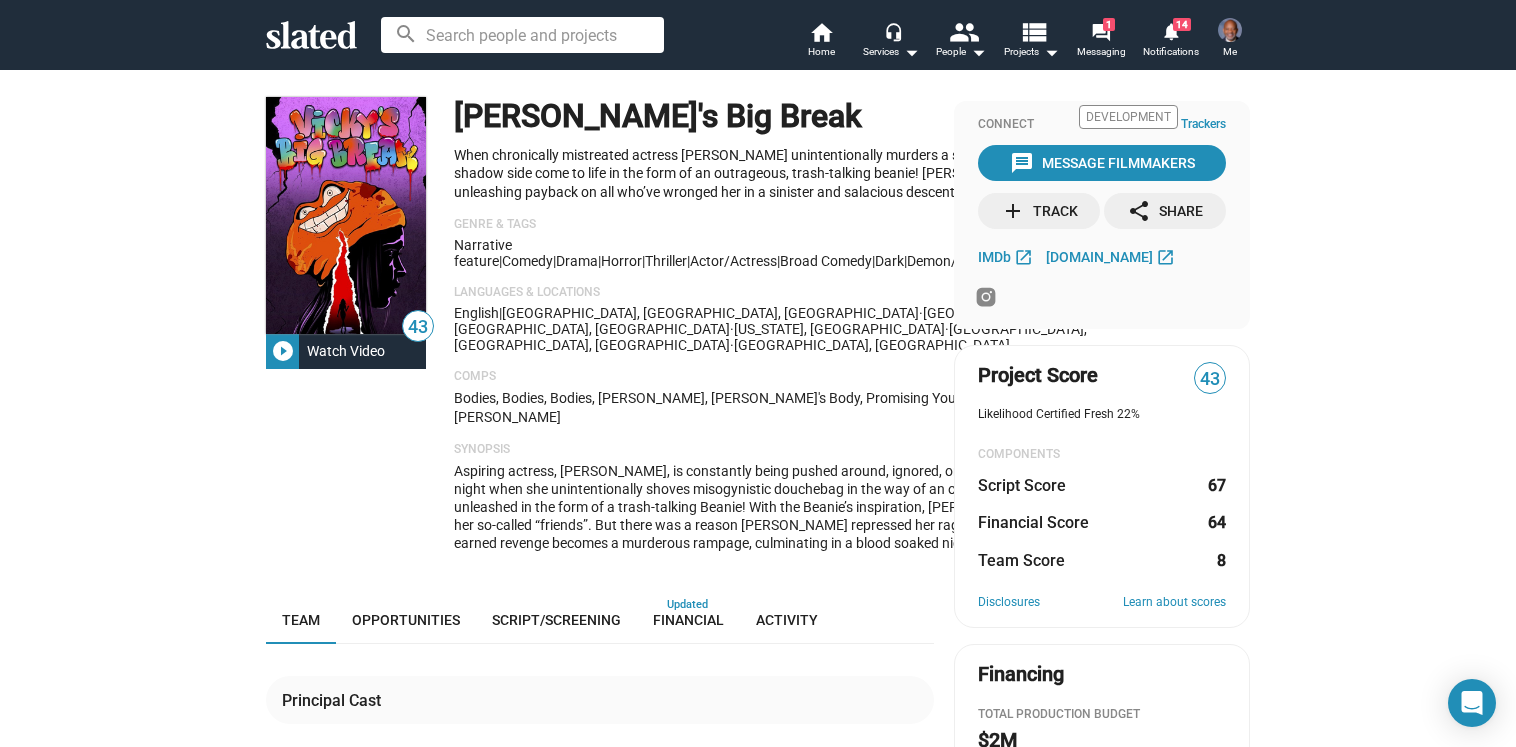 click on "play_circle_filled" 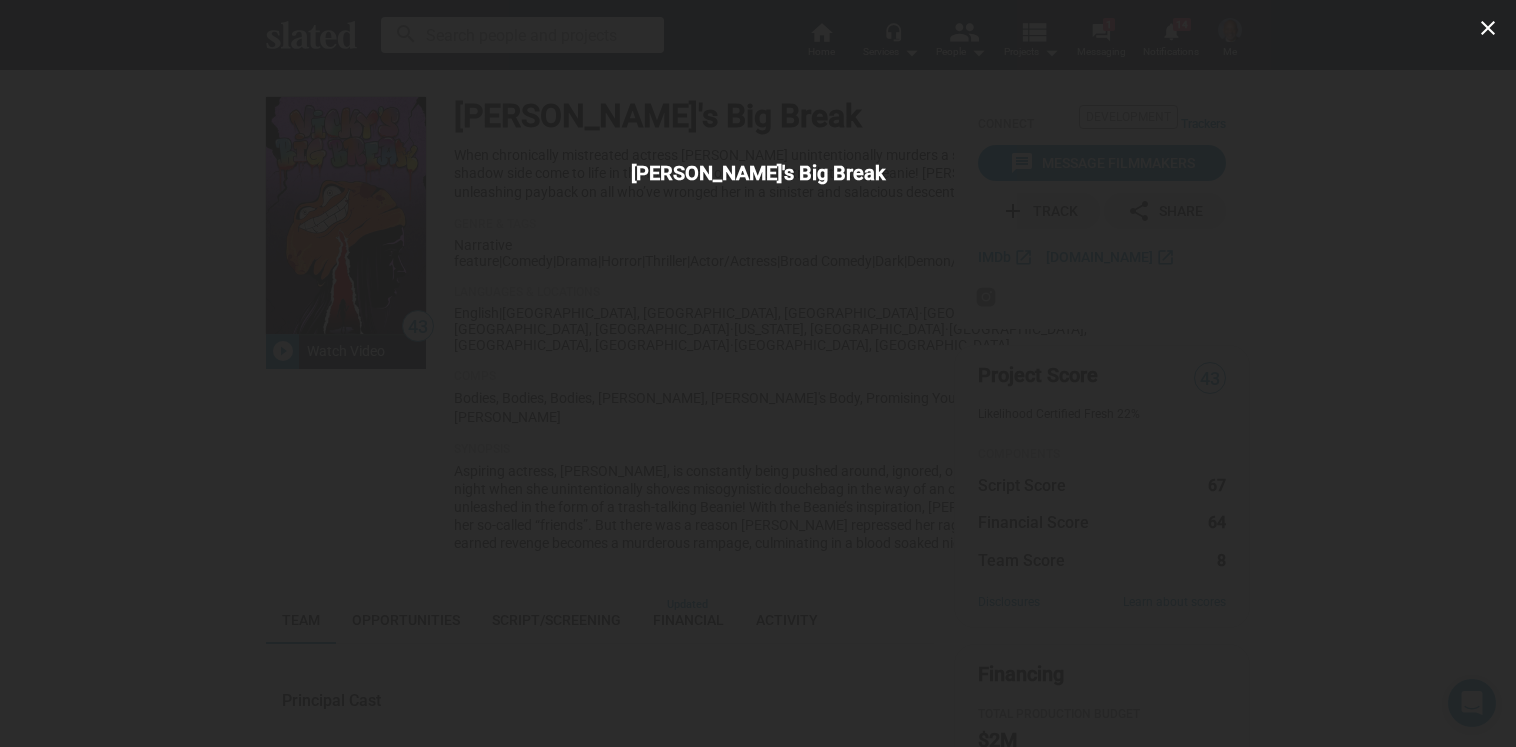 click on "close Vicky's Big Break" at bounding box center [758, 373] 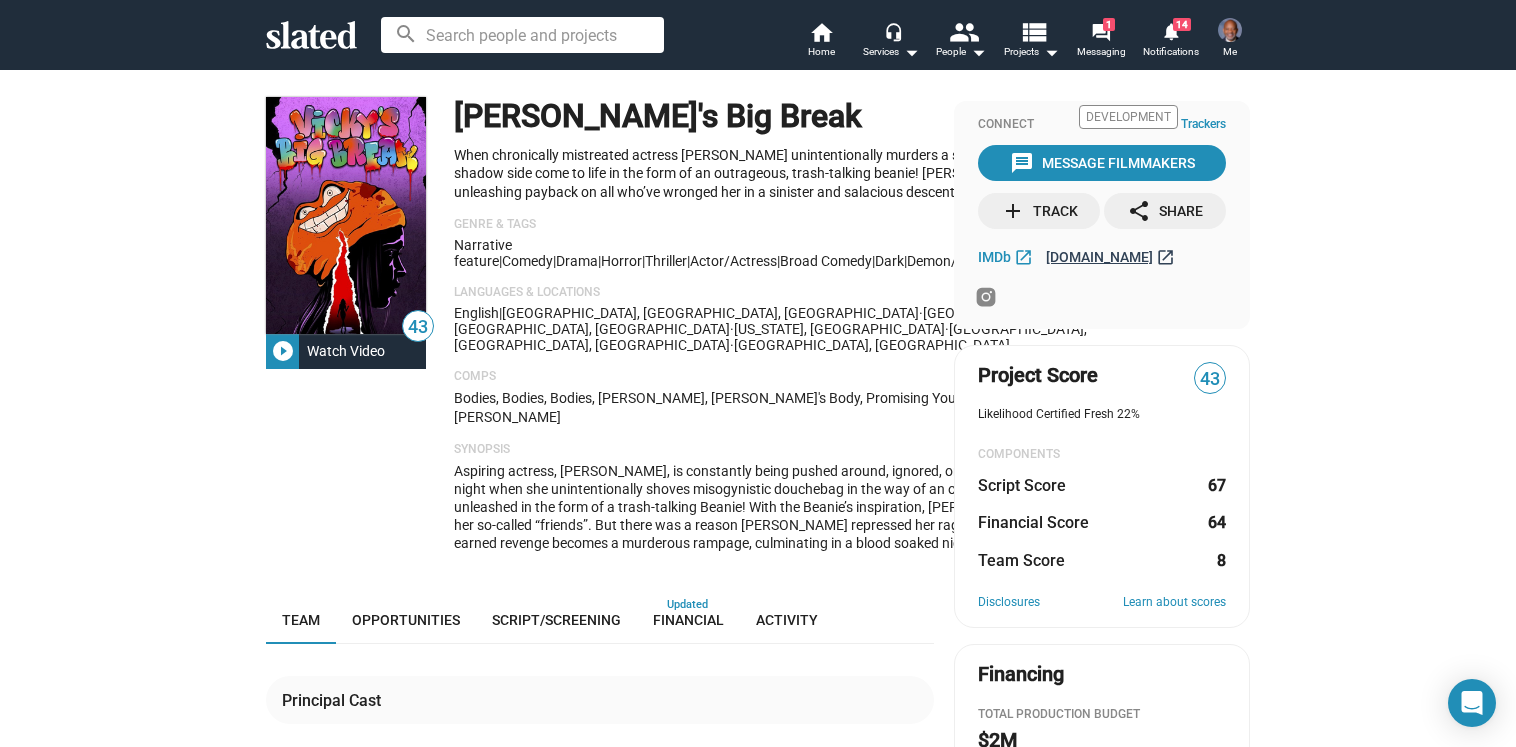 click on "vickysbigbreak.com" 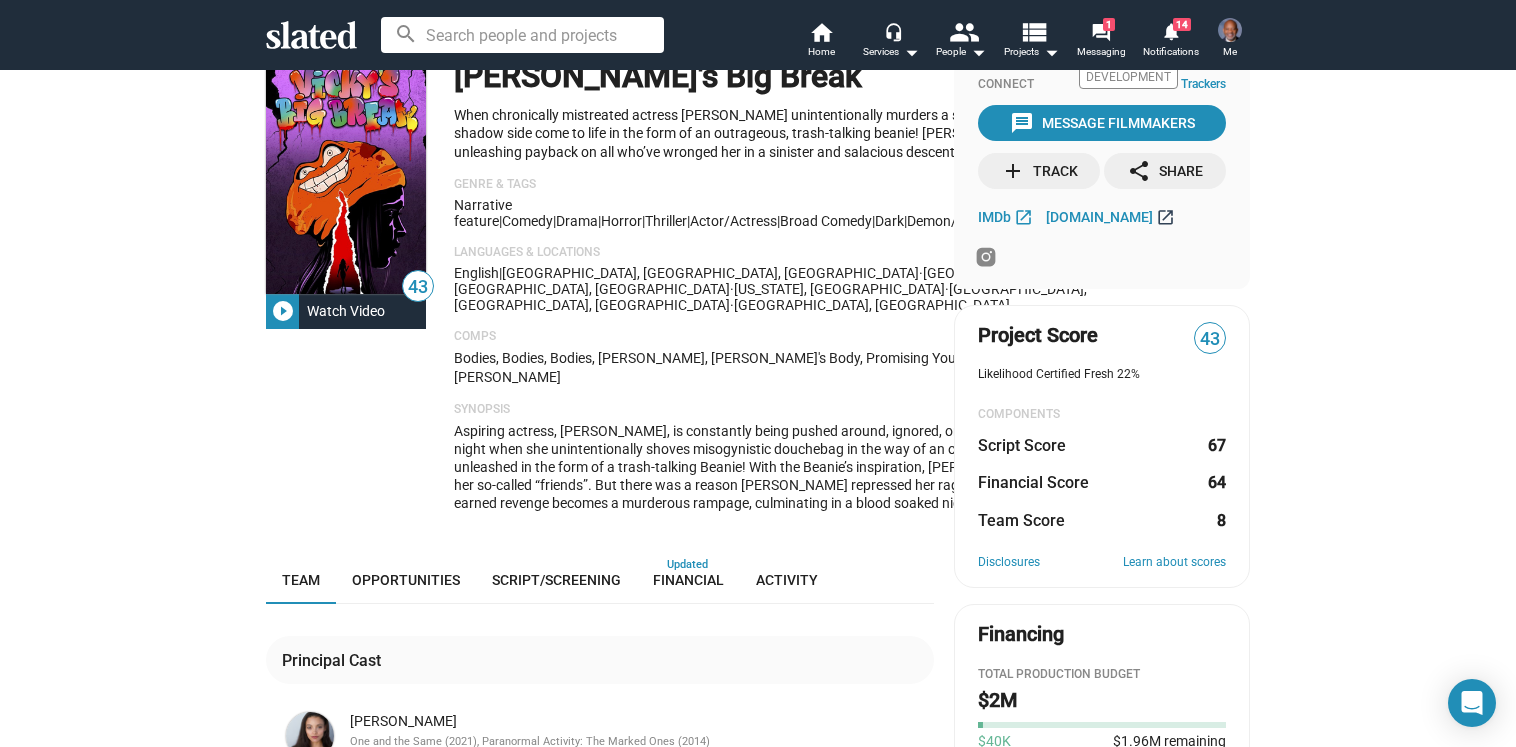 scroll, scrollTop: 128, scrollLeft: 0, axis: vertical 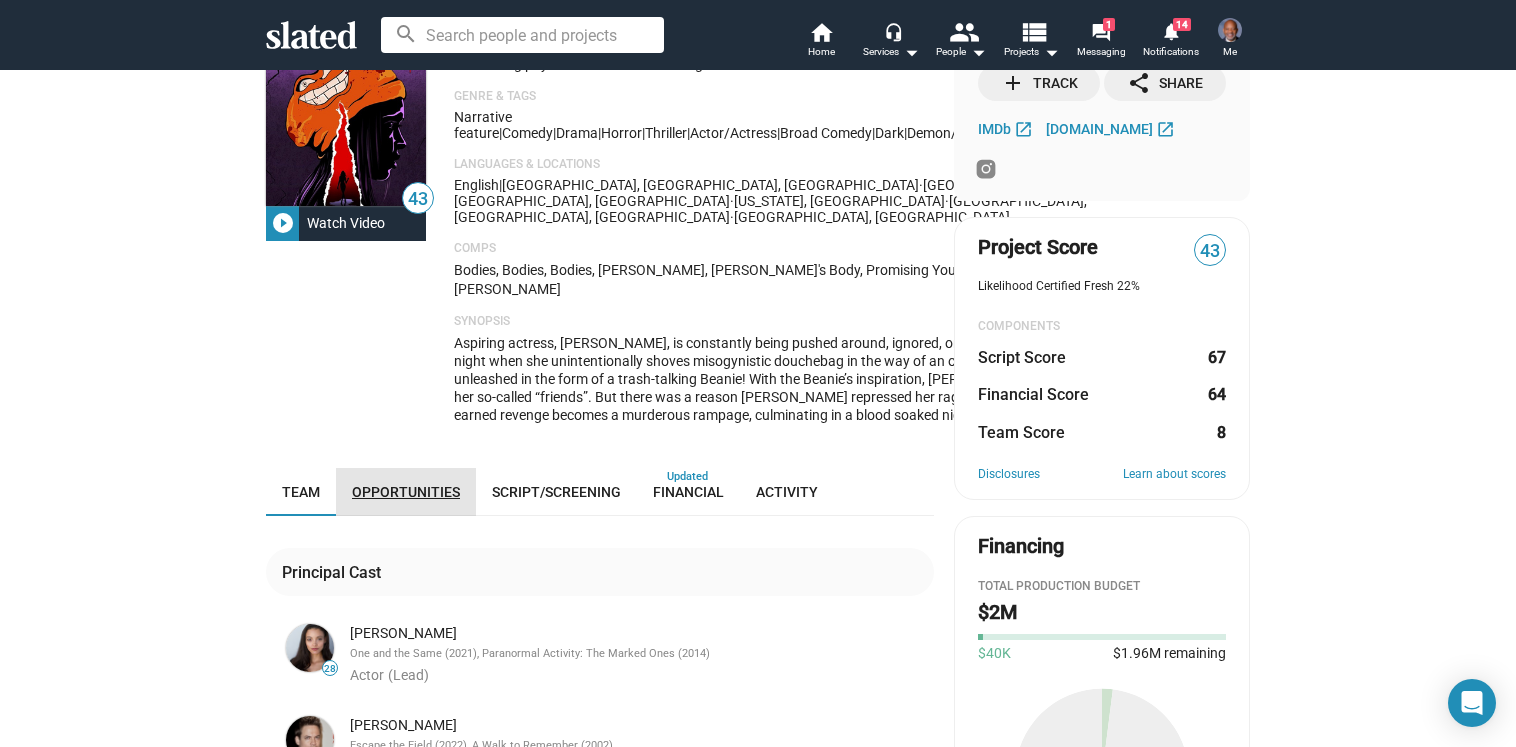 click on "Opportunities" at bounding box center (406, 492) 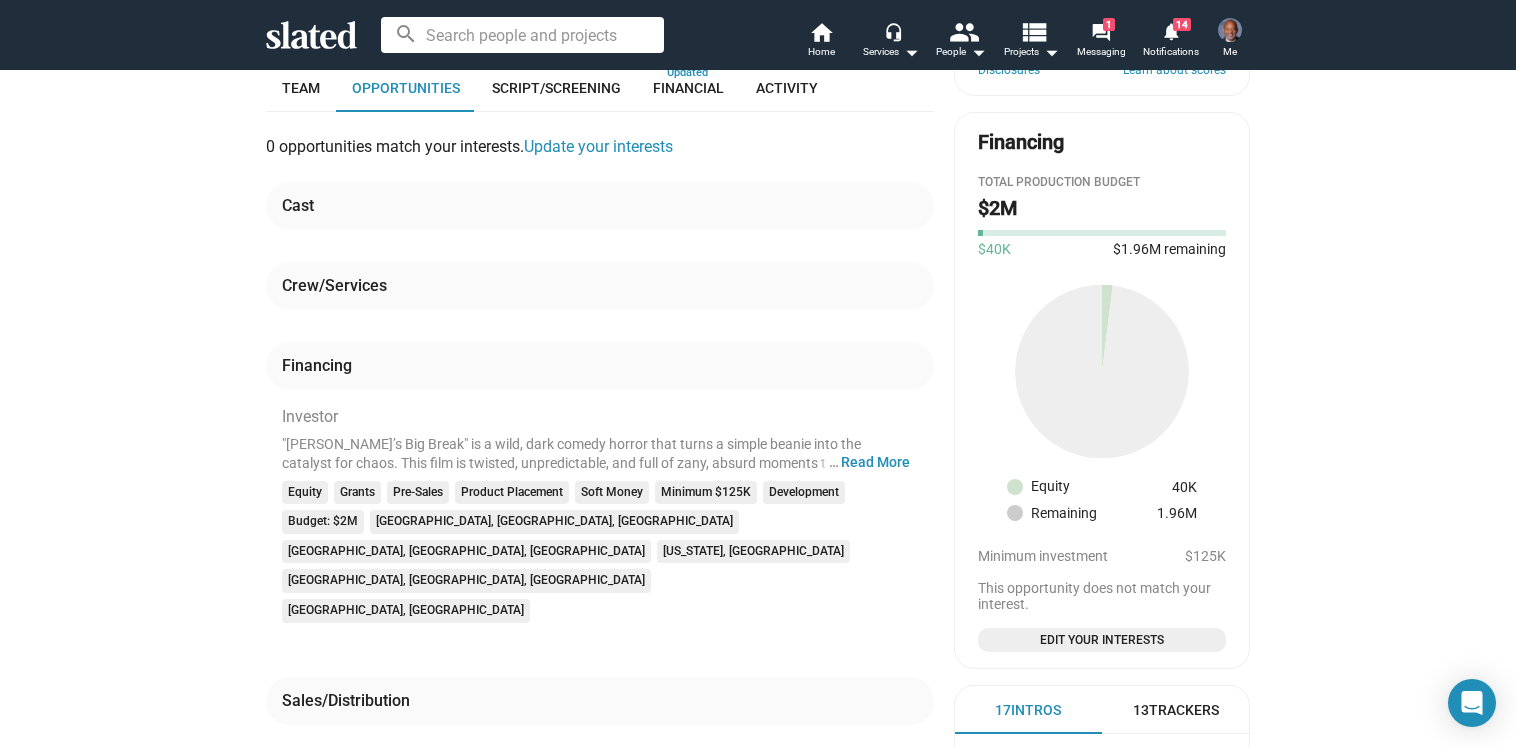 scroll, scrollTop: 518, scrollLeft: 0, axis: vertical 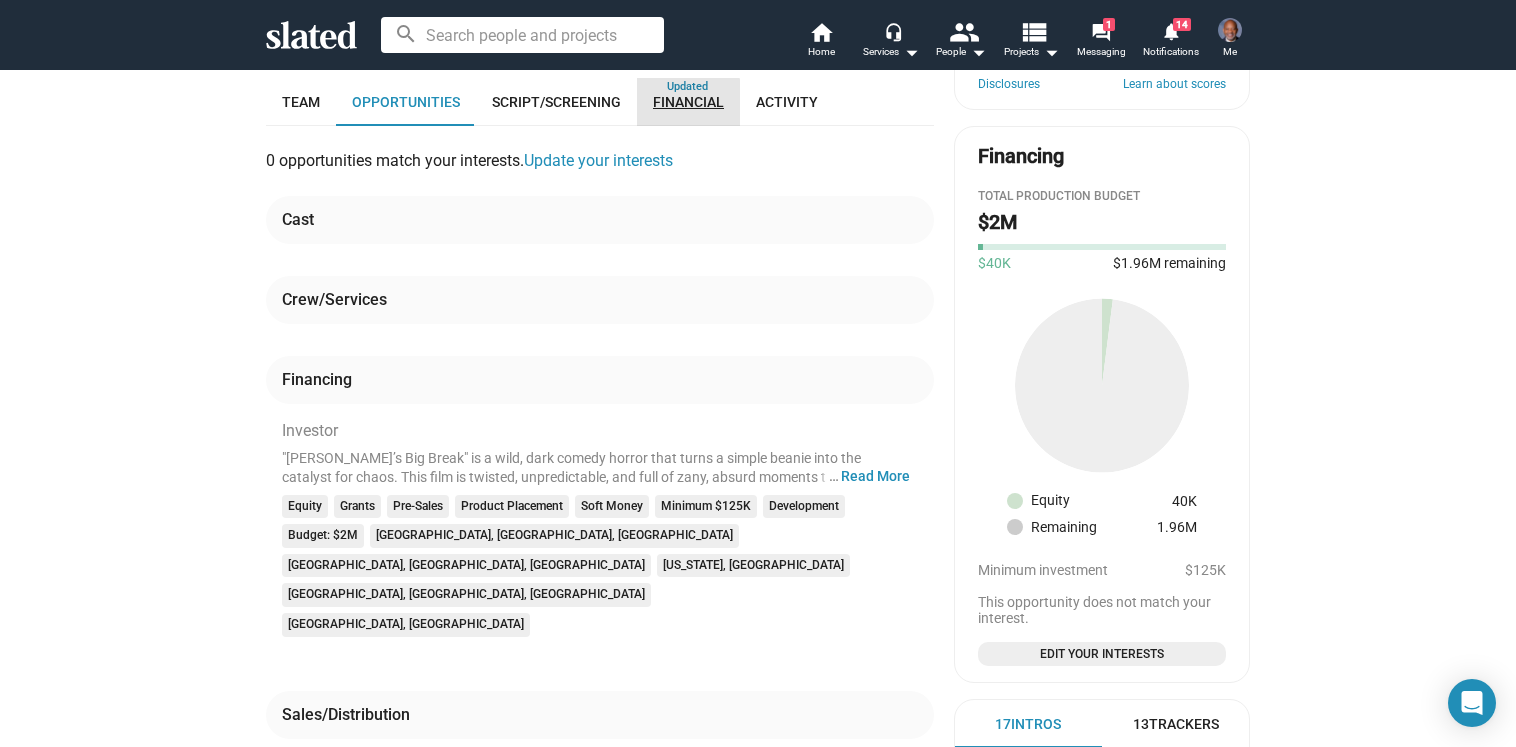 click on "Financial" at bounding box center [688, 102] 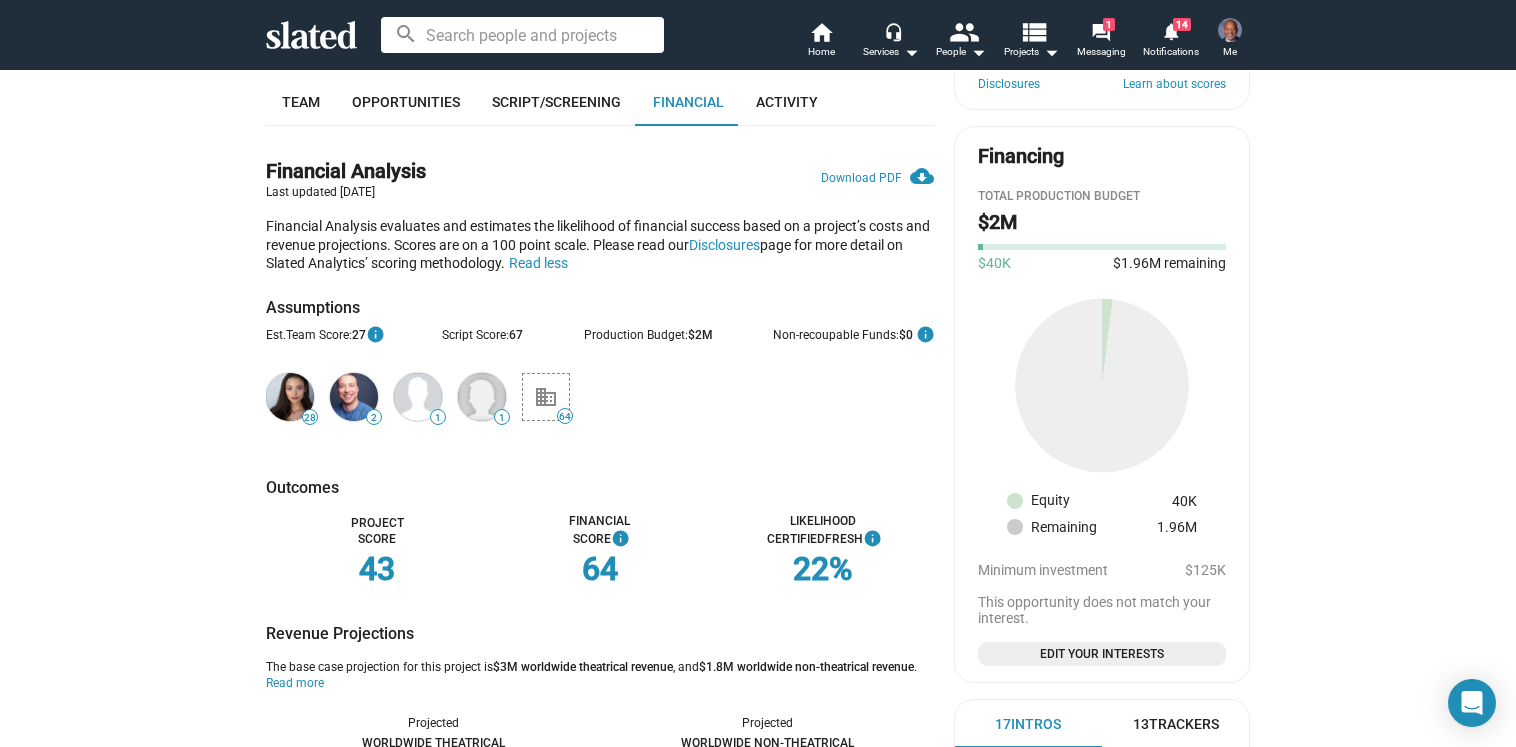 scroll, scrollTop: 532, scrollLeft: 0, axis: vertical 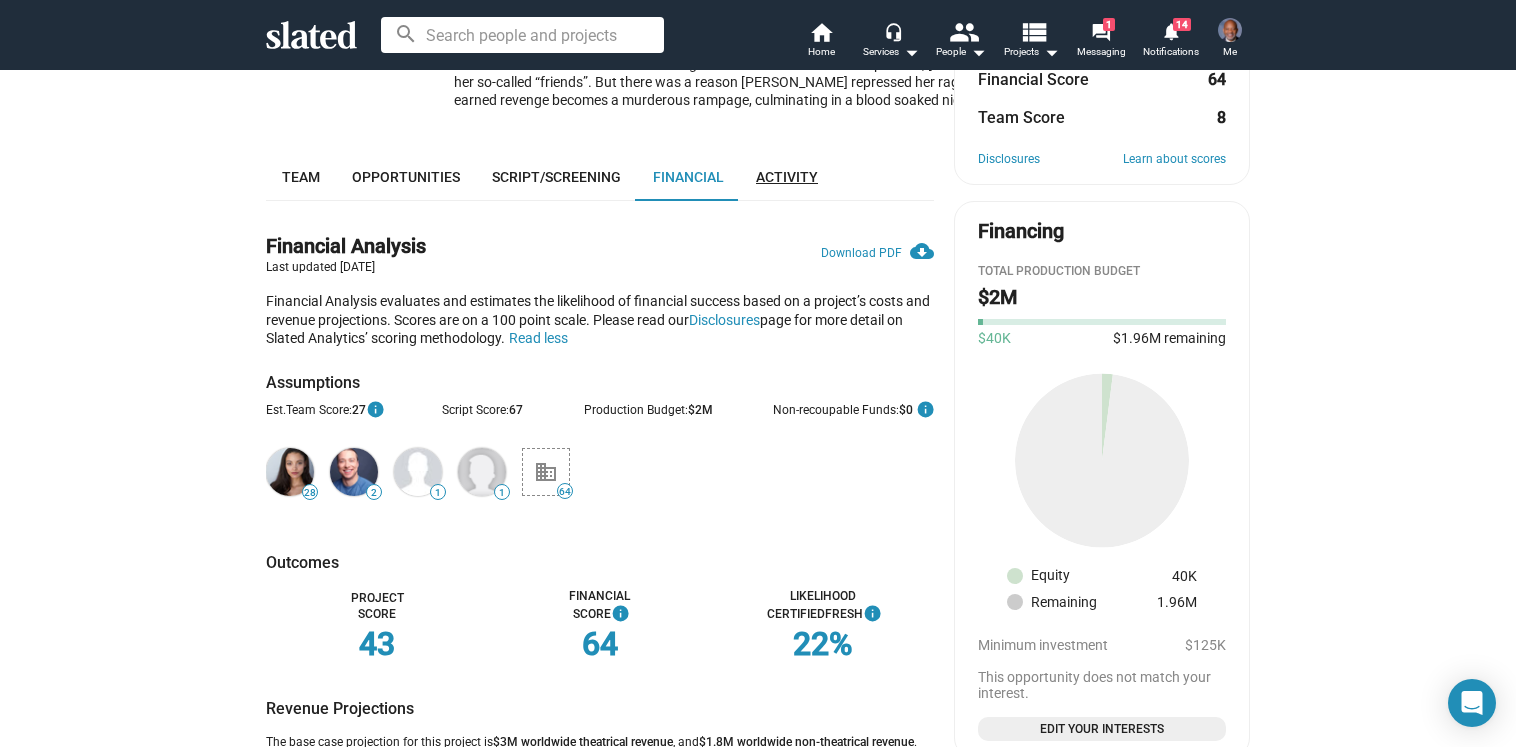 click on "Activity" at bounding box center (787, 177) 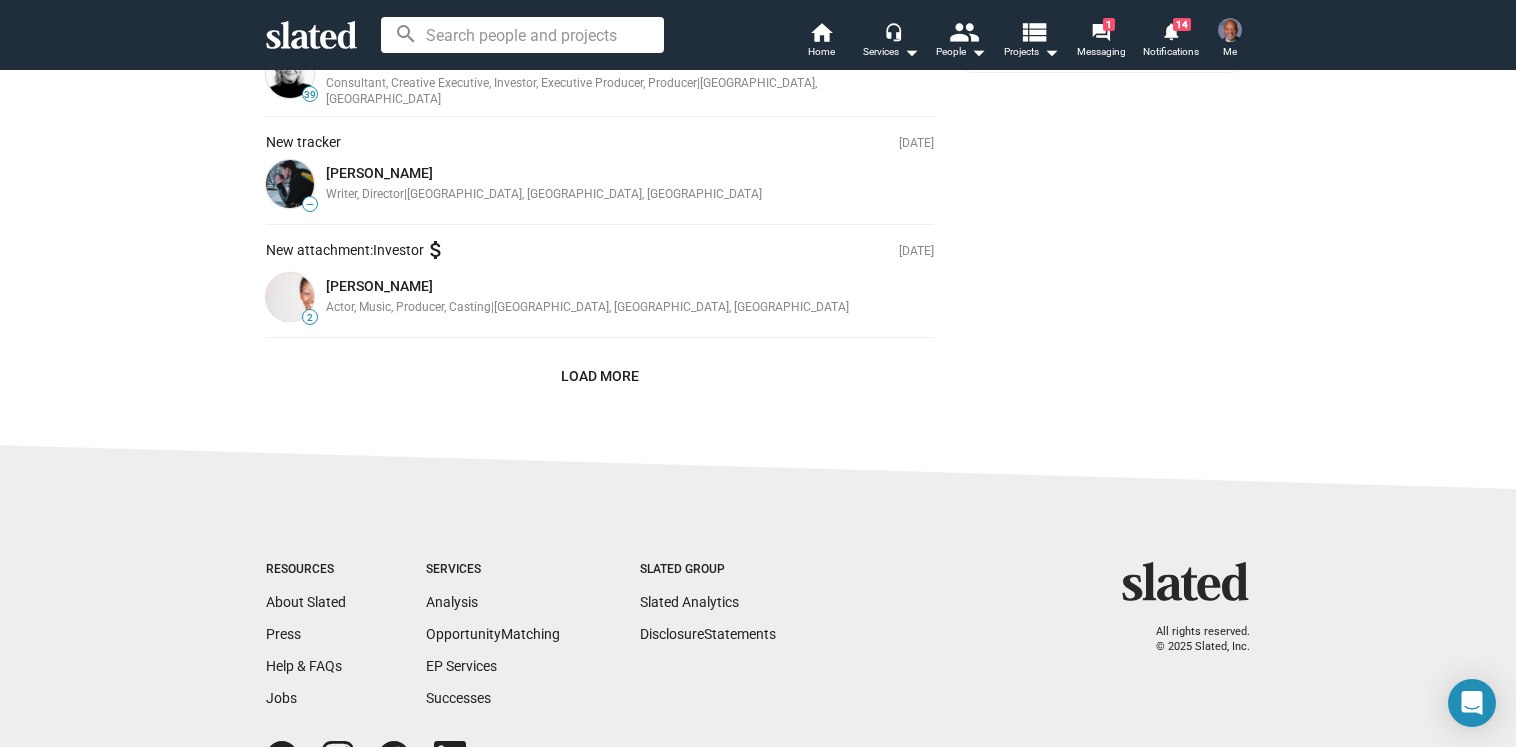 scroll, scrollTop: 1381, scrollLeft: 0, axis: vertical 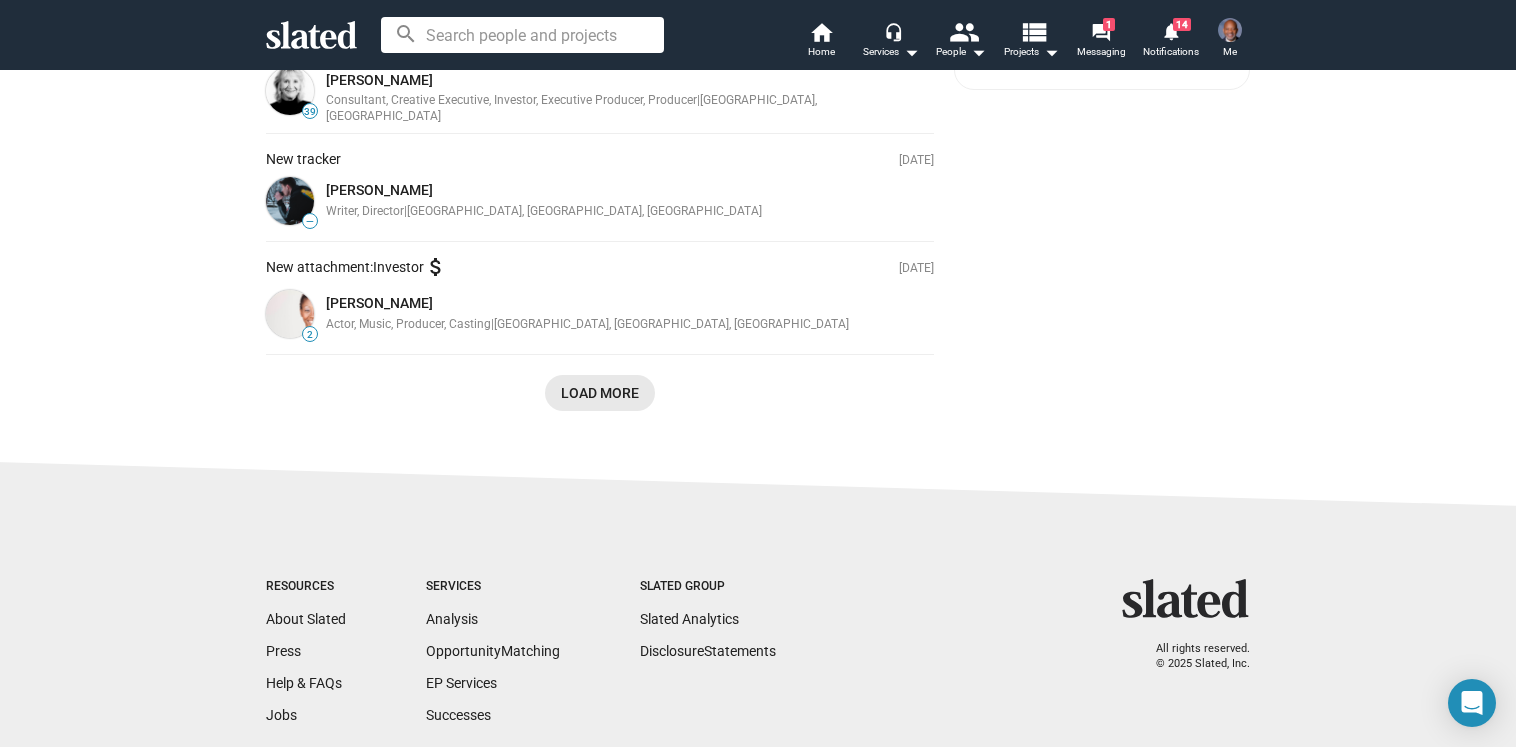click on "Load More" 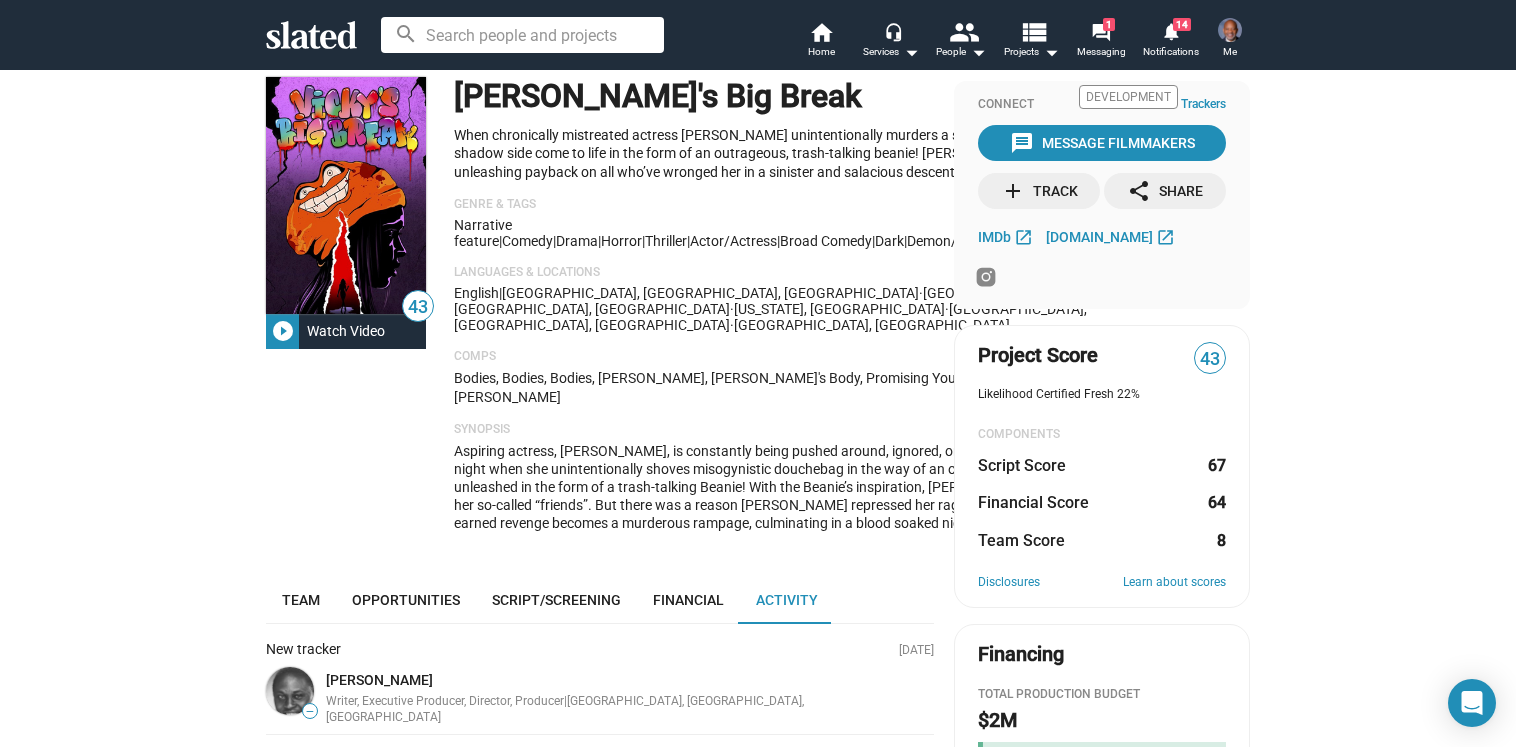 scroll, scrollTop: 0, scrollLeft: 0, axis: both 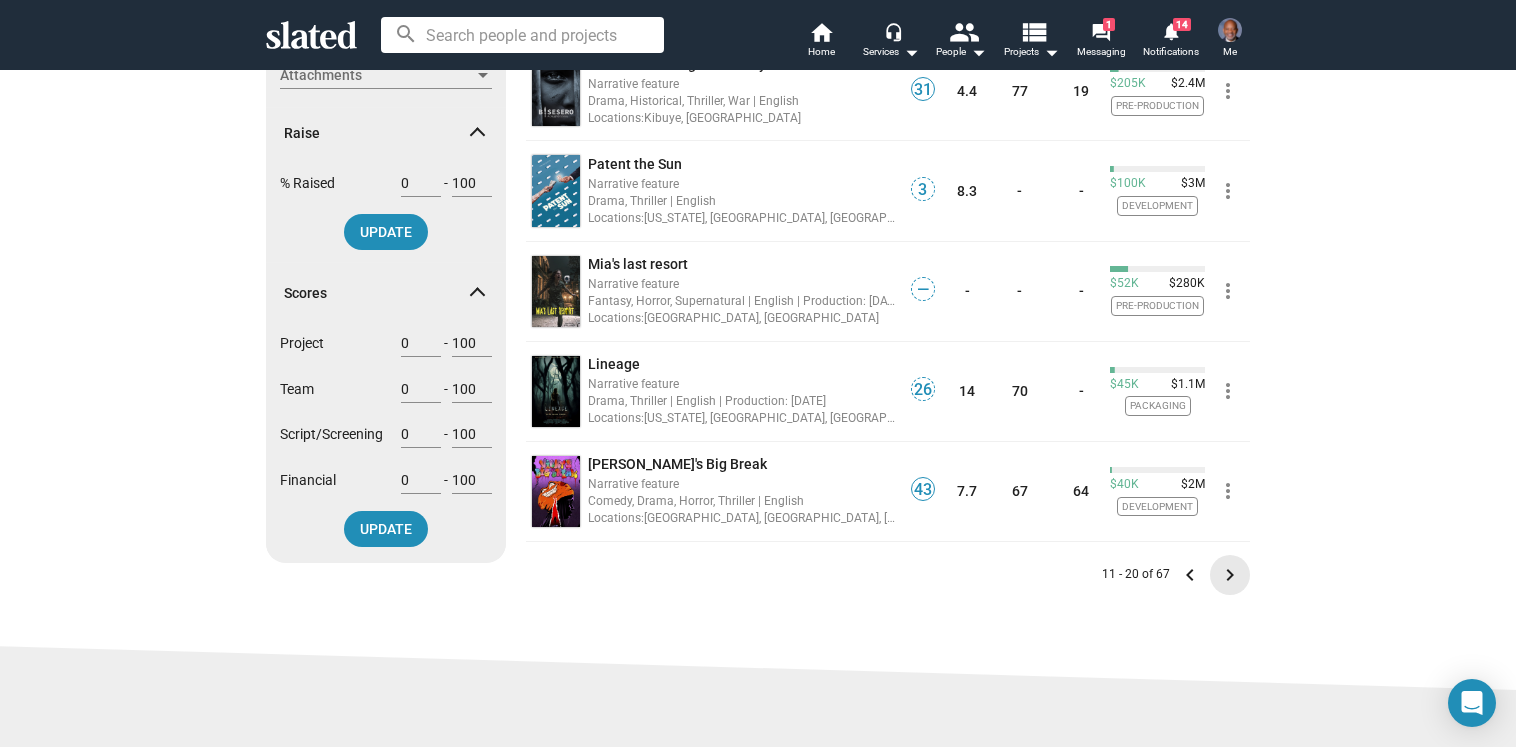 click on "keyboard_arrow_right" 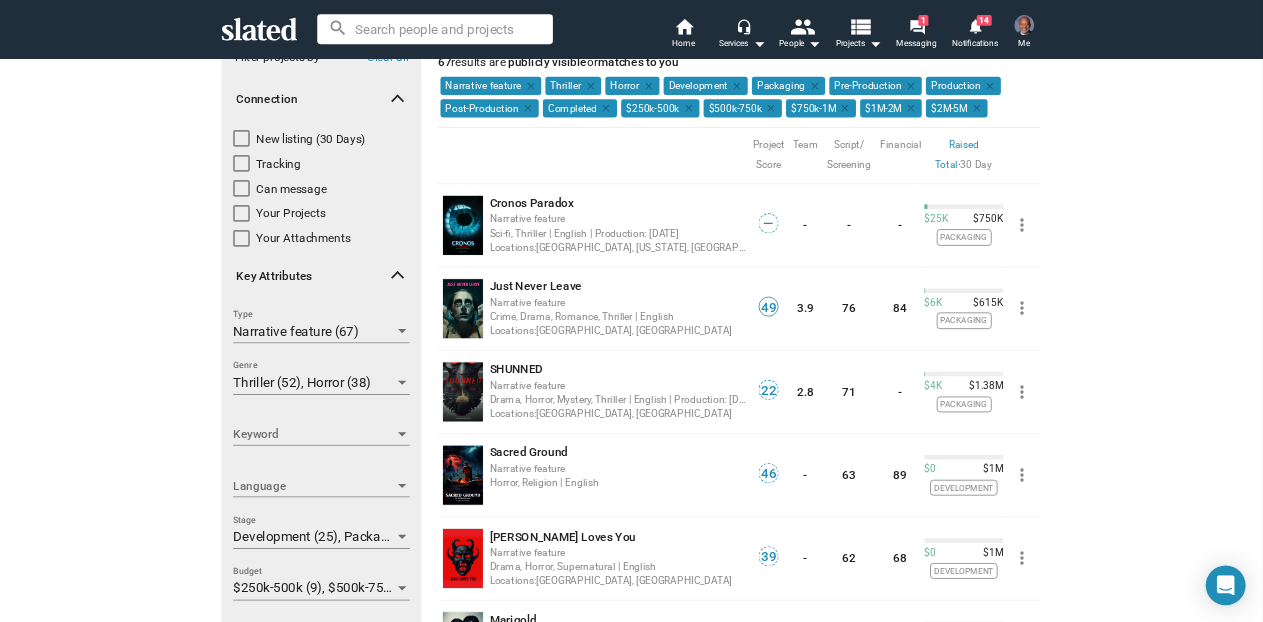 scroll, scrollTop: 69, scrollLeft: 0, axis: vertical 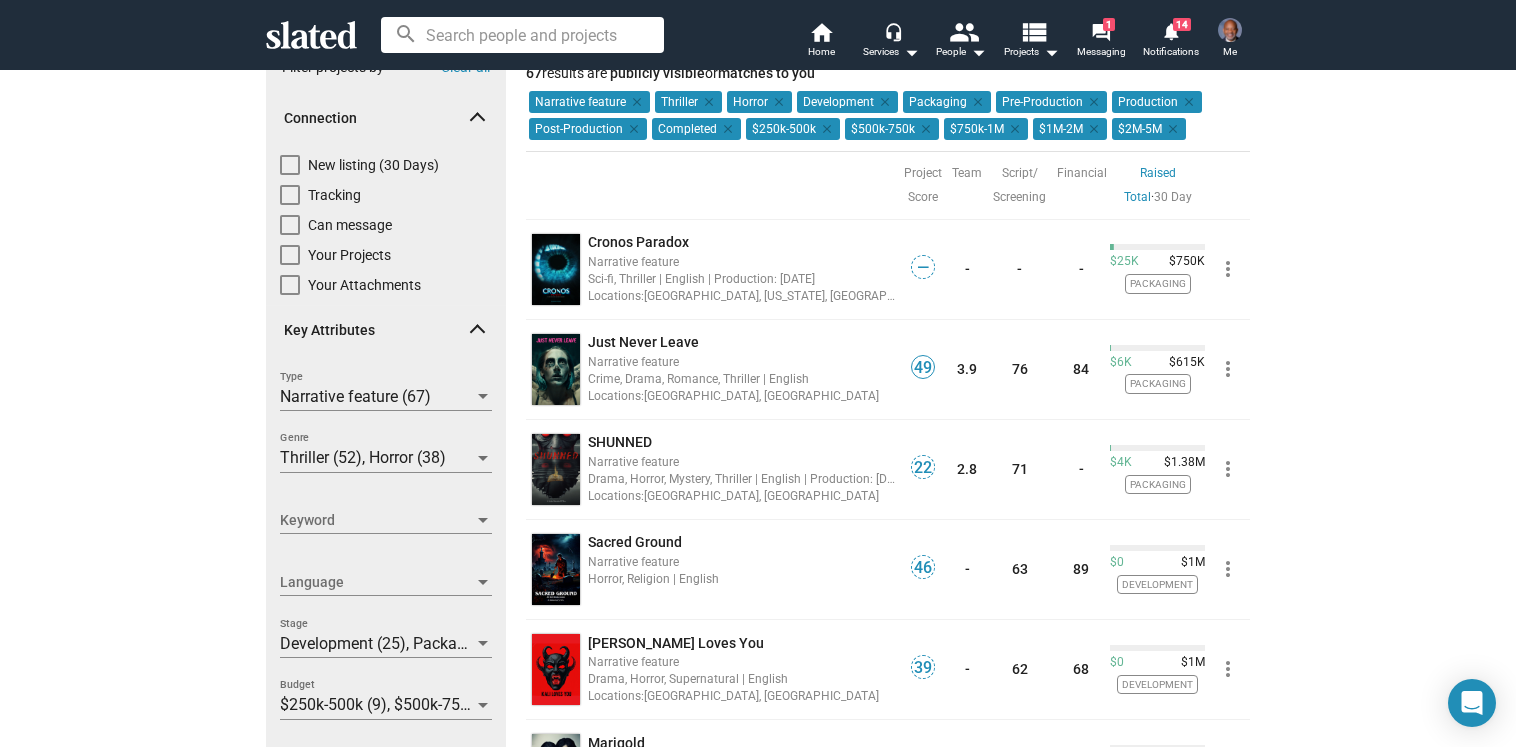 type 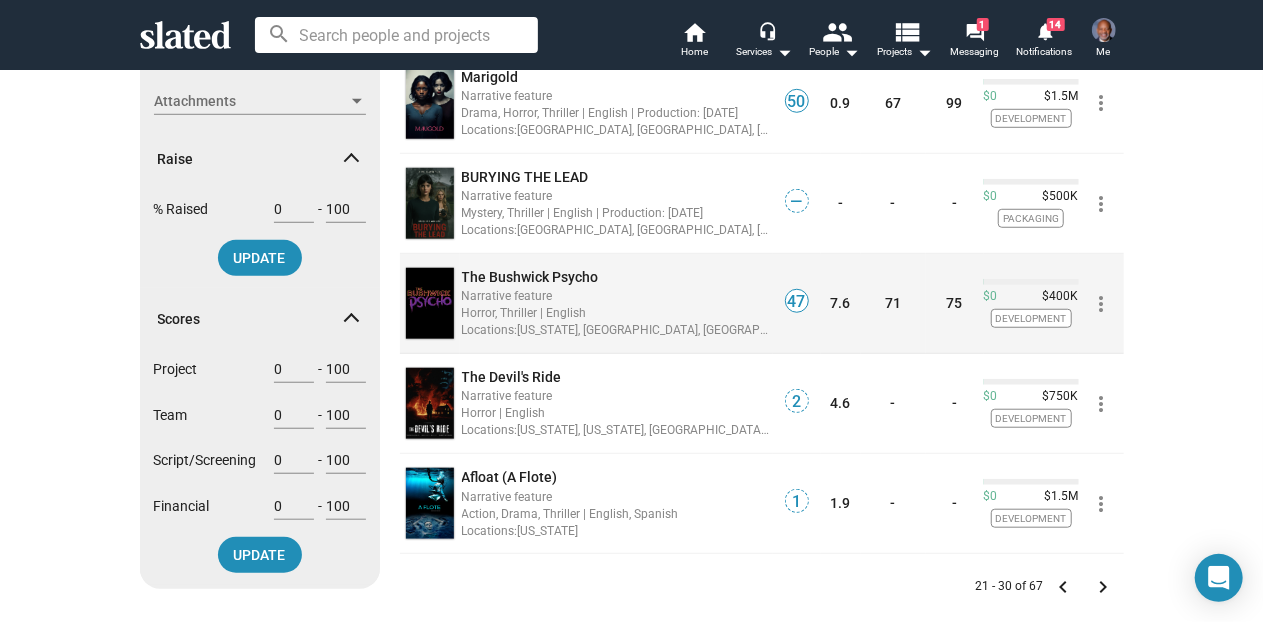 scroll, scrollTop: 767, scrollLeft: 0, axis: vertical 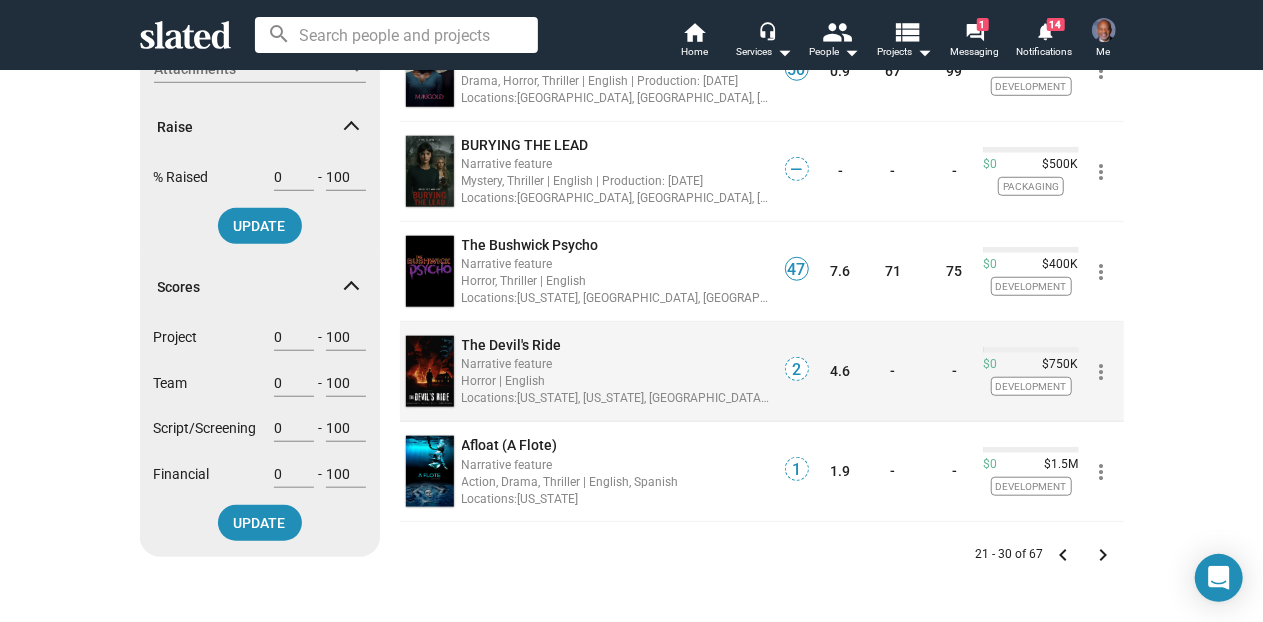 click 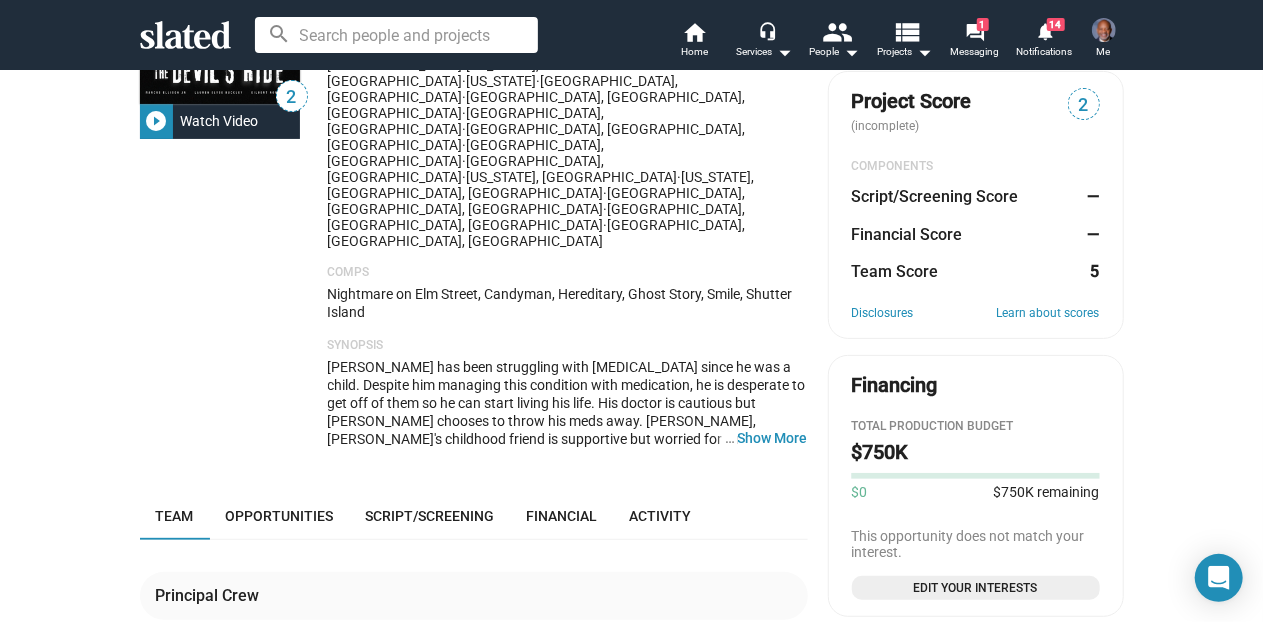 scroll, scrollTop: 231, scrollLeft: 0, axis: vertical 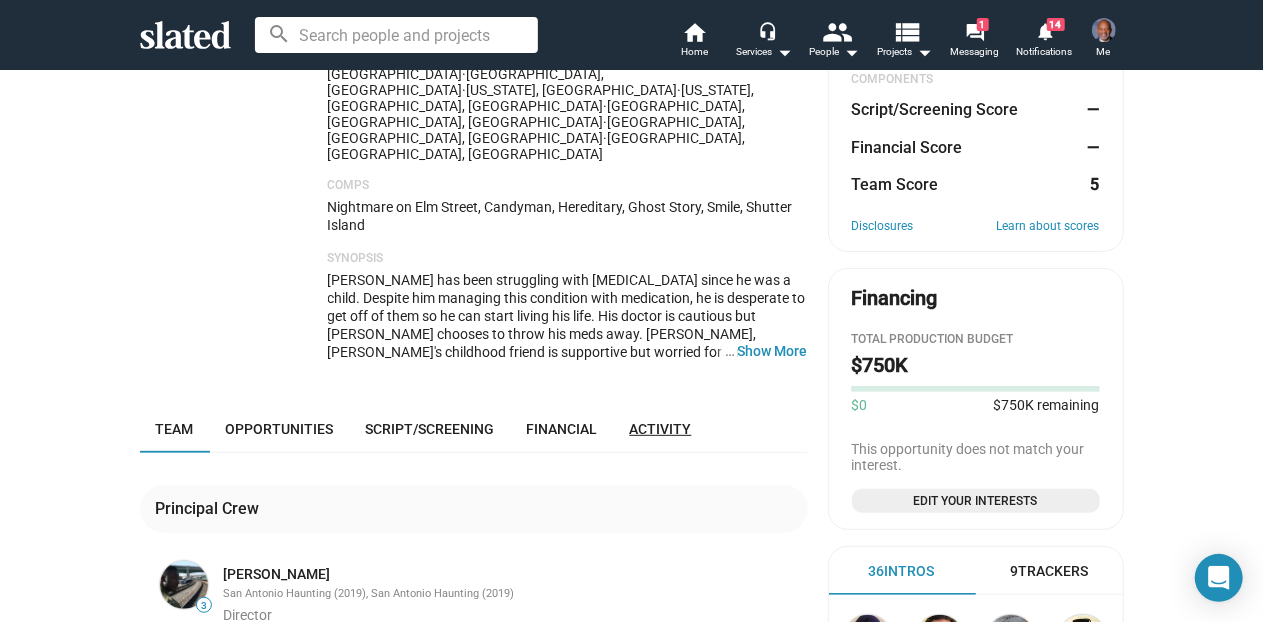 click on "Activity" at bounding box center [661, 429] 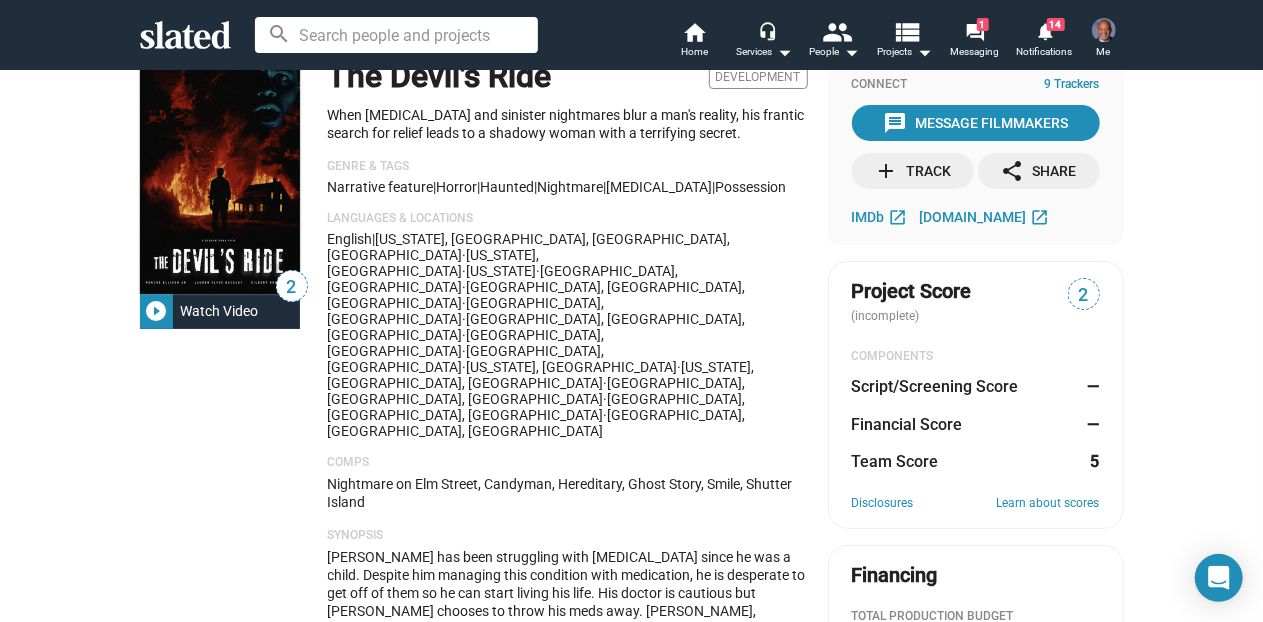 scroll, scrollTop: 37, scrollLeft: 0, axis: vertical 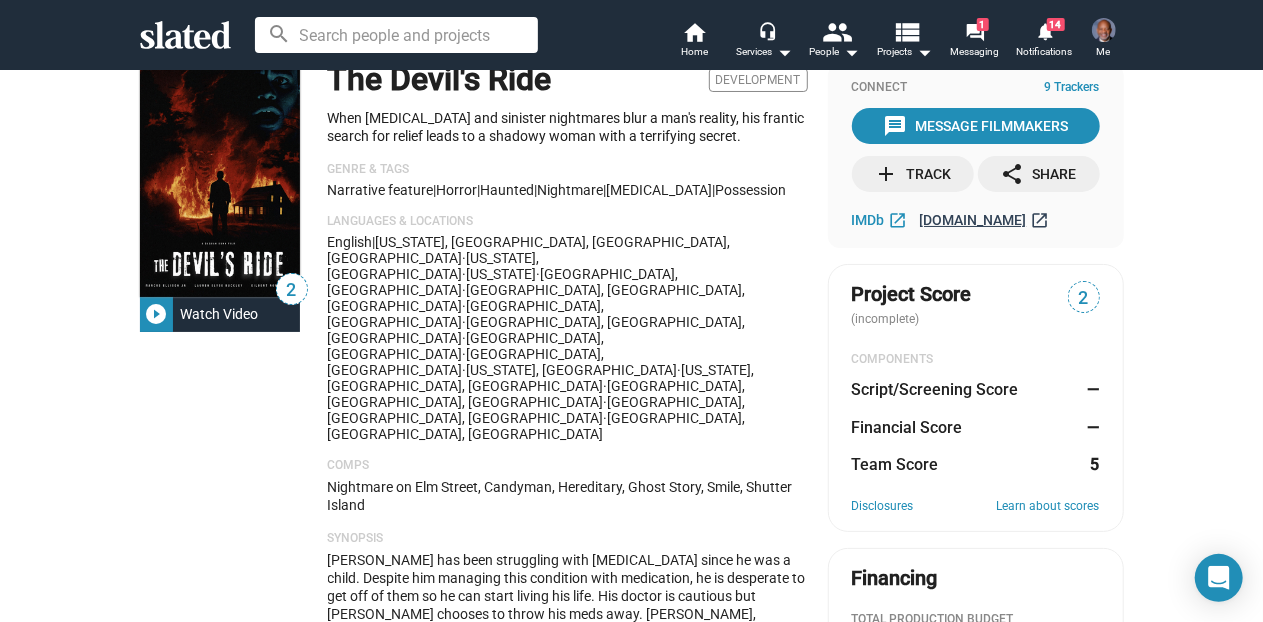 click on "crowcallmedia.com" 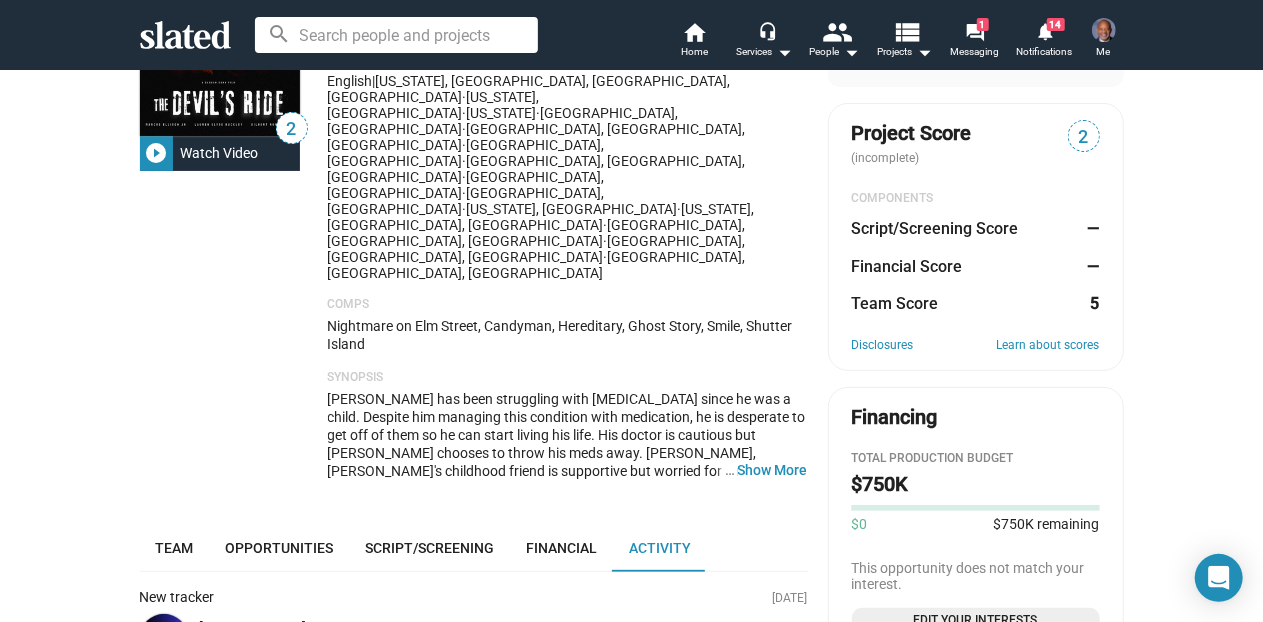 scroll, scrollTop: 189, scrollLeft: 0, axis: vertical 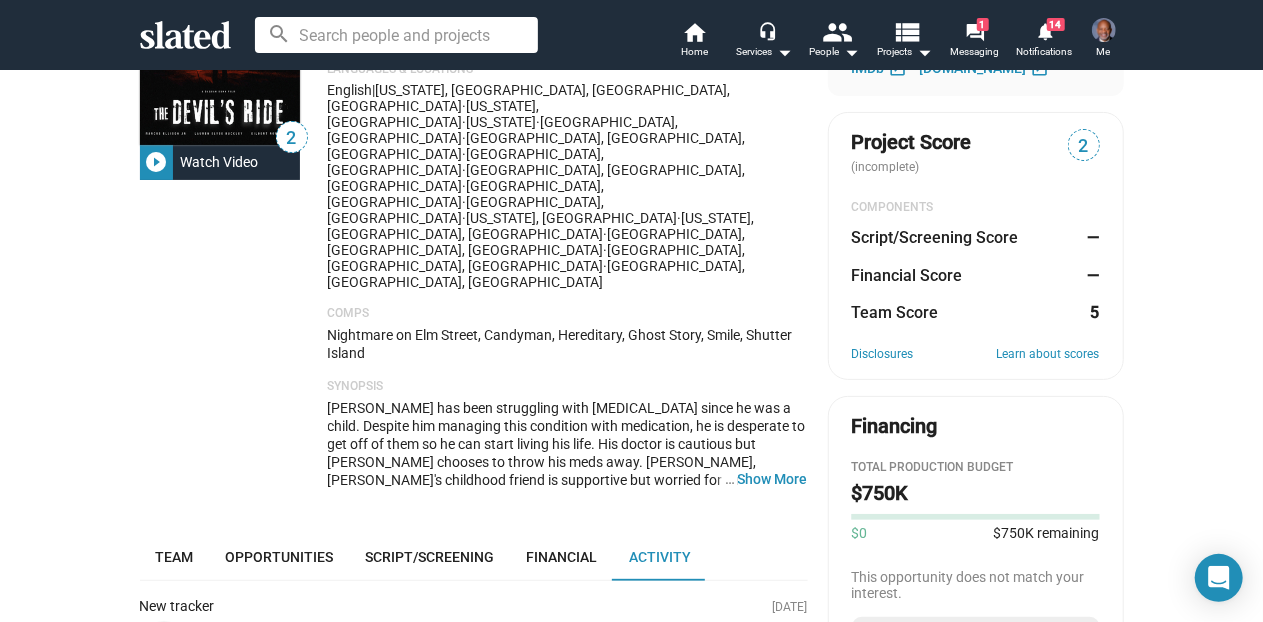 click on "play_circle_filled" 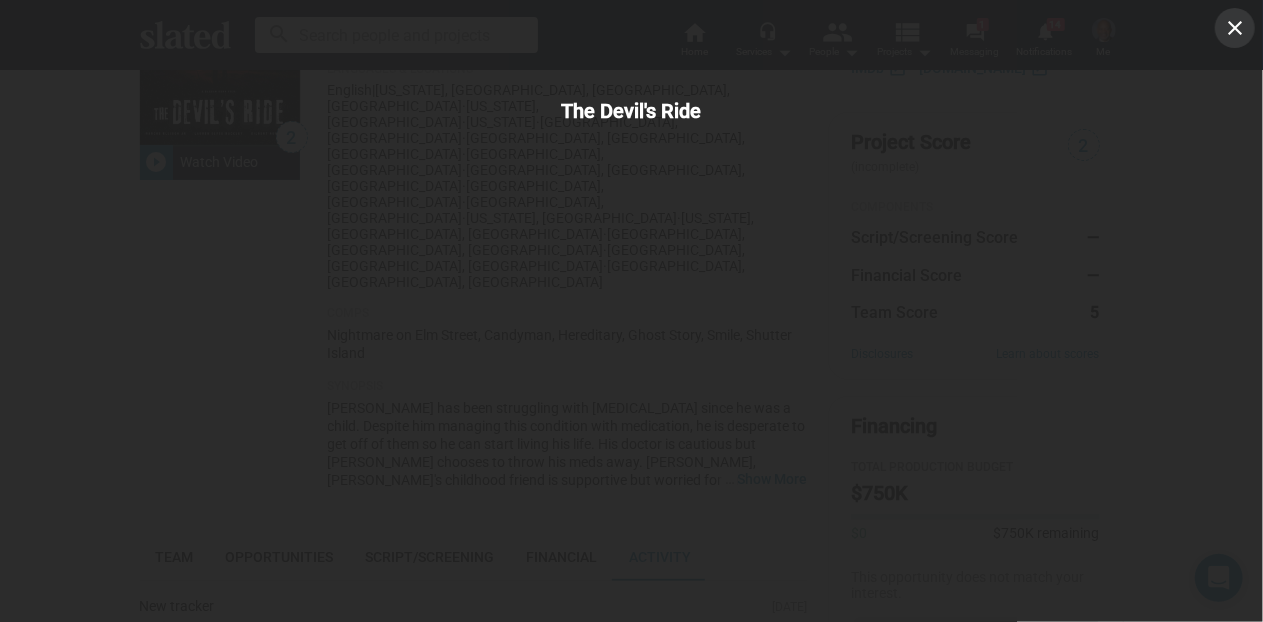 click on "close" at bounding box center (1235, 28) 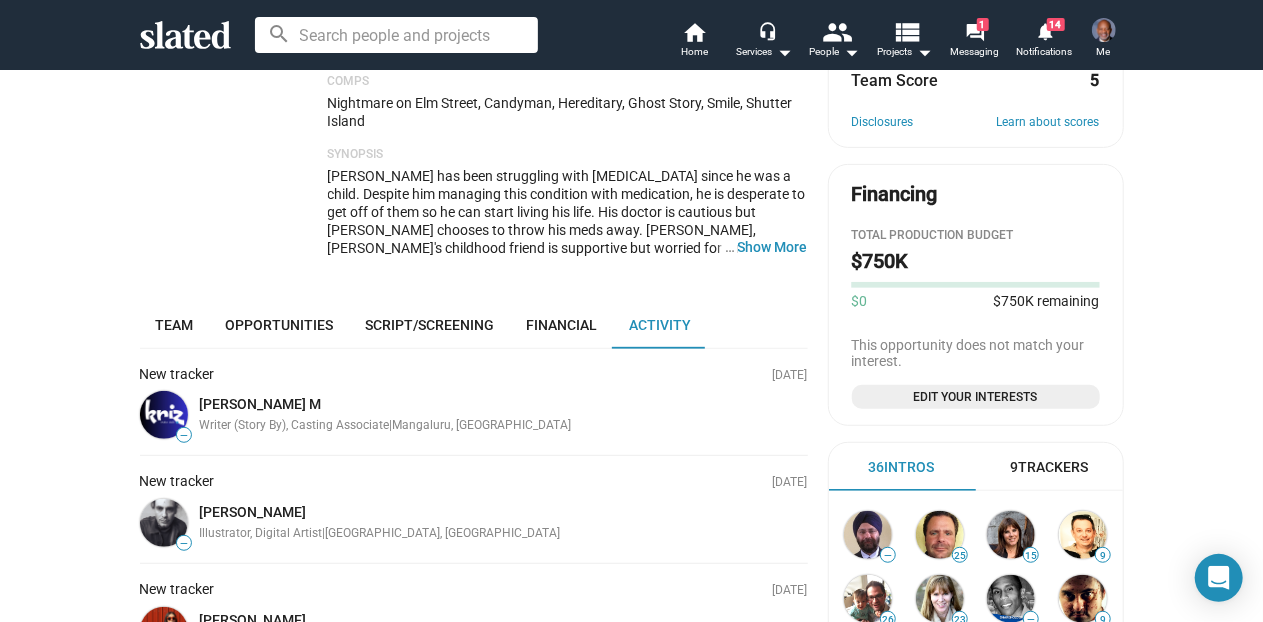 scroll, scrollTop: 0, scrollLeft: 0, axis: both 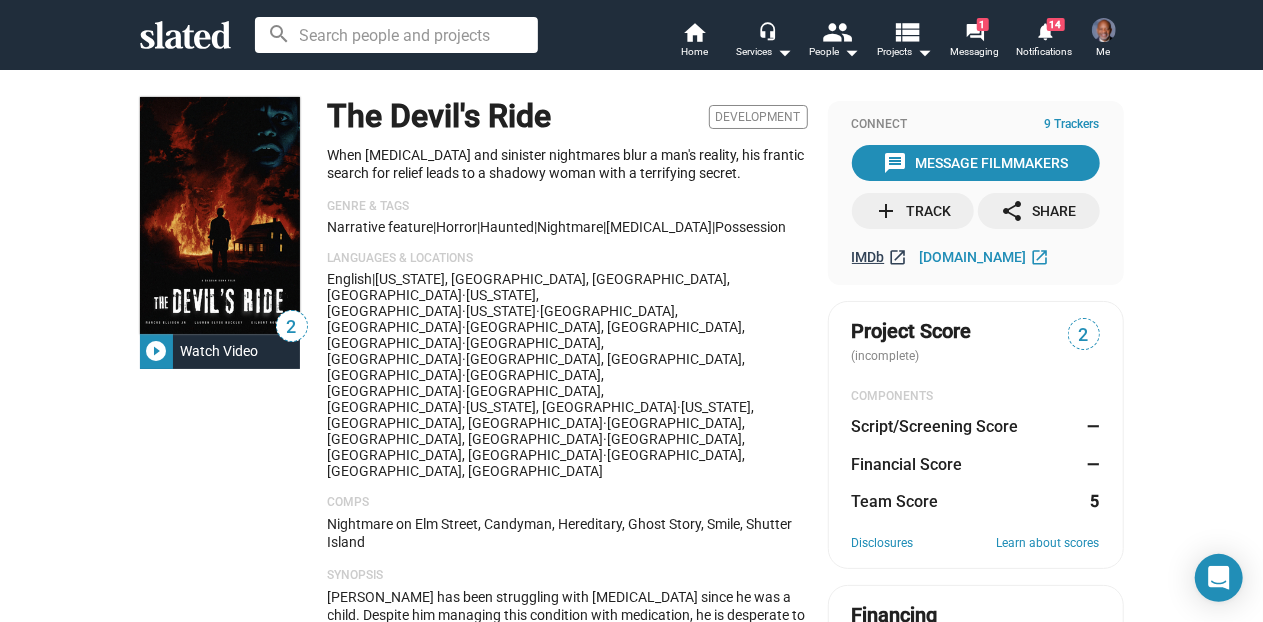 click on "IMDb" 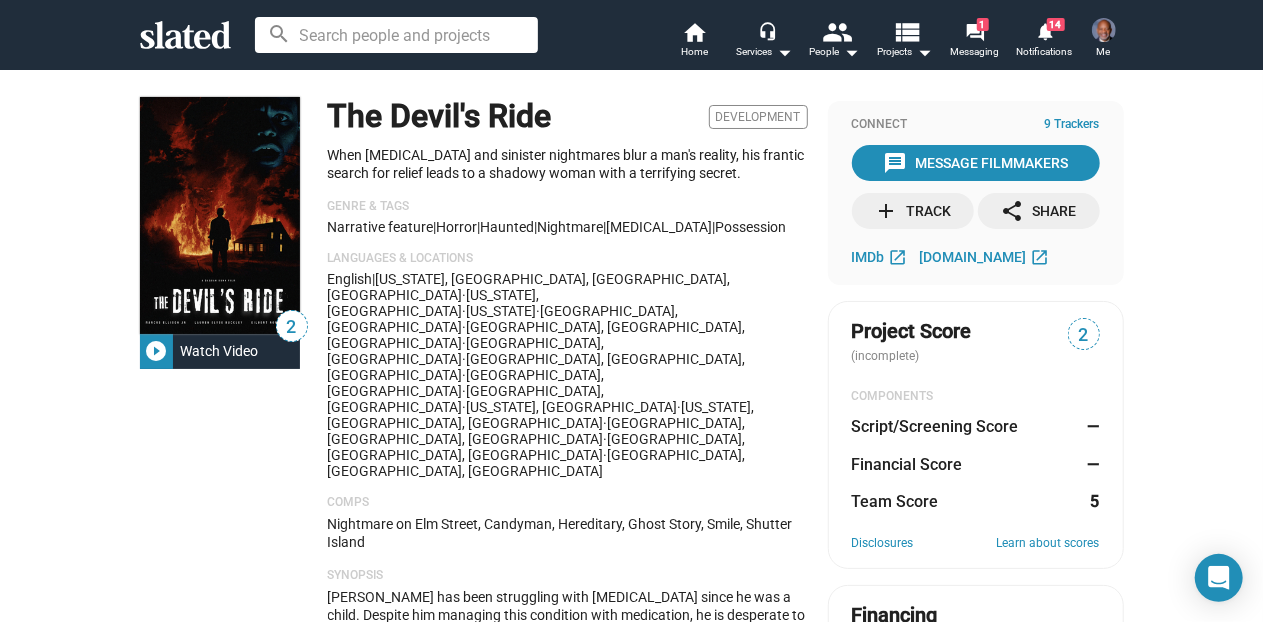 click on "The Devil's Ride  Development When sleep paralysis and sinister nightmares blur a man's reality, his frantic search for relief leads to a shadowy woman with a terrifying secret. Genre & Tags  Narrative feature   |  Horror  |  haunted  |  nightmare  |  paralysis  |  possession Languages & Locations English  |  Georgia, Milton, VT, US  ·  Georgia, US  ·  Georgia  ·  Los Ángeles, Mexico  ·  Los Angeles, TX, US  ·  Los Ángeles, Chile  ·  Los Angeles, CA, US  ·  Los Ángeles, Spain  ·  Los Ángeles, Mexico  ·  Louisiana, US  ·  Louisiana, MO, US  ·  Portland, OR, US  ·  Portland, ME, US  ·  Shreveport, LA, US Comps Nightmare on Elm Street, Candyman, Hereditary, Ghost Story, Smile, Shutter Island Synopsis … Show More" 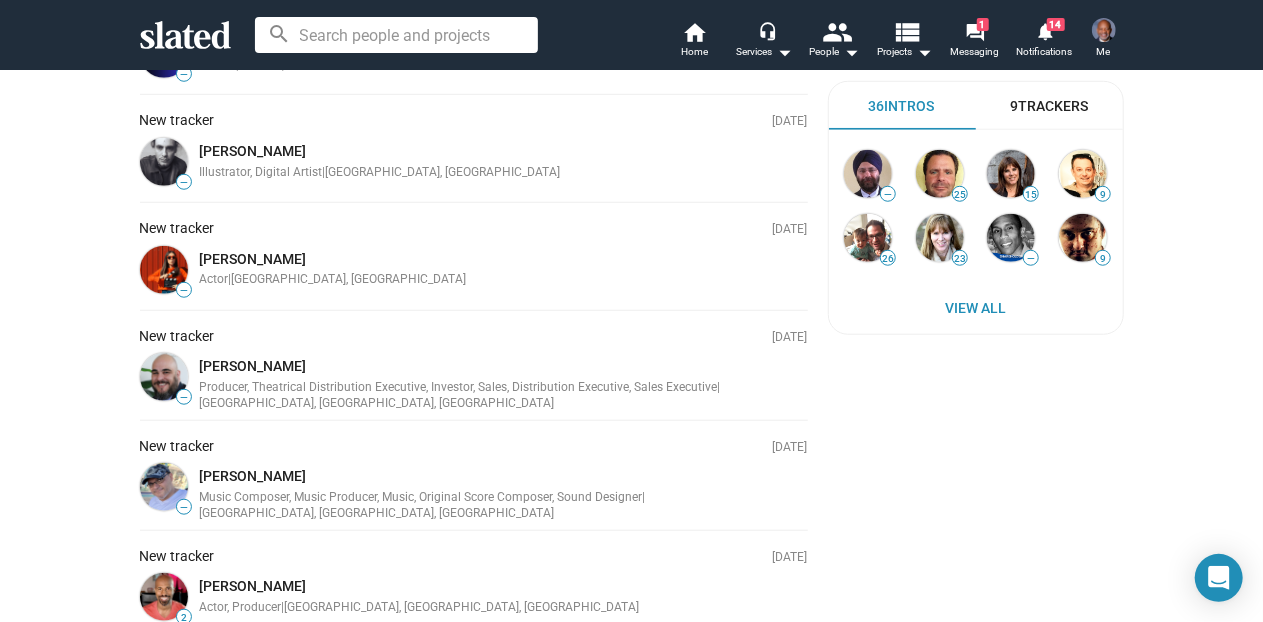 scroll, scrollTop: 0, scrollLeft: 0, axis: both 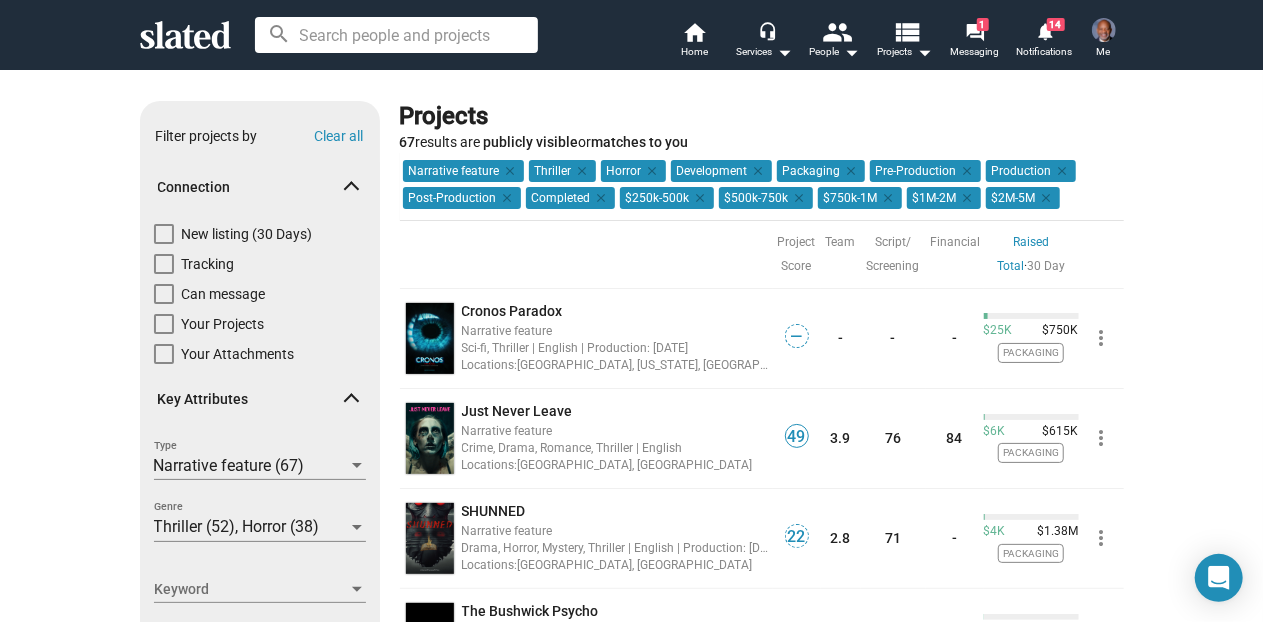 click 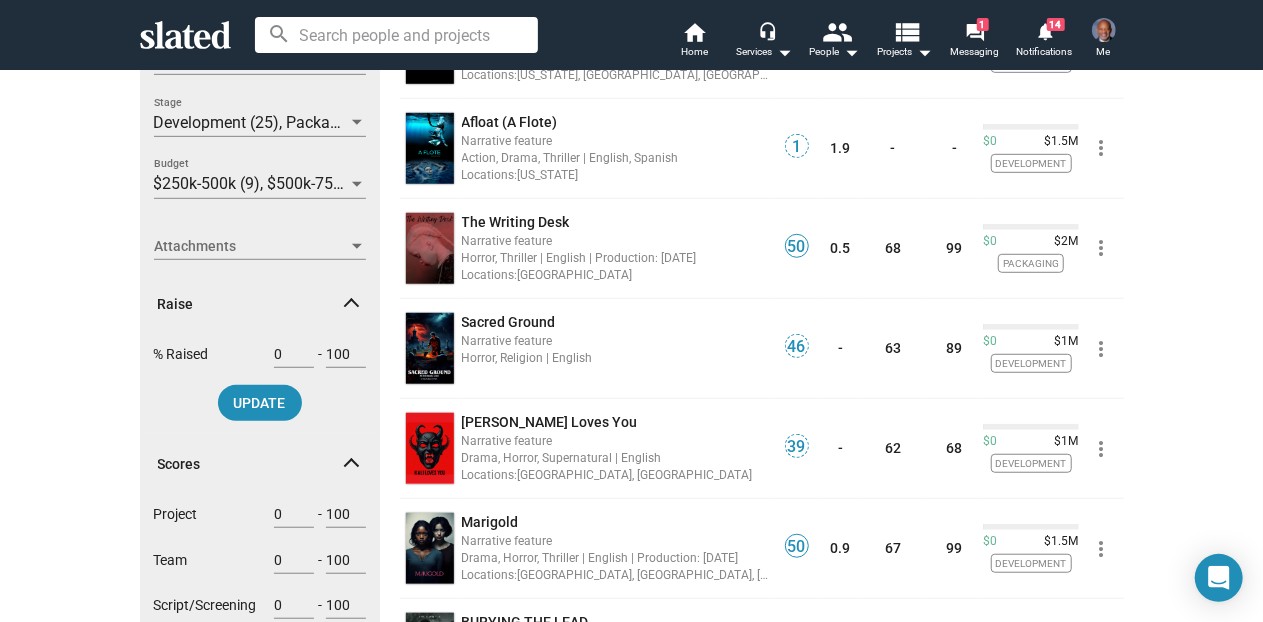 scroll, scrollTop: 588, scrollLeft: 0, axis: vertical 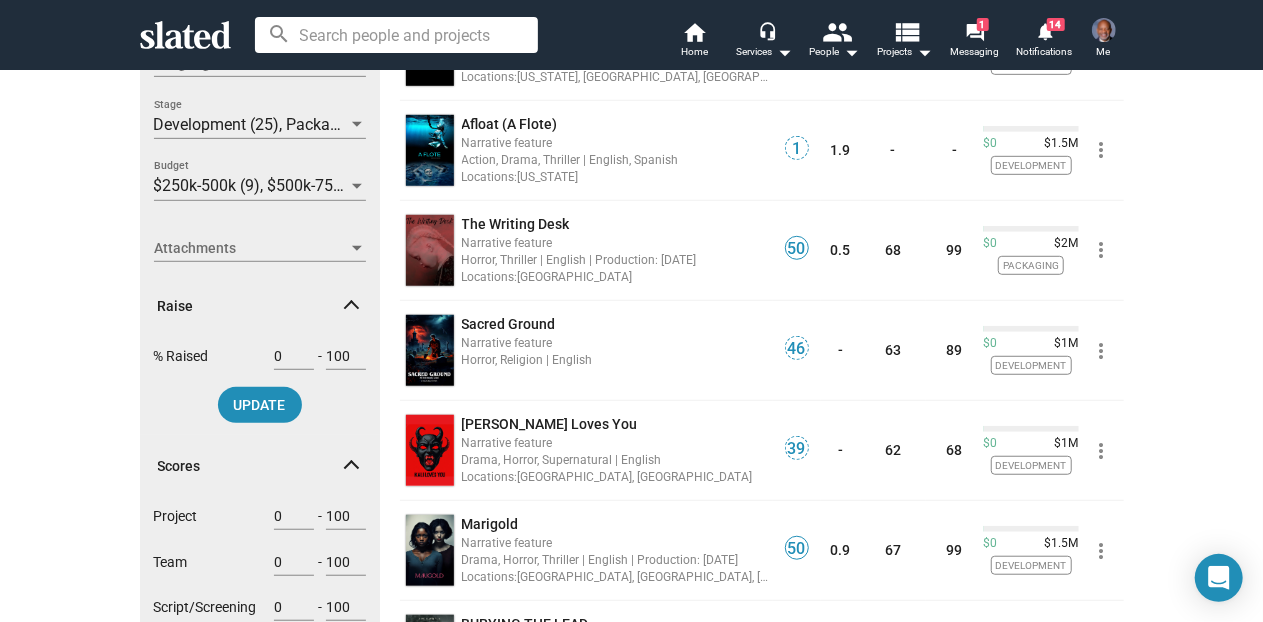 click on "Show filters Filter projects by Clear all Connection   New listing (30 Days)   Tracking   Can message   Your Projects   Your Attachments Key Attributes Narrative feature (67) Type Thriller (52), Horror (38) Genre Keyword Keyword Language Language Development (25), Packaging (36), Pre-Production (3), Production (1), Post-Production (2) Stage $250k-500k (9), $500k-750k (9), $750k-1M (6), $1M-2M (21), $2M-5M (22) Budget Attachments Attachments Raise  % Raised  0  -  100 UPDATE Scores  Project  0  -  100  Team  0  -  100  Script/Screening  0  -  100  Financial  0  -  100 UPDATE Projects 67  results are   publicly visible  or  matches to you Raised Total Sort by  Narrative feature   clear  Thriller   clear  Horror   clear  Development   clear  Packaging   clear  Pre-Production   clear  Production   clear  Post-Production   clear  Completed   clear  $250k-500k   clear  $500k-750k   clear  $750k-1M   clear  $1M-2M   clear  $2M-5M   clear Project Score Team Script/ Screening Financial  Raised  Total   ·   -" 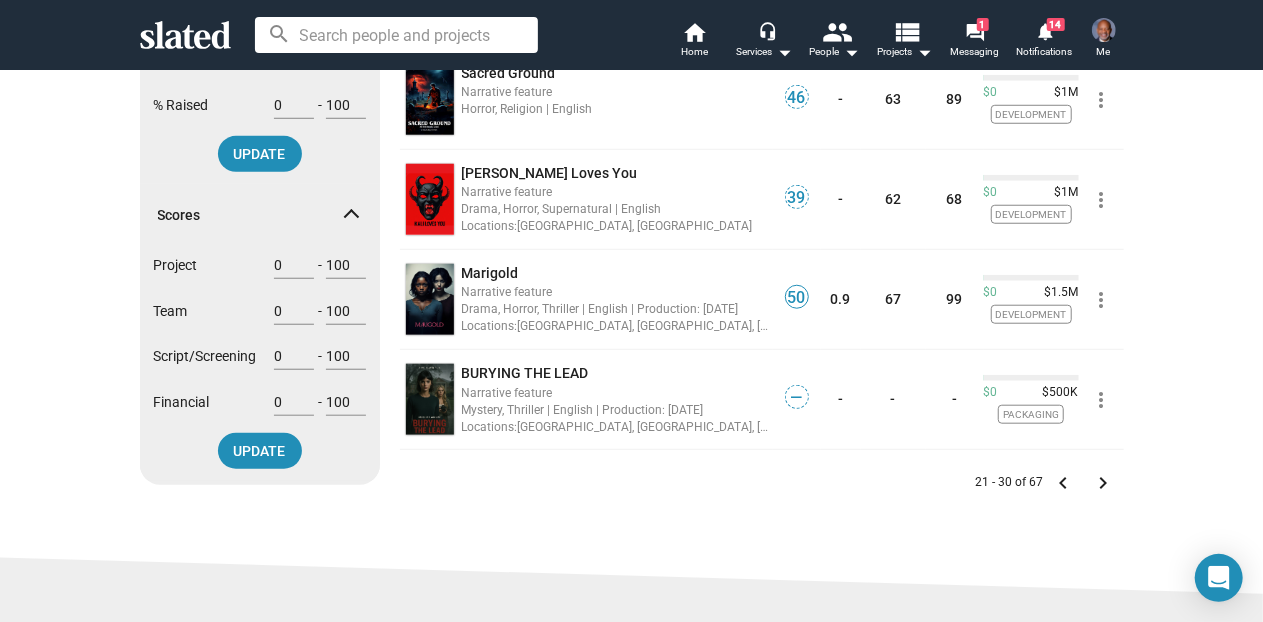 scroll, scrollTop: 840, scrollLeft: 0, axis: vertical 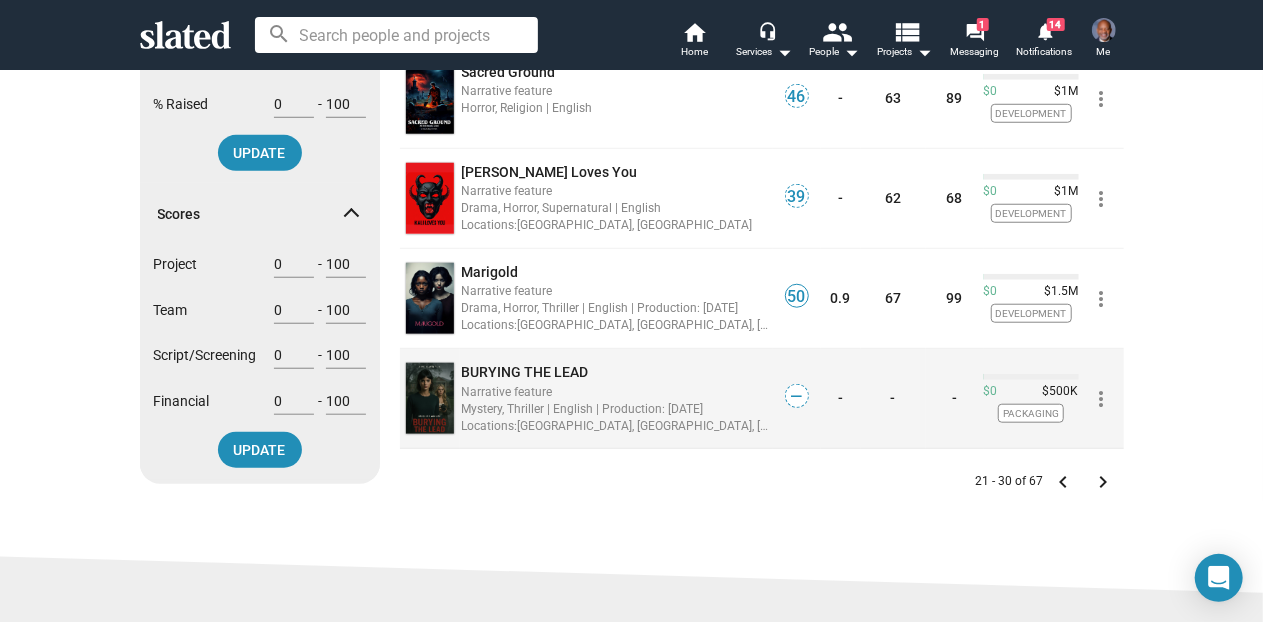 click 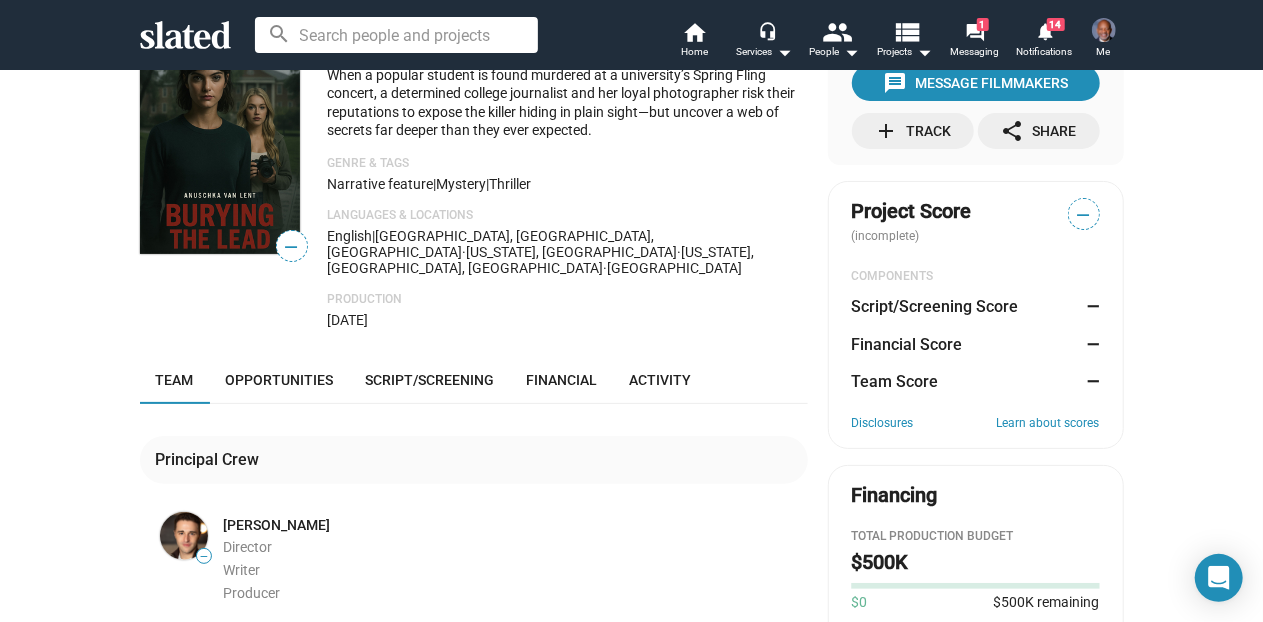 scroll, scrollTop: 0, scrollLeft: 0, axis: both 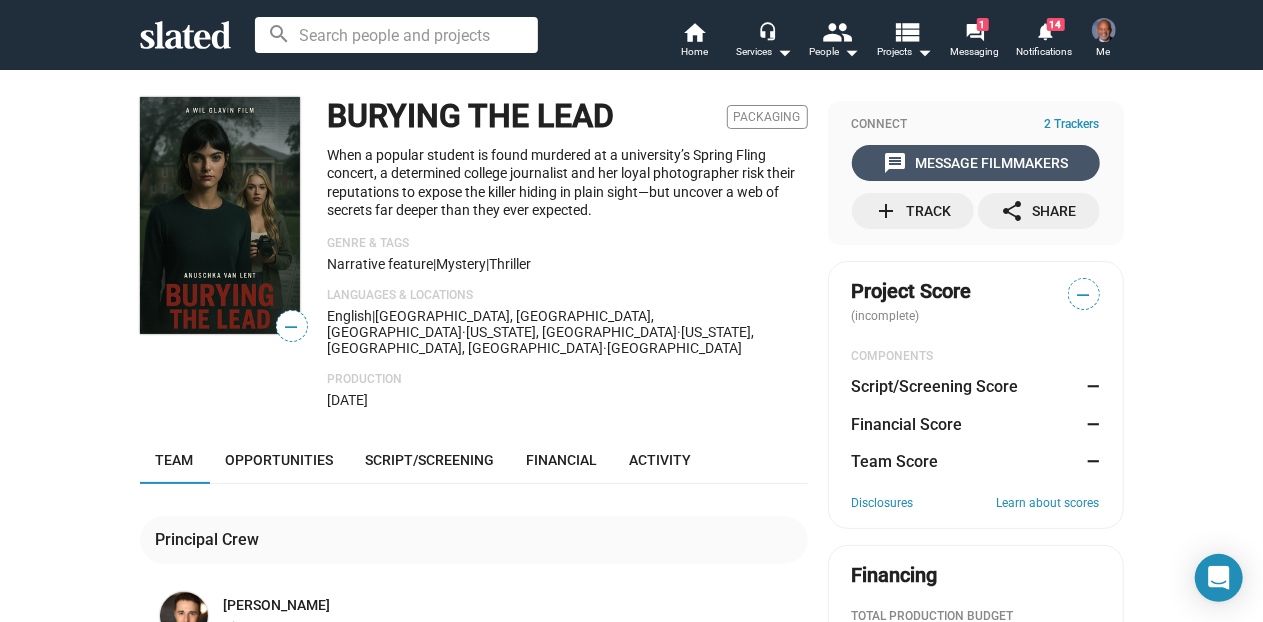 click on "message  Message Filmmakers" 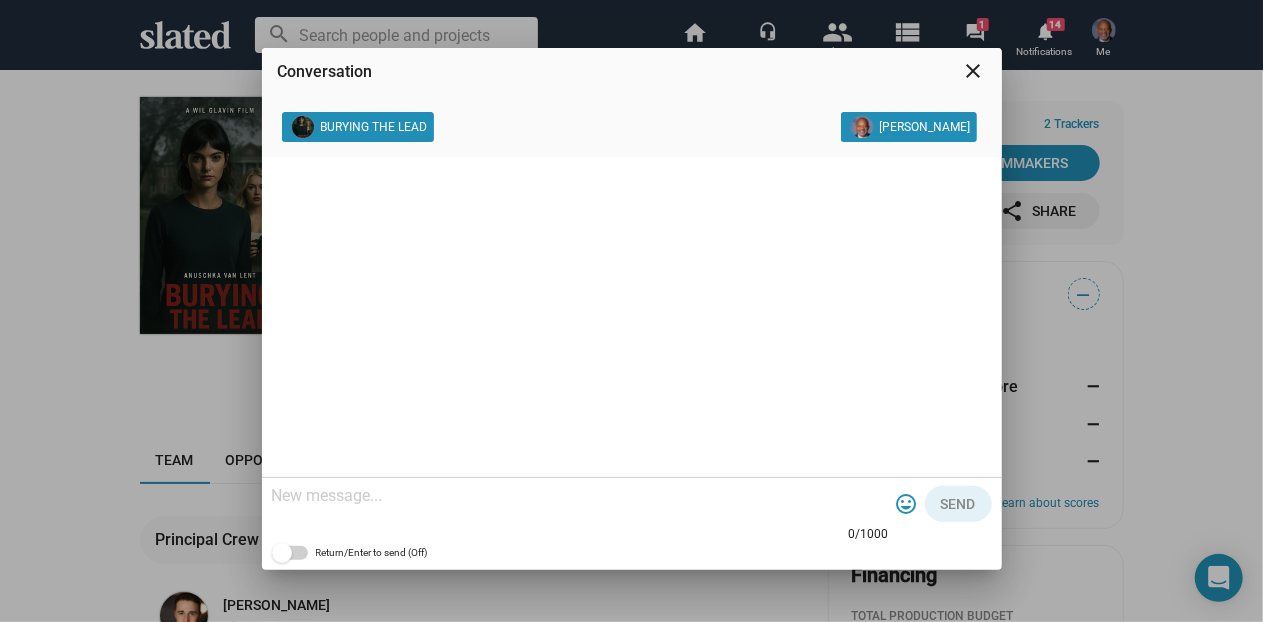 click on "close" at bounding box center [974, 71] 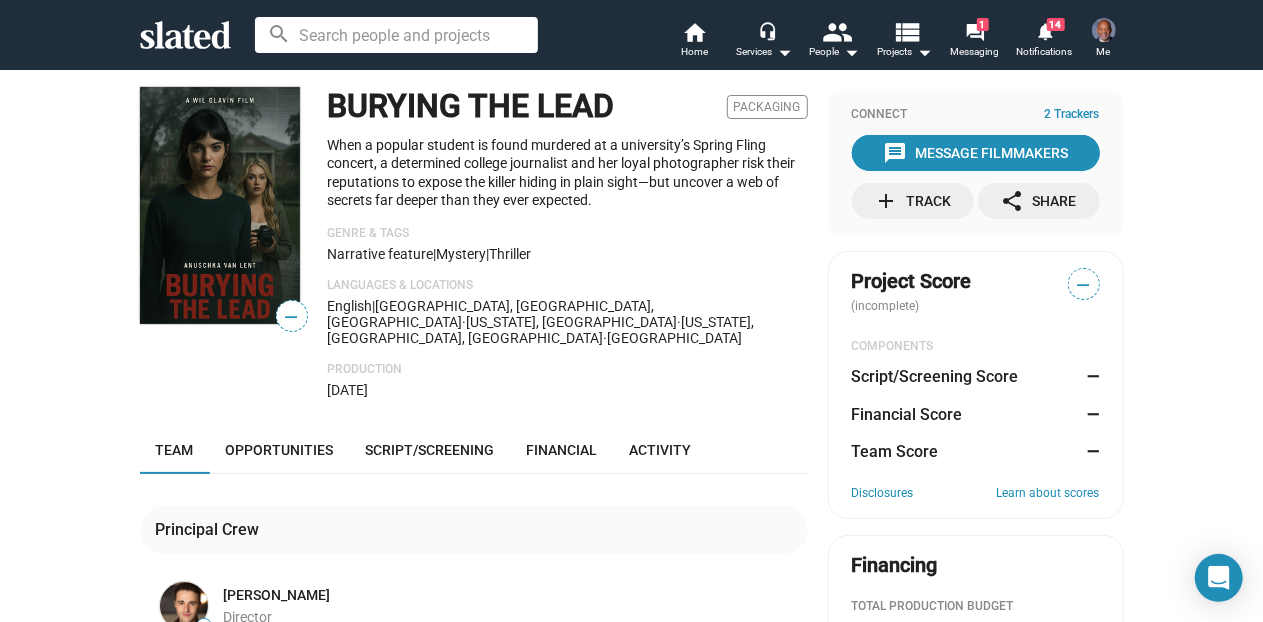 scroll, scrollTop: 0, scrollLeft: 0, axis: both 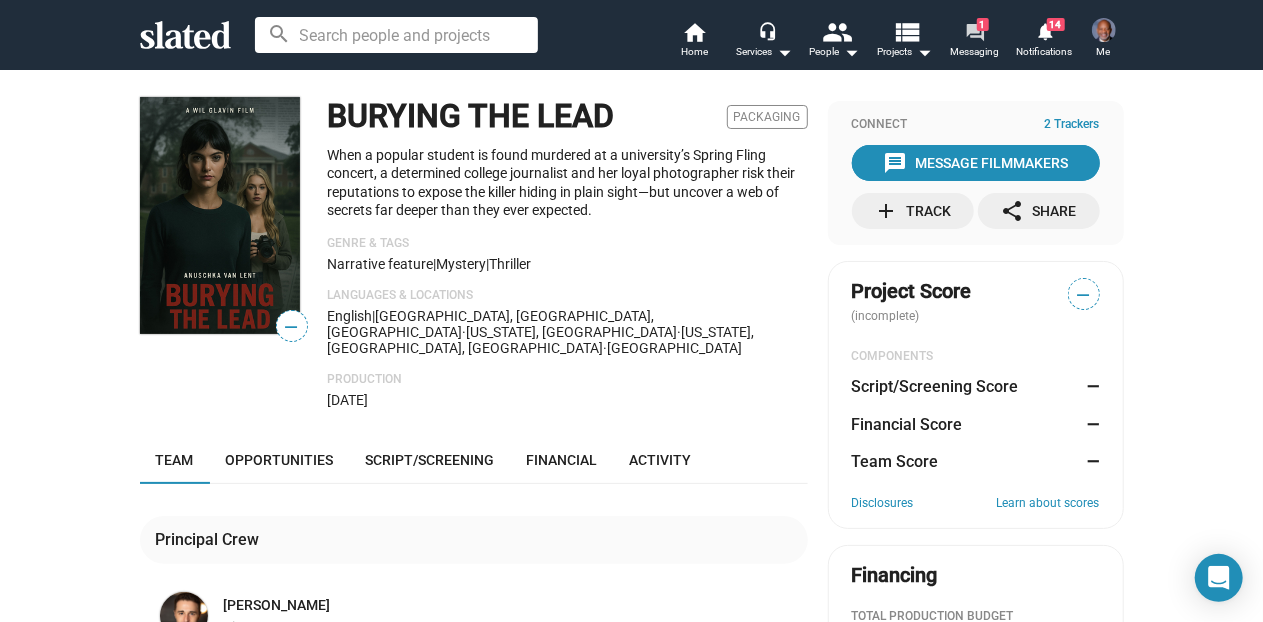 click on "forum" at bounding box center [974, 31] 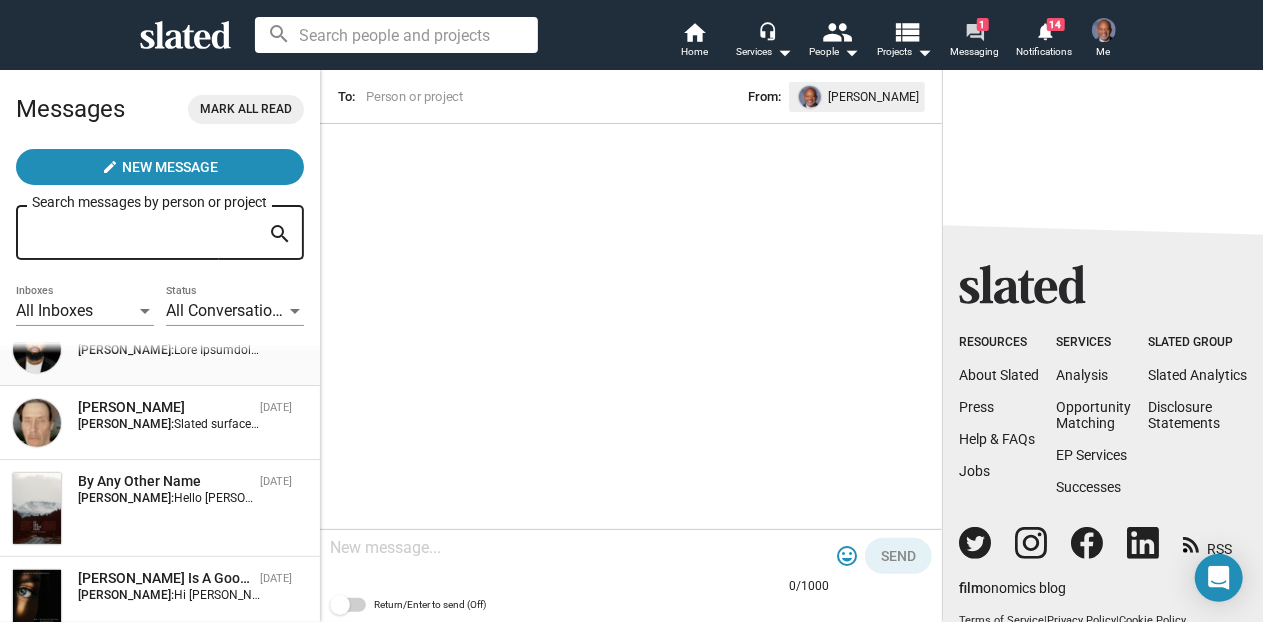 scroll, scrollTop: 0, scrollLeft: 0, axis: both 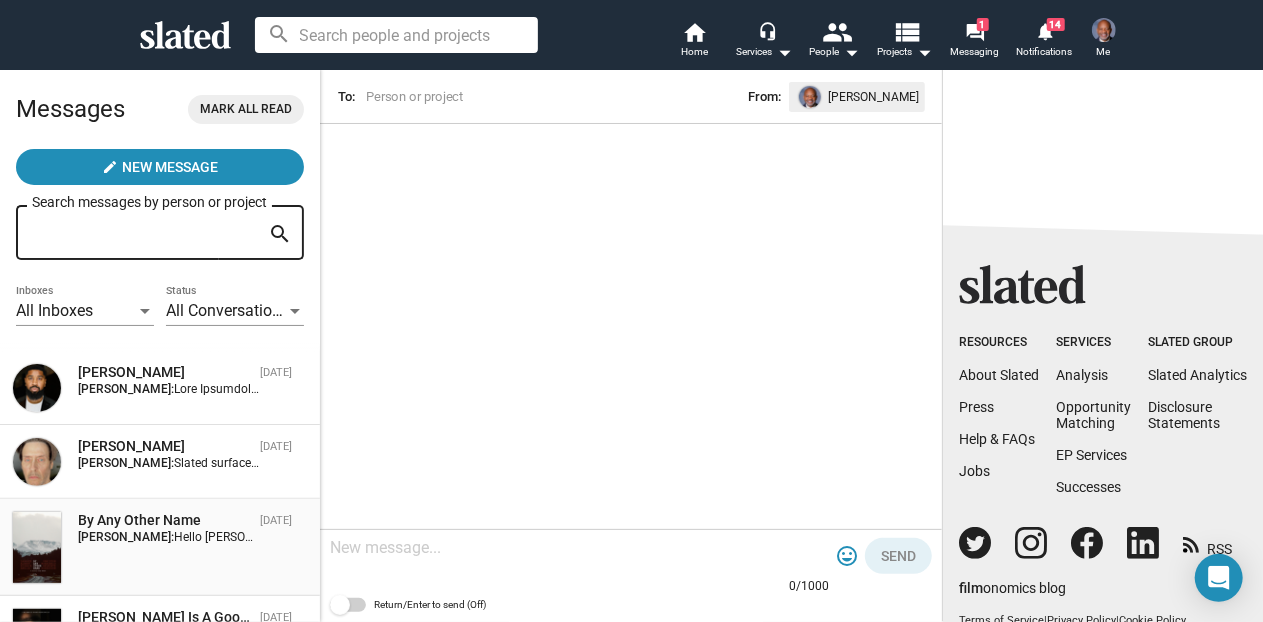 click at bounding box center [37, 547] 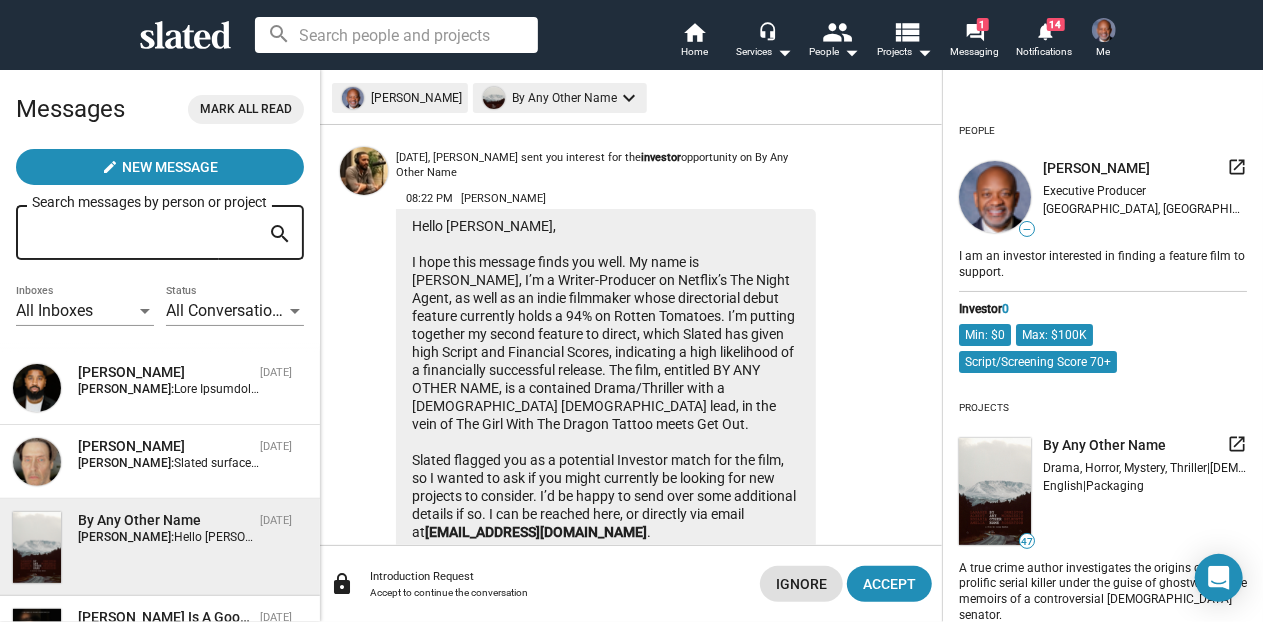 scroll, scrollTop: 245, scrollLeft: 0, axis: vertical 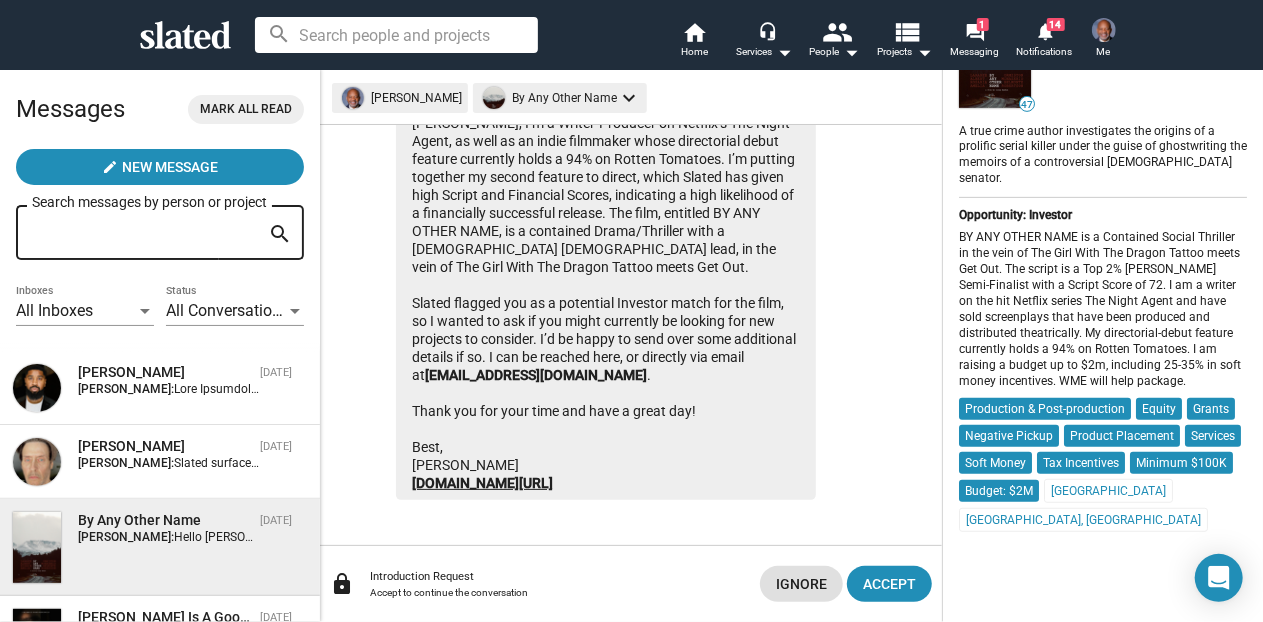 click on "www.imdb.com/name/nm5814776" 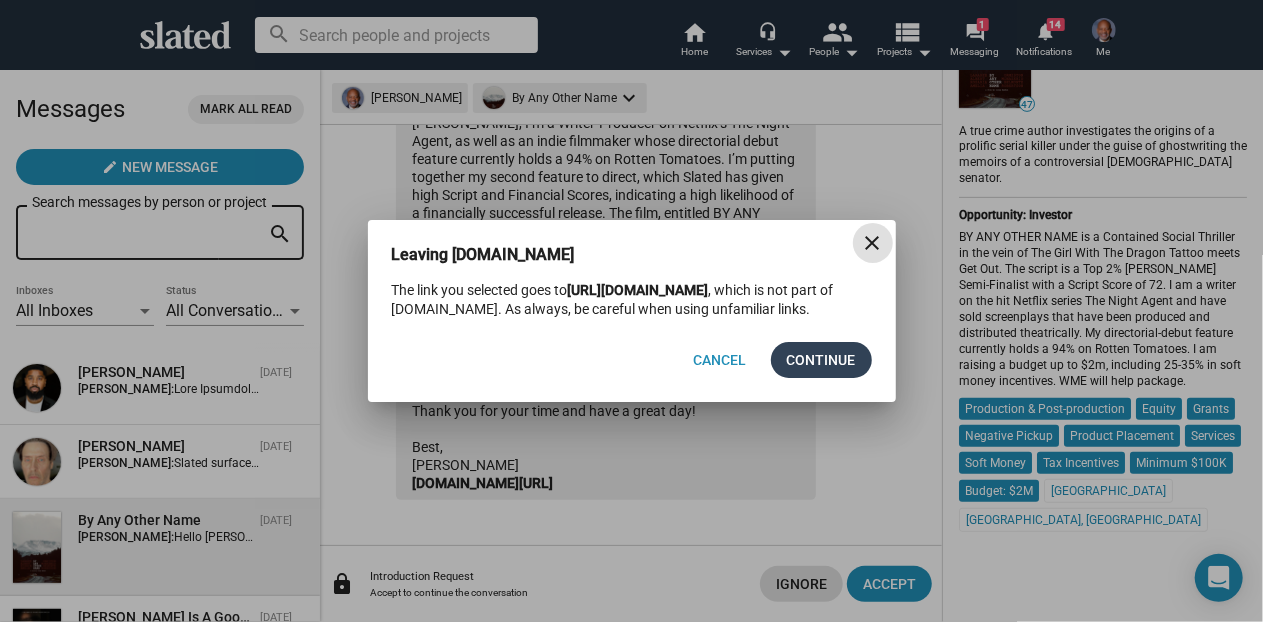 click on "Continue" at bounding box center [821, 360] 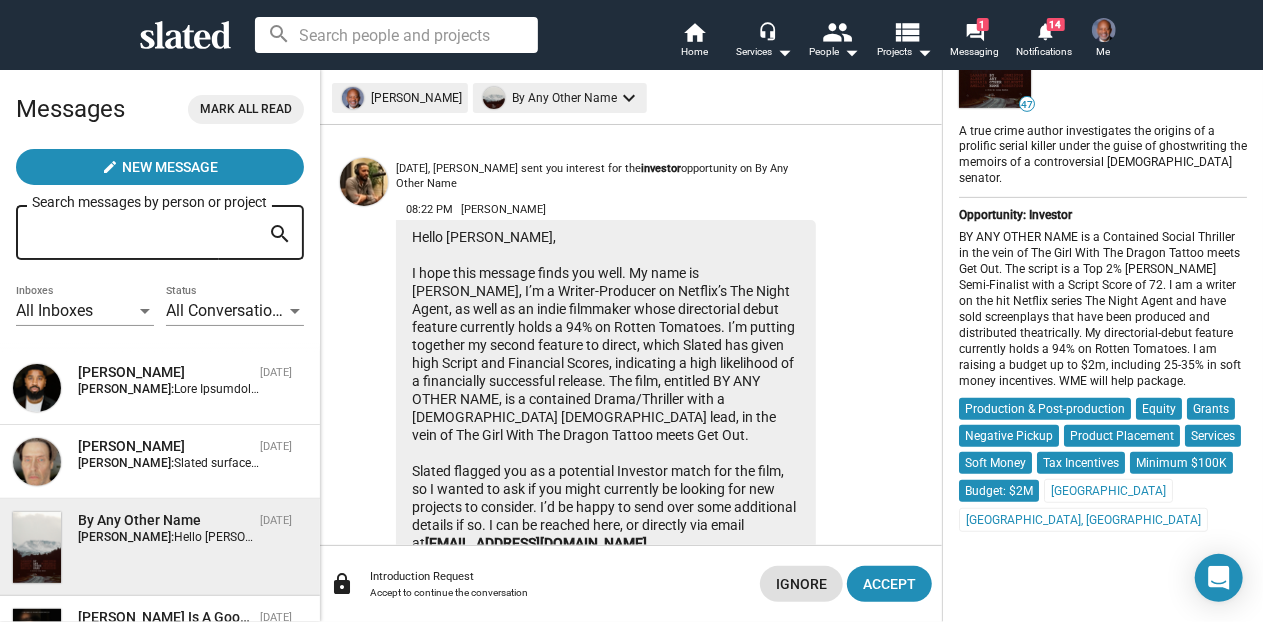 scroll, scrollTop: 0, scrollLeft: 0, axis: both 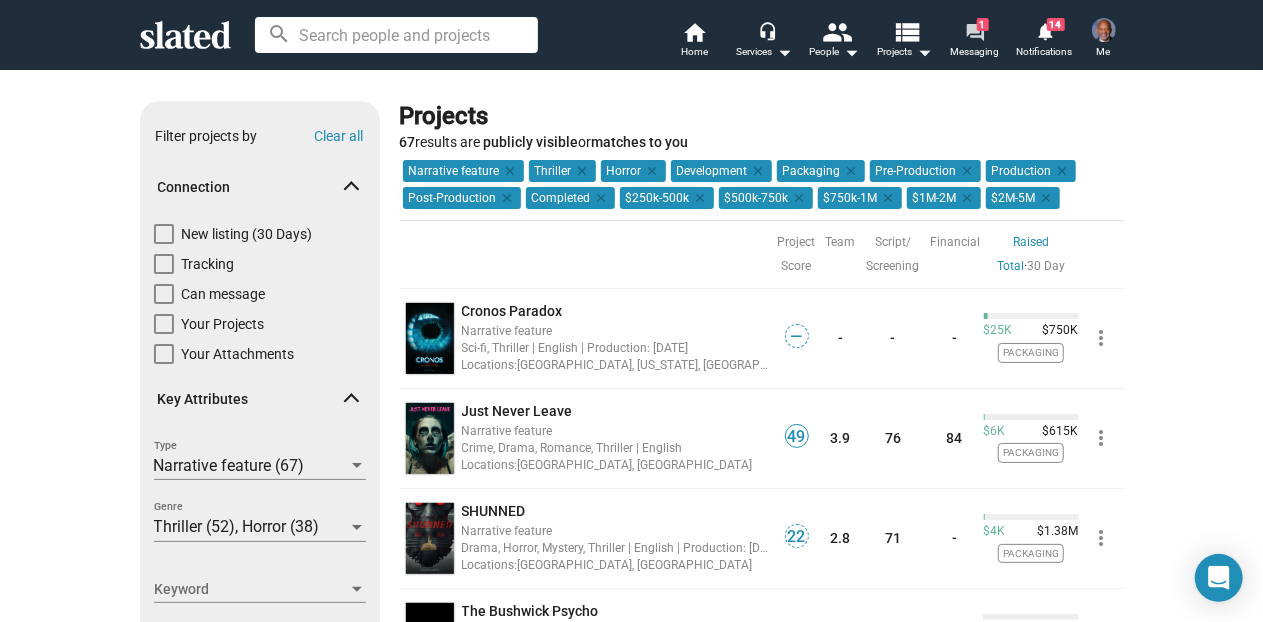click on "forum" at bounding box center (974, 31) 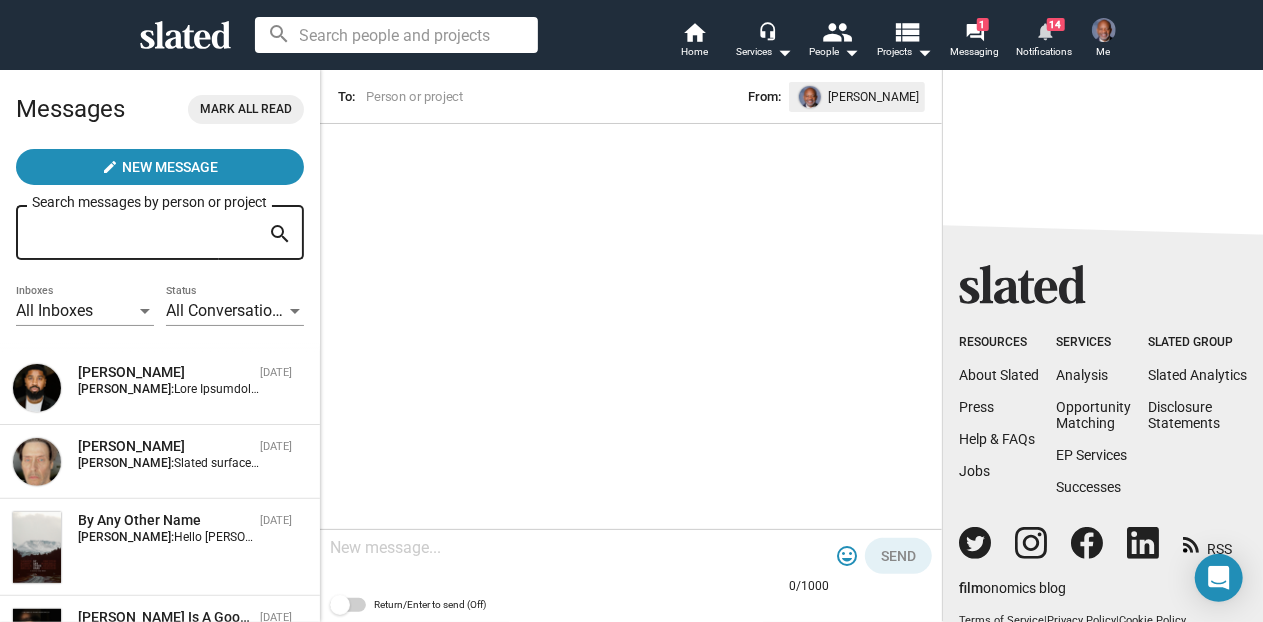 click on "14" at bounding box center [1056, 24] 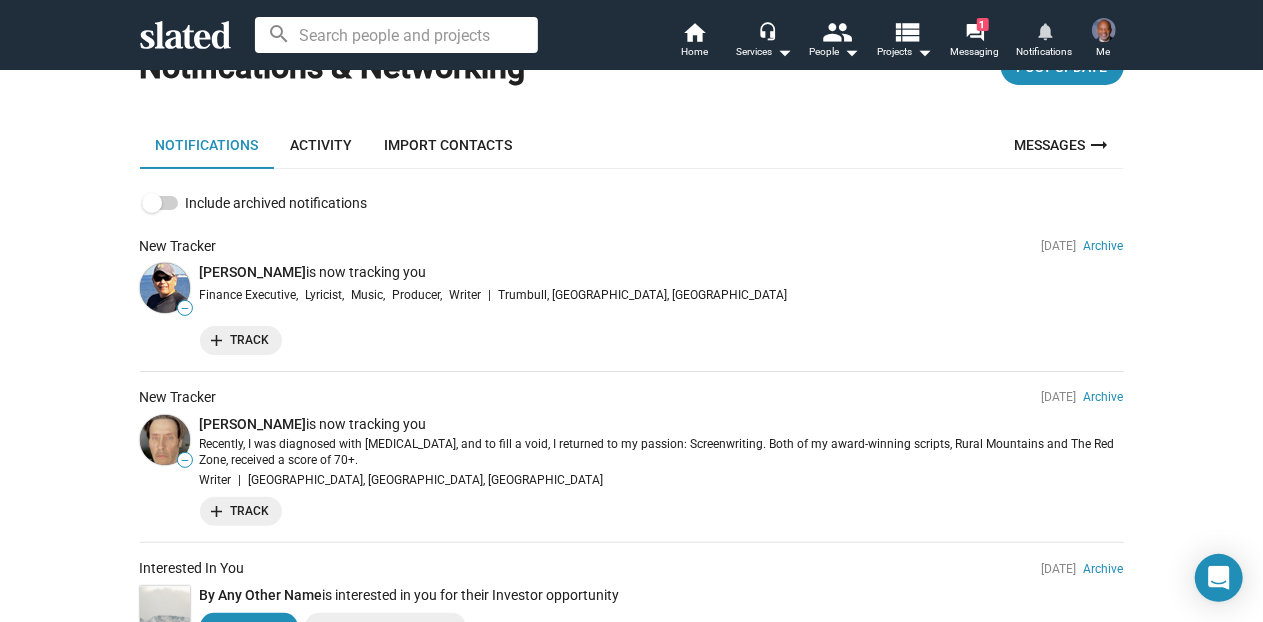 scroll, scrollTop: 76, scrollLeft: 0, axis: vertical 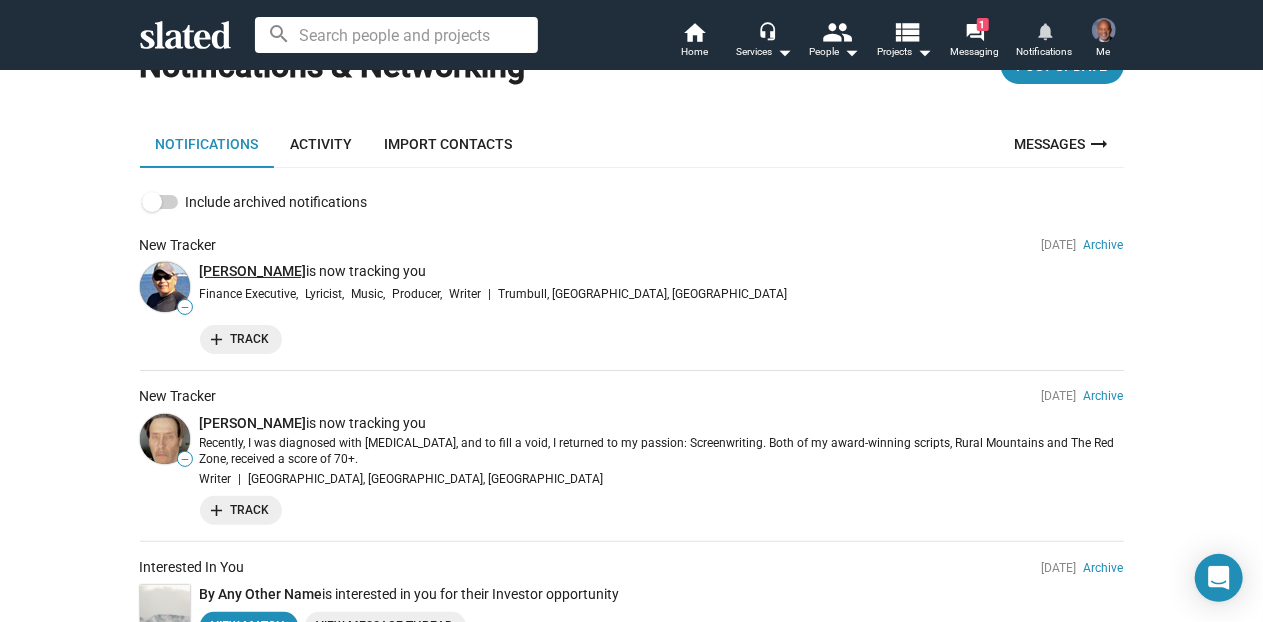 click on "Mukesh Parikh" 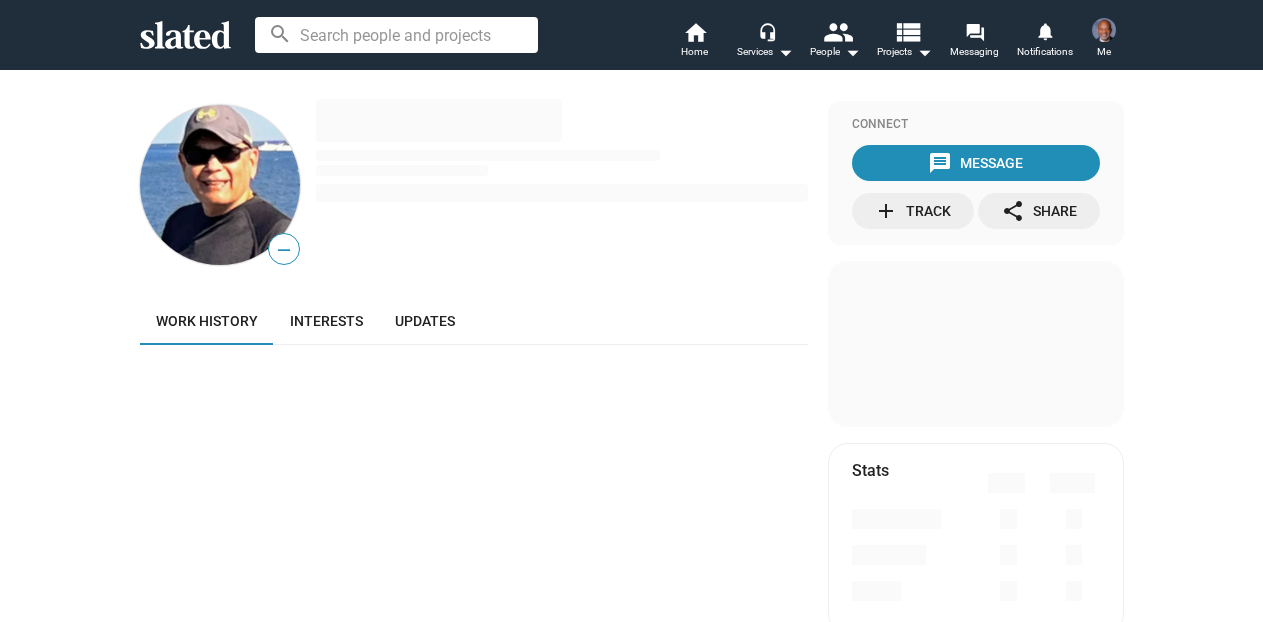 scroll, scrollTop: 0, scrollLeft: 0, axis: both 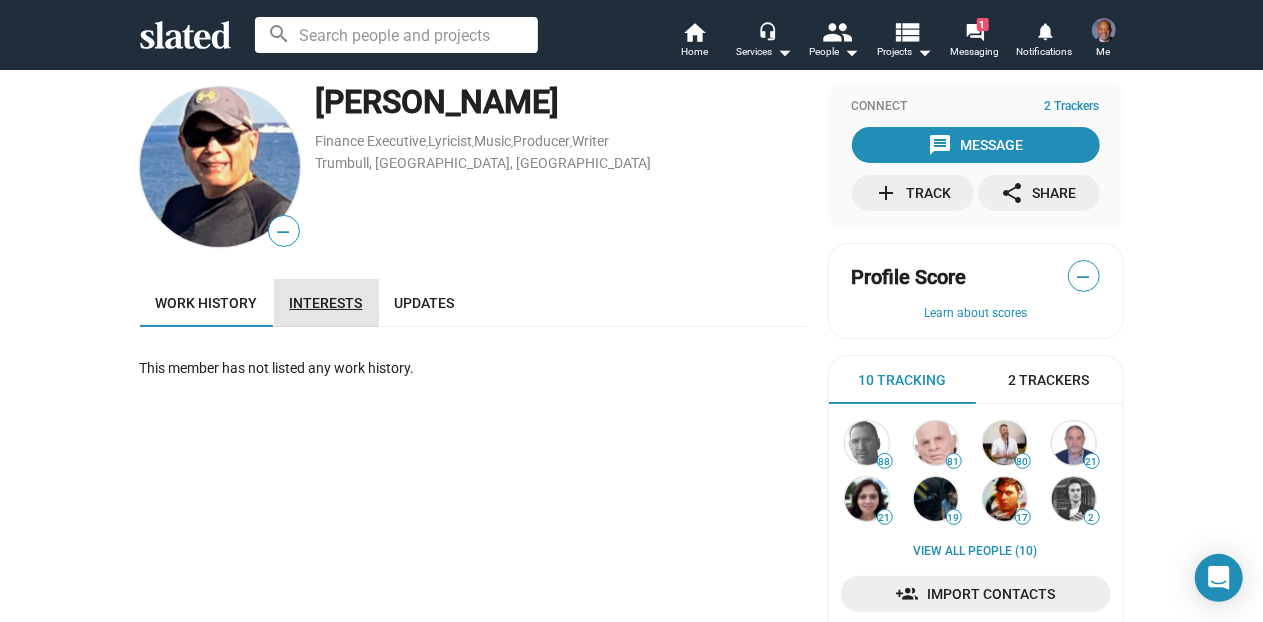 click on "Interests" at bounding box center (326, 303) 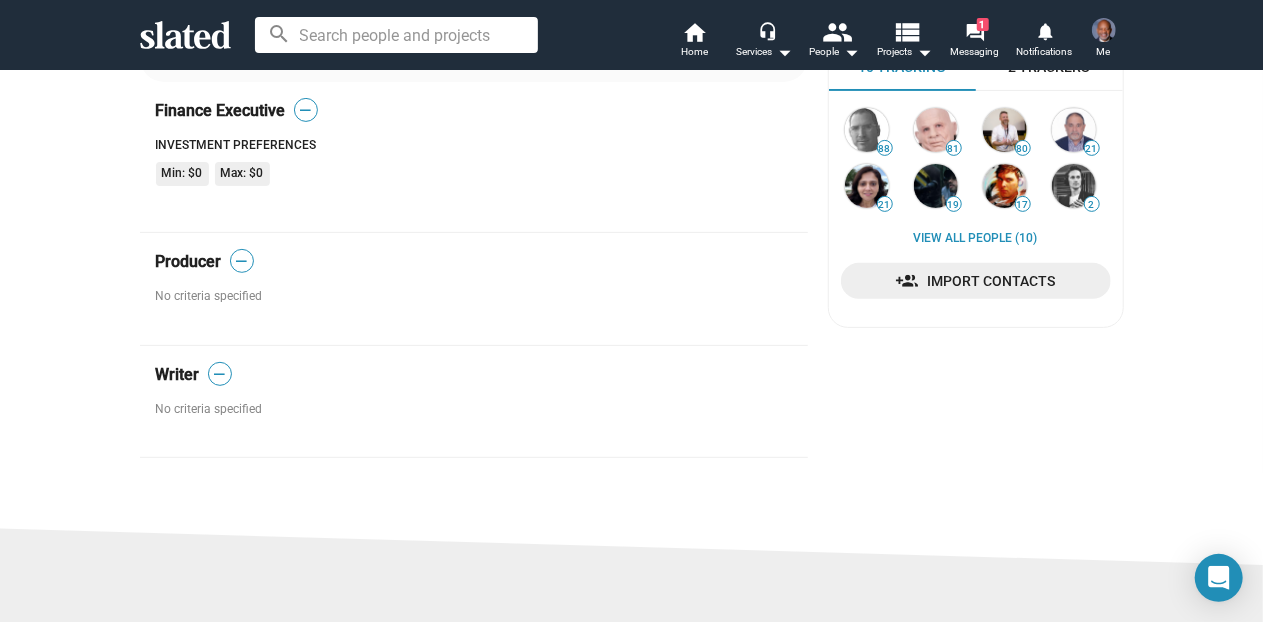 scroll, scrollTop: 144, scrollLeft: 0, axis: vertical 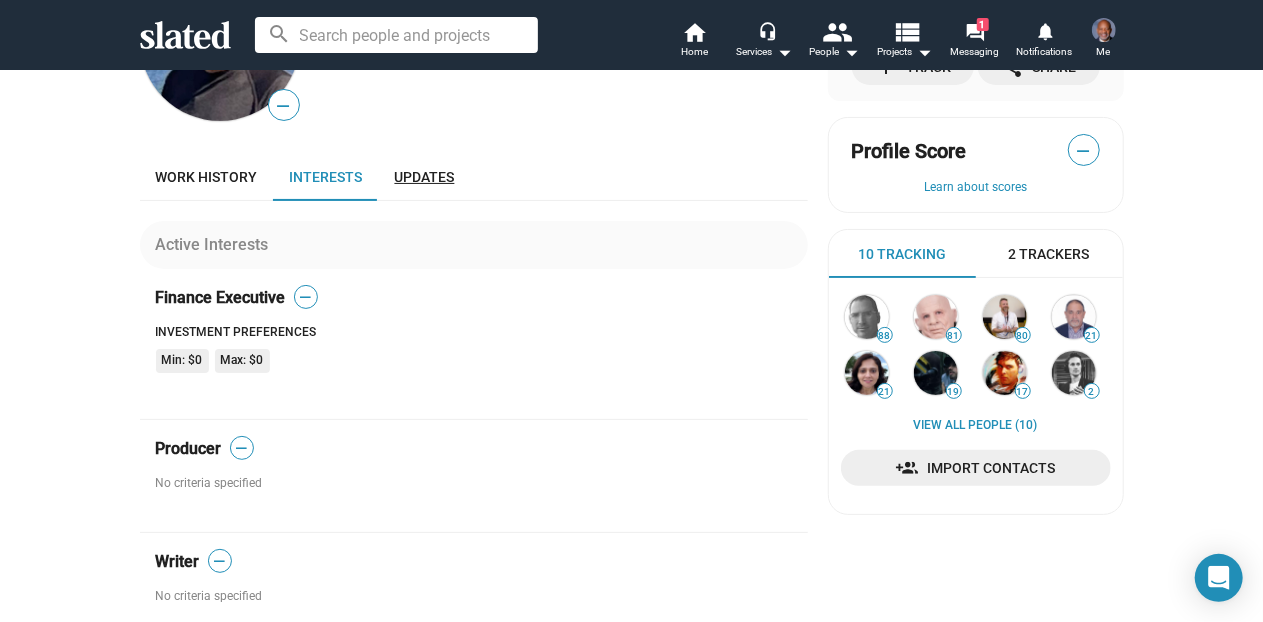 click on "Updates" at bounding box center (425, 177) 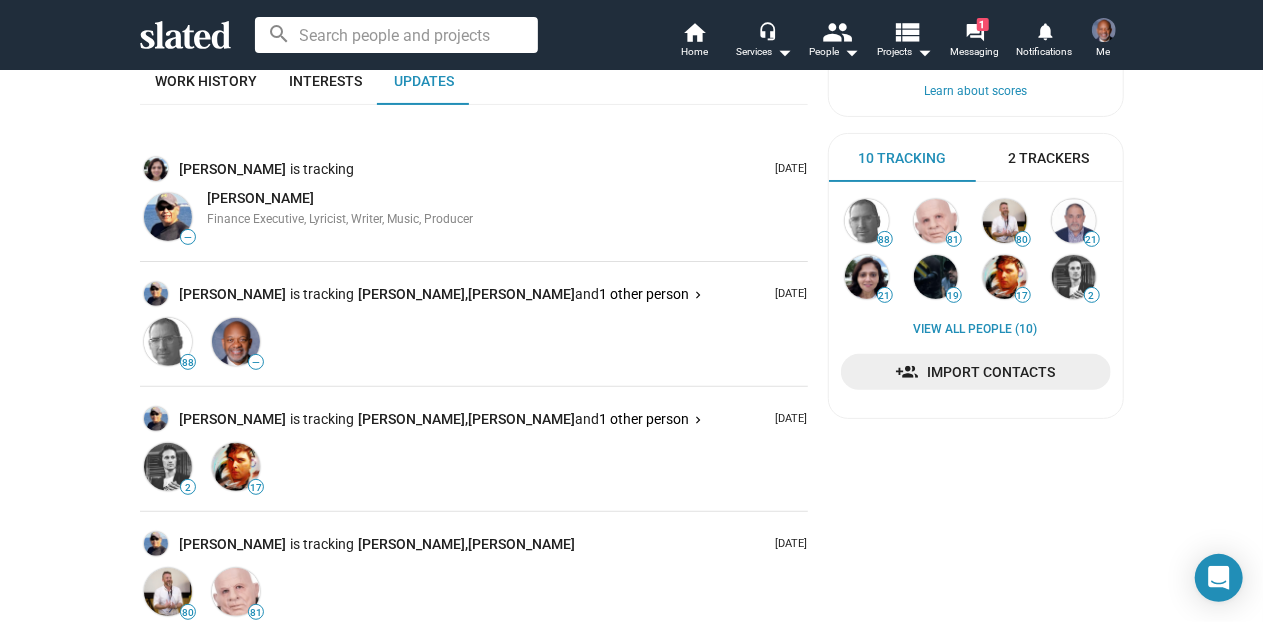 scroll, scrollTop: 243, scrollLeft: 0, axis: vertical 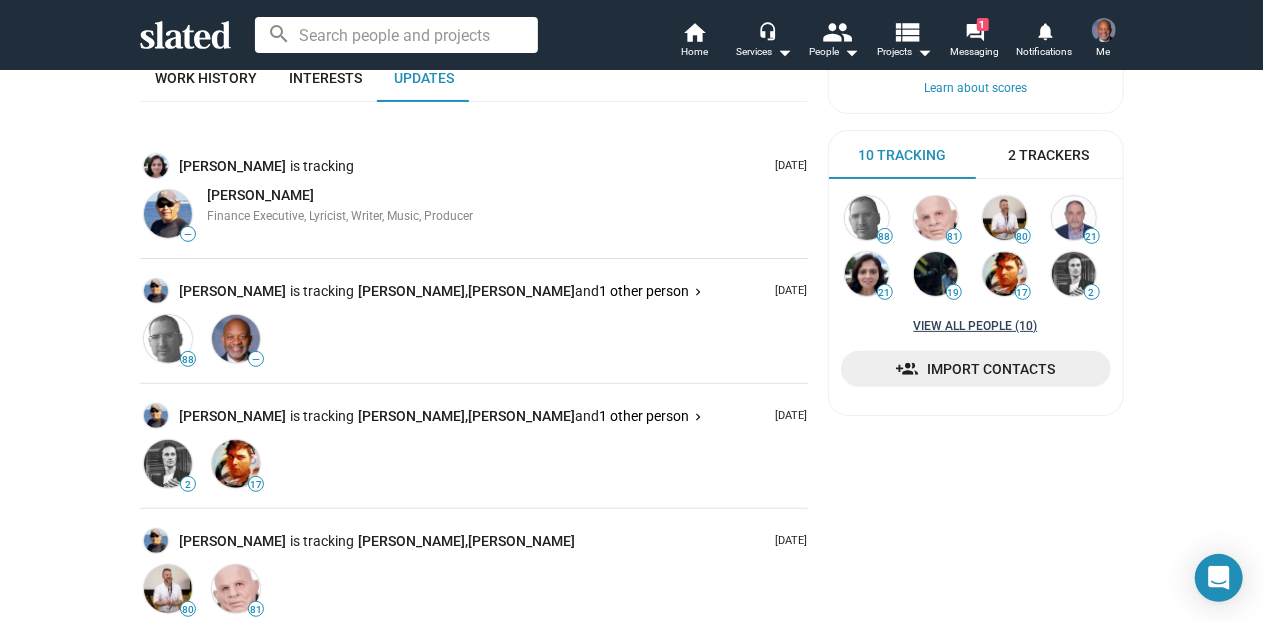click on "View all People (10)" at bounding box center (976, 327) 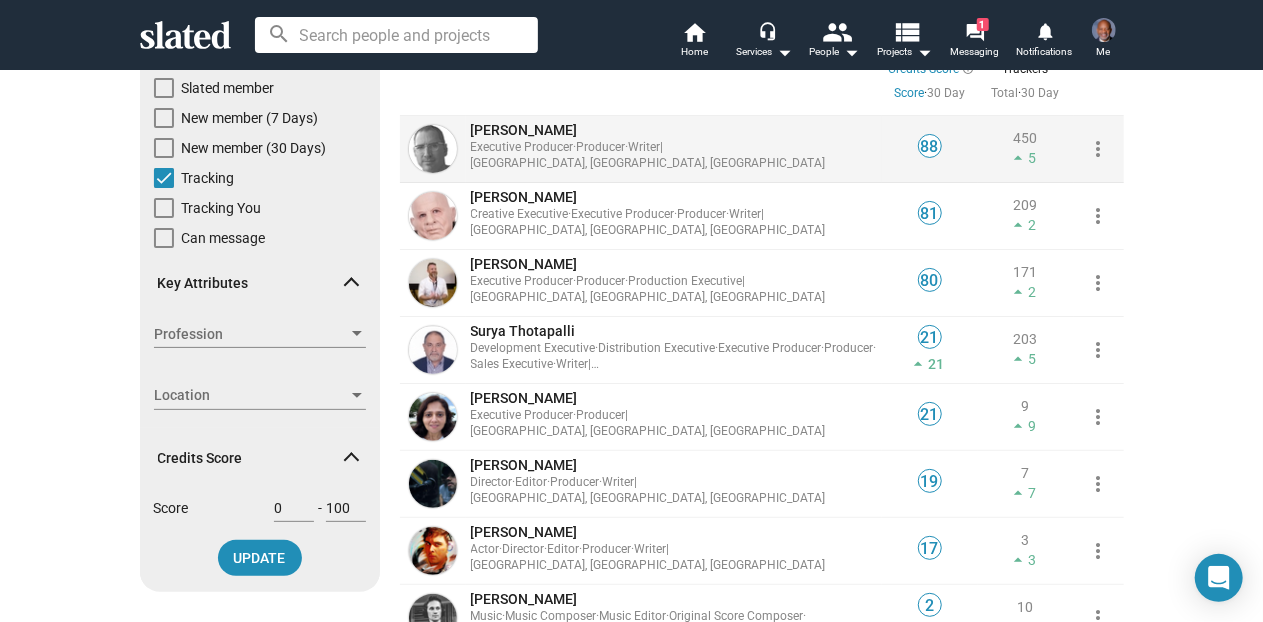 scroll, scrollTop: 147, scrollLeft: 0, axis: vertical 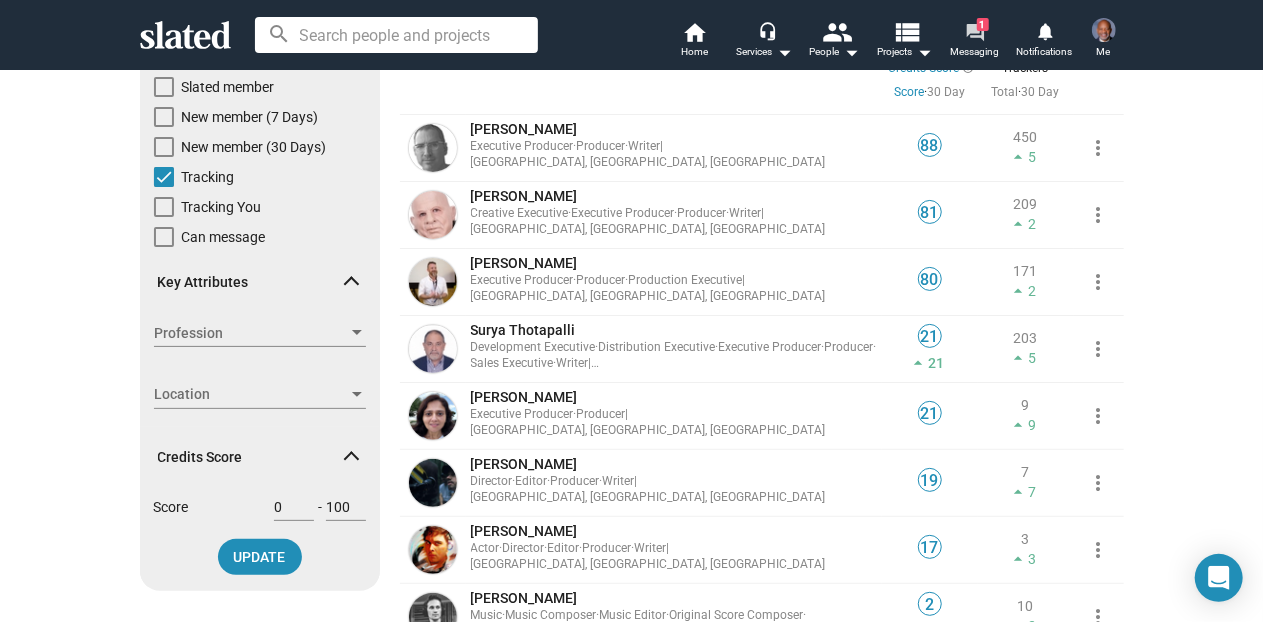 click on "1" at bounding box center (983, 24) 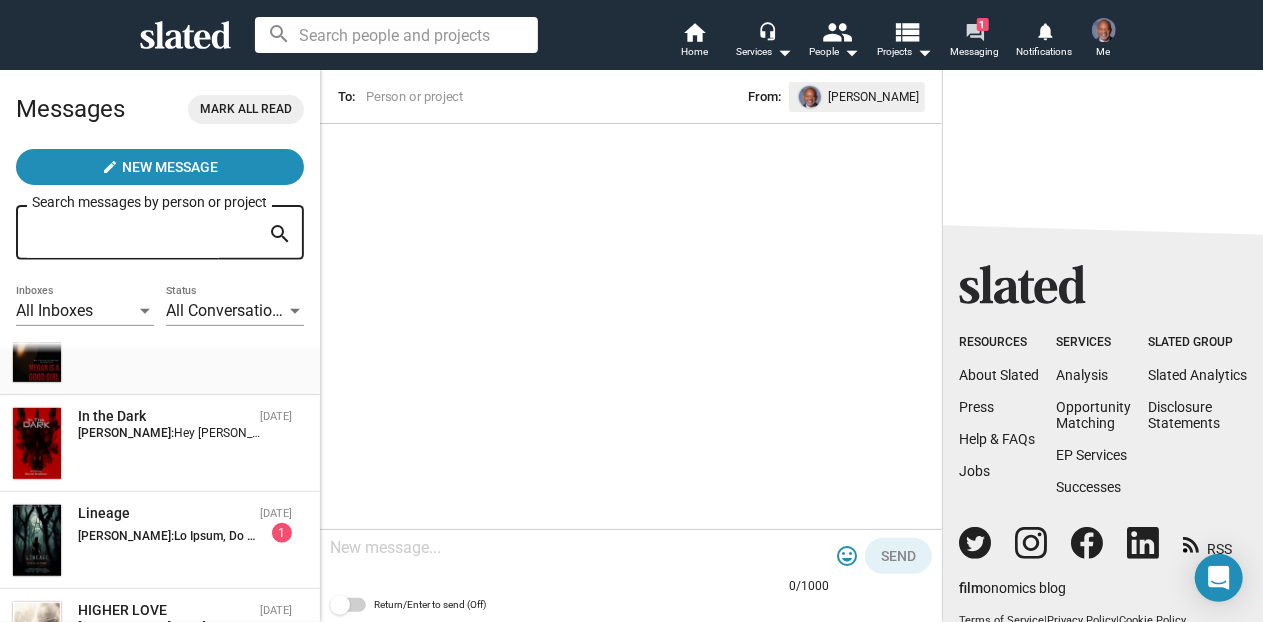scroll, scrollTop: 299, scrollLeft: 0, axis: vertical 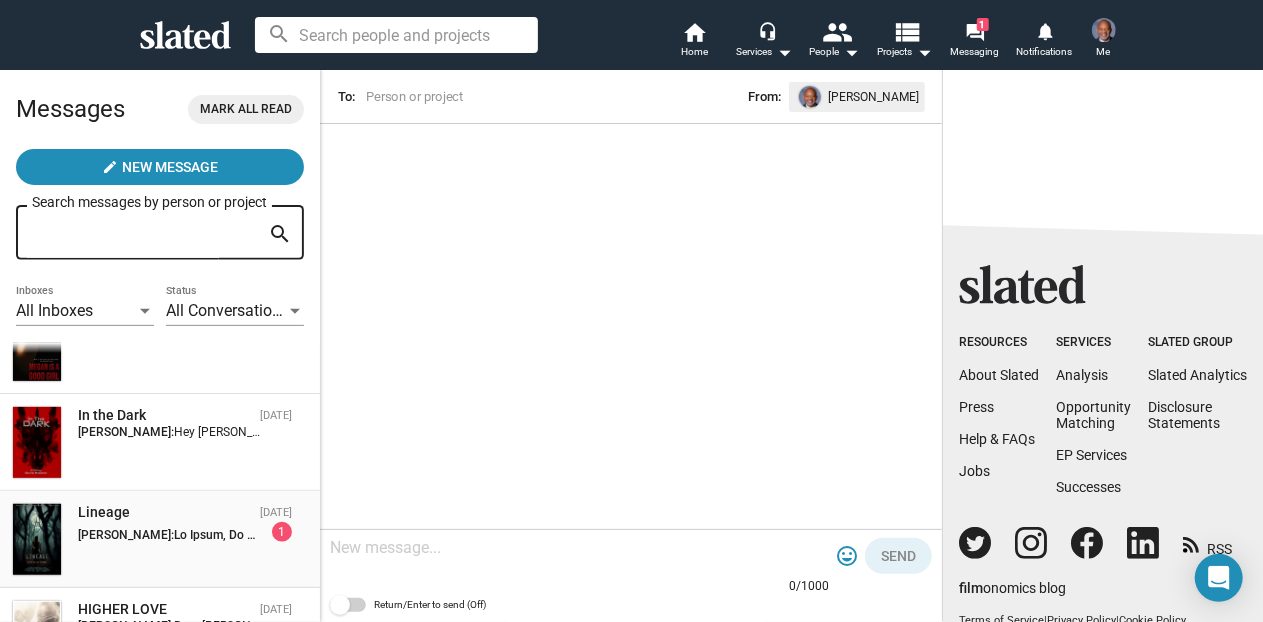 click on "[PERSON_NAME]:" at bounding box center (126, 535) 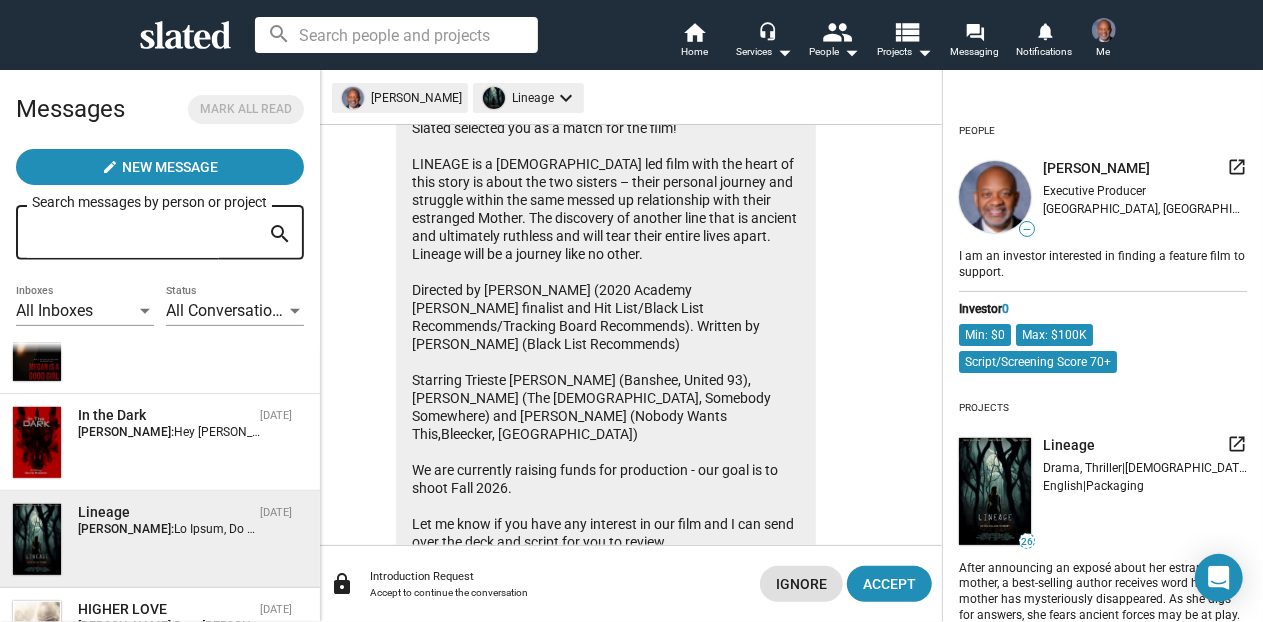 scroll, scrollTop: 293, scrollLeft: 0, axis: vertical 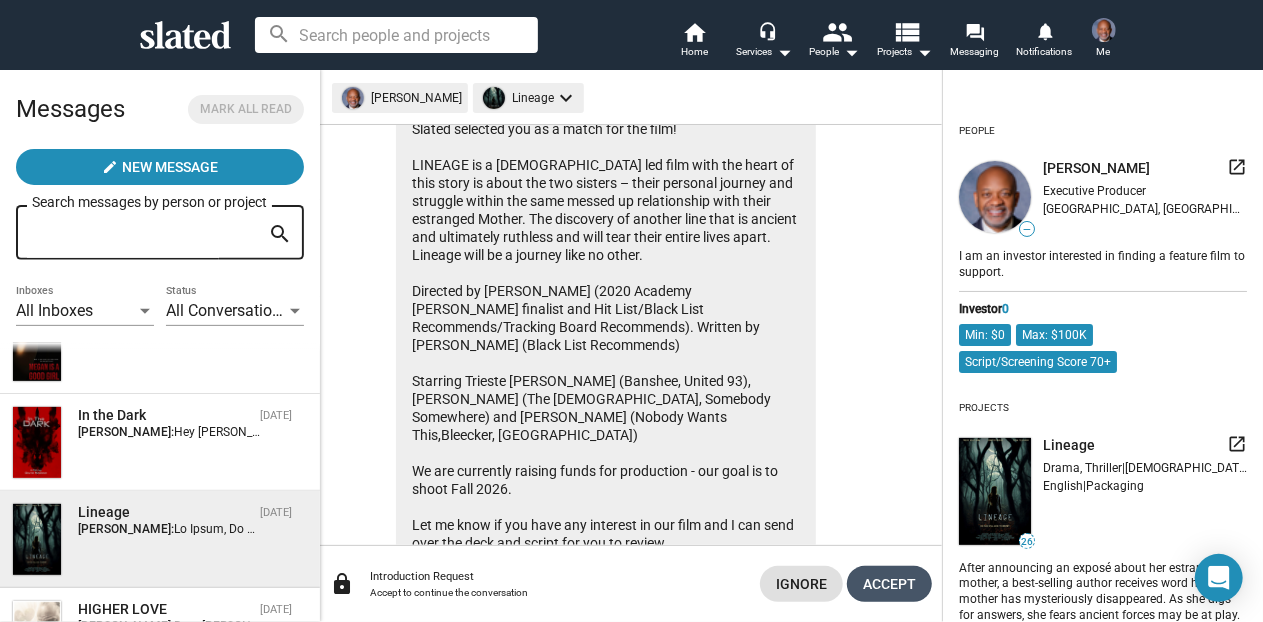 click on "Accept" 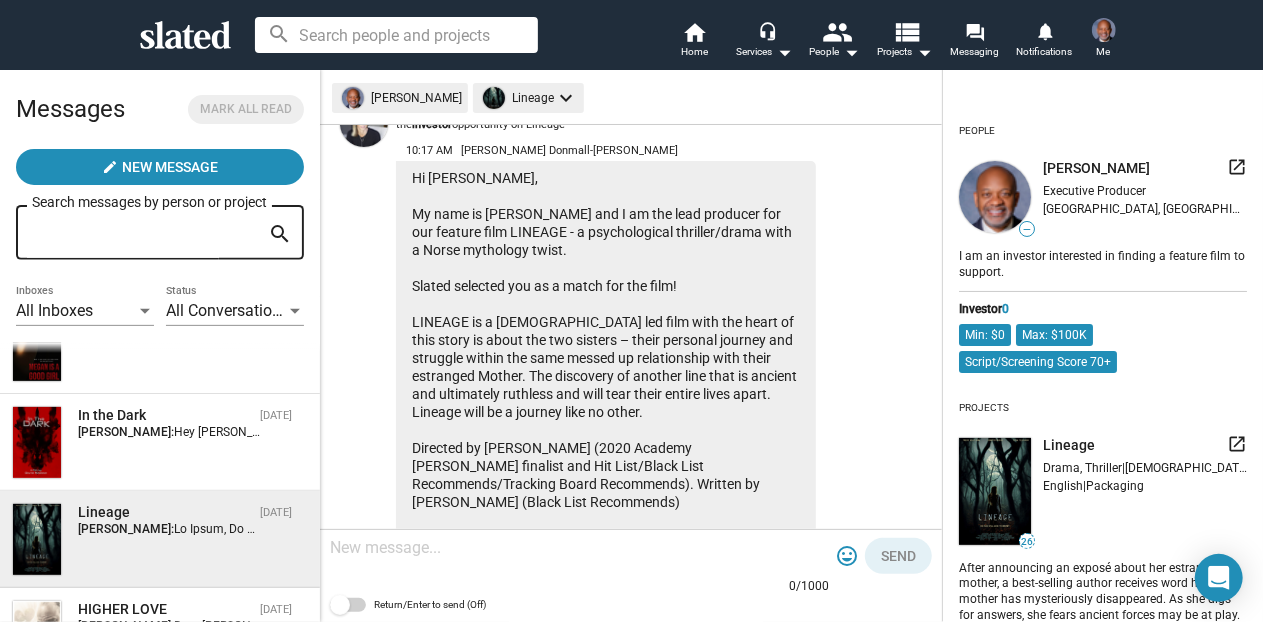scroll, scrollTop: 156, scrollLeft: 0, axis: vertical 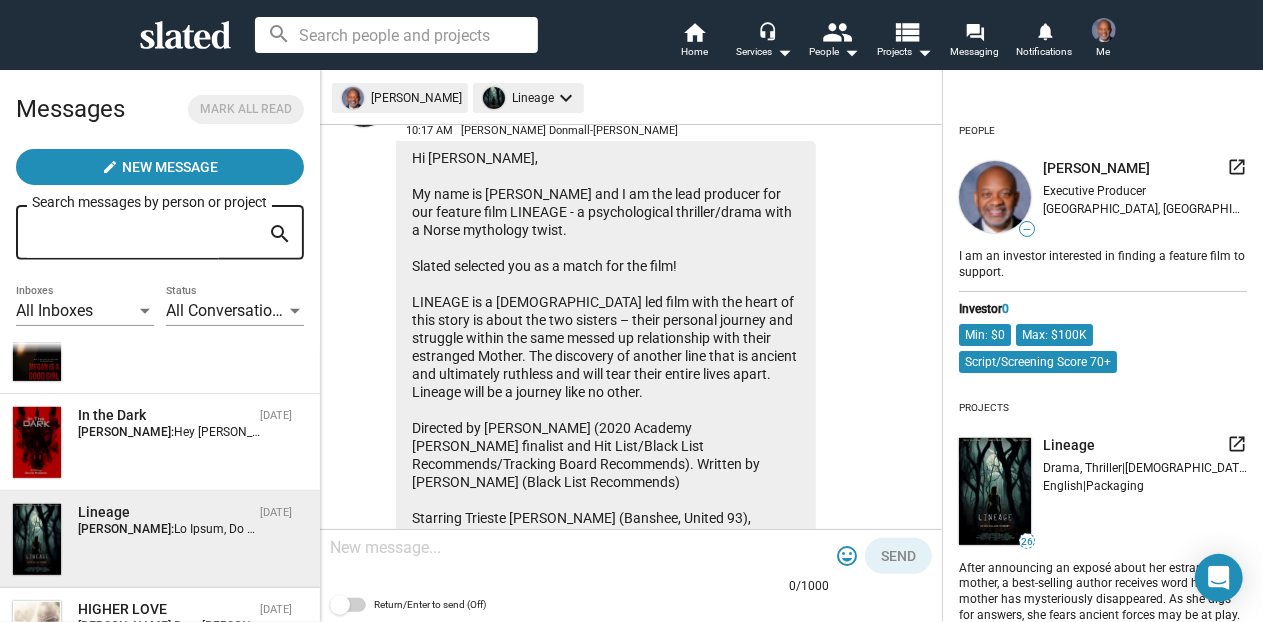 click at bounding box center [579, 548] 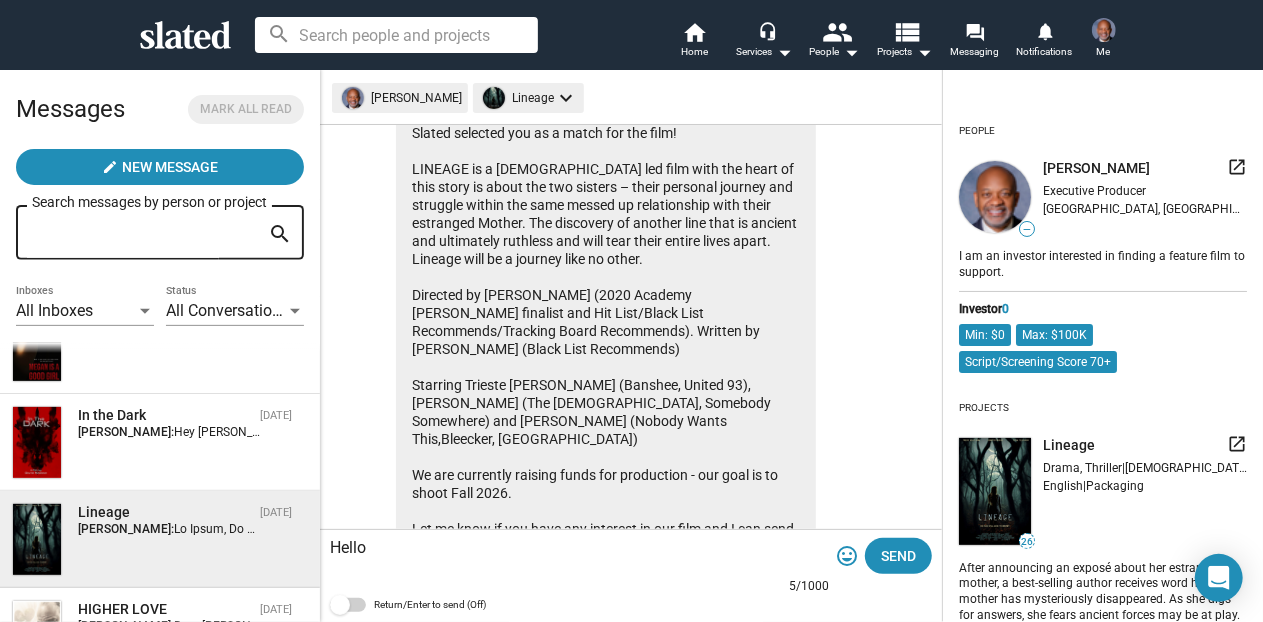 scroll, scrollTop: 391, scrollLeft: 0, axis: vertical 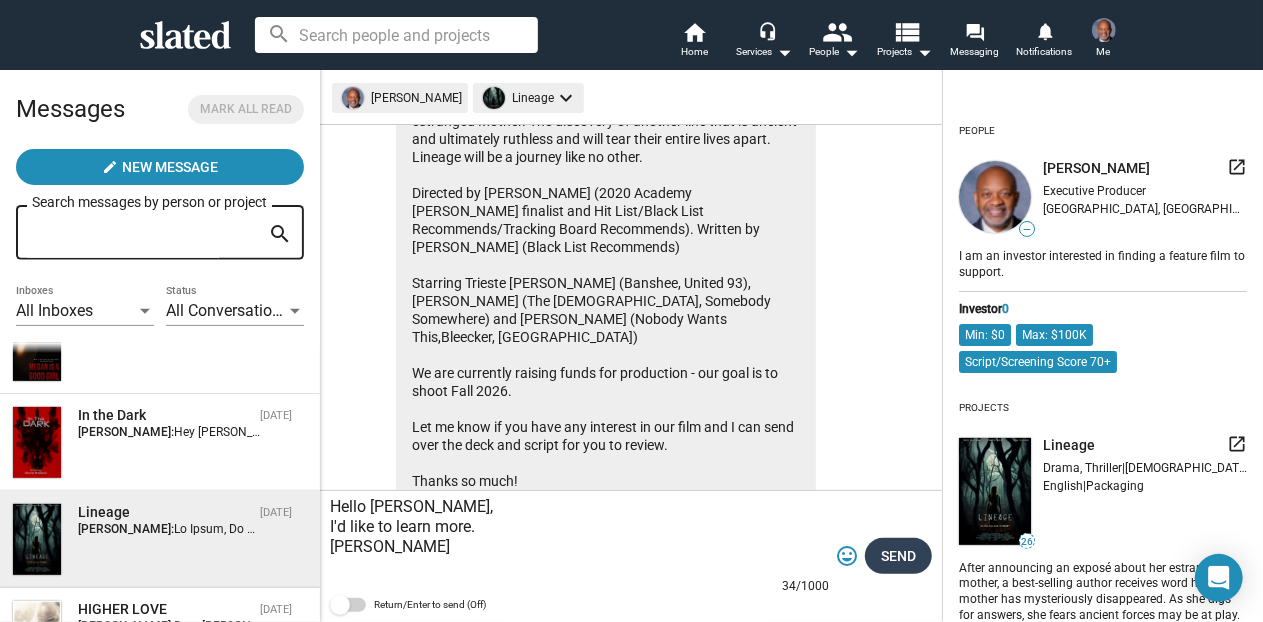 type on "Hello Lisa,
I'd like to learn more.
James" 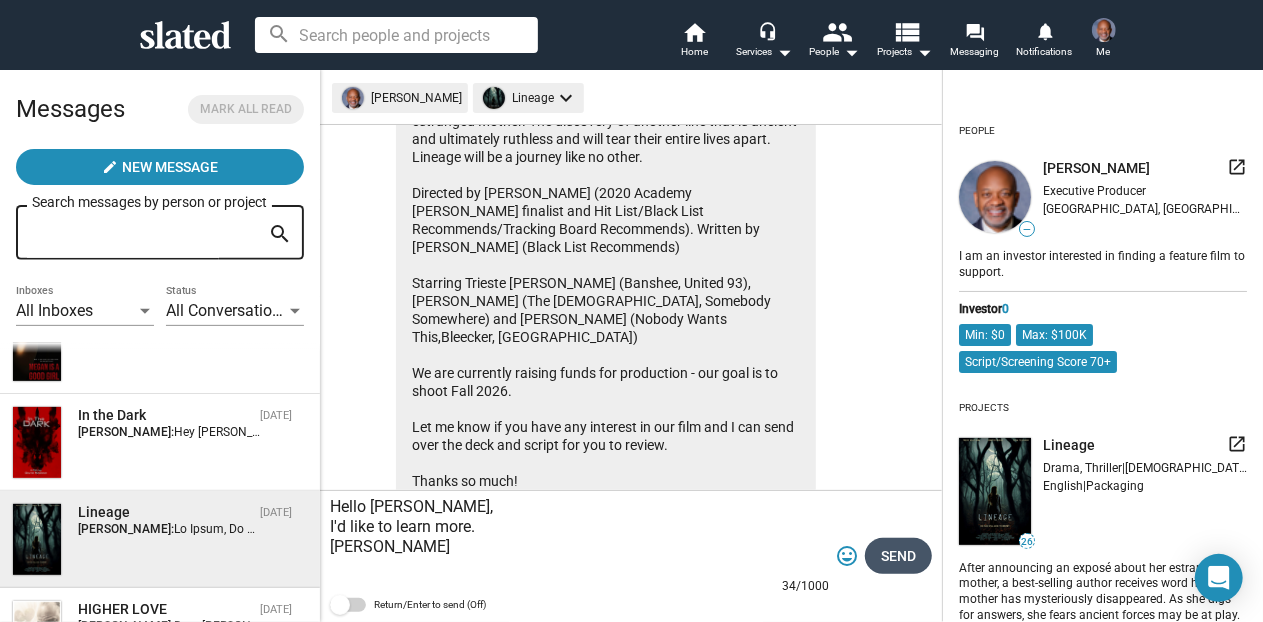 click on "Send" 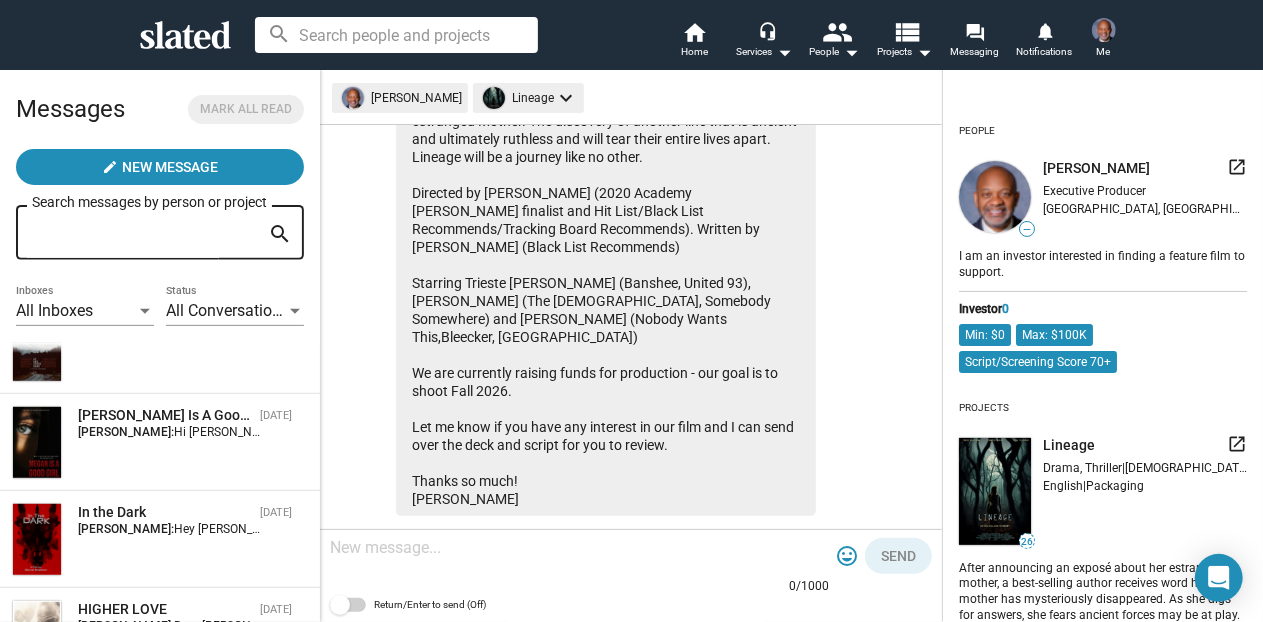 scroll, scrollTop: 396, scrollLeft: 0, axis: vertical 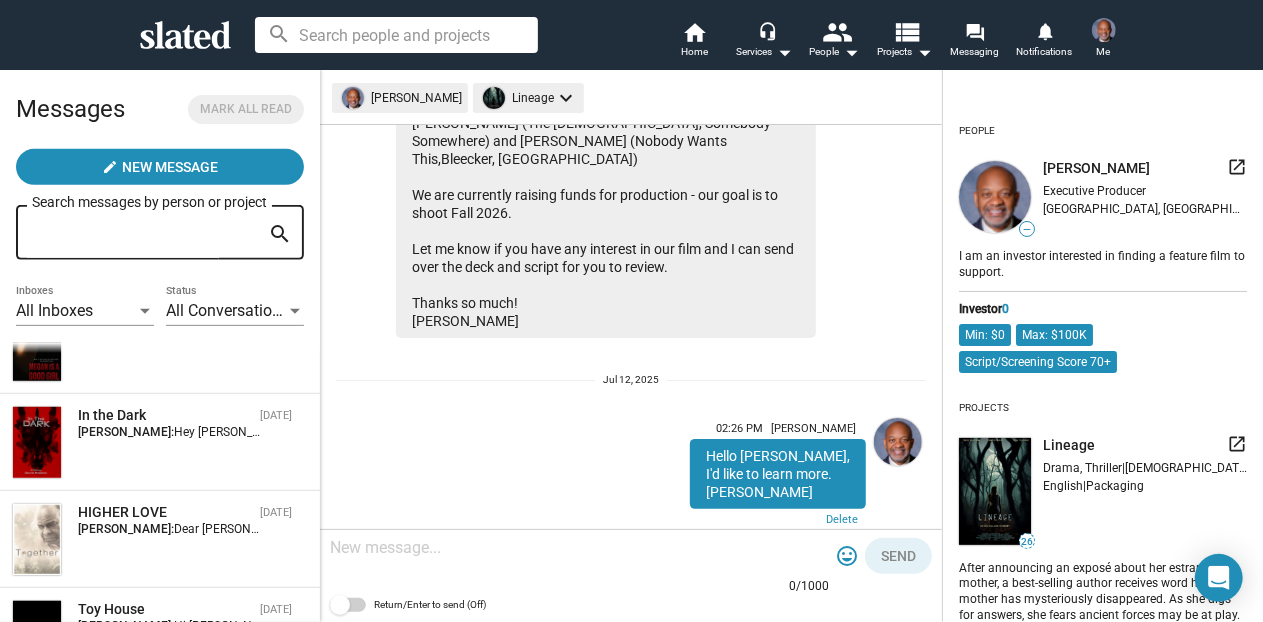 click on "launch" 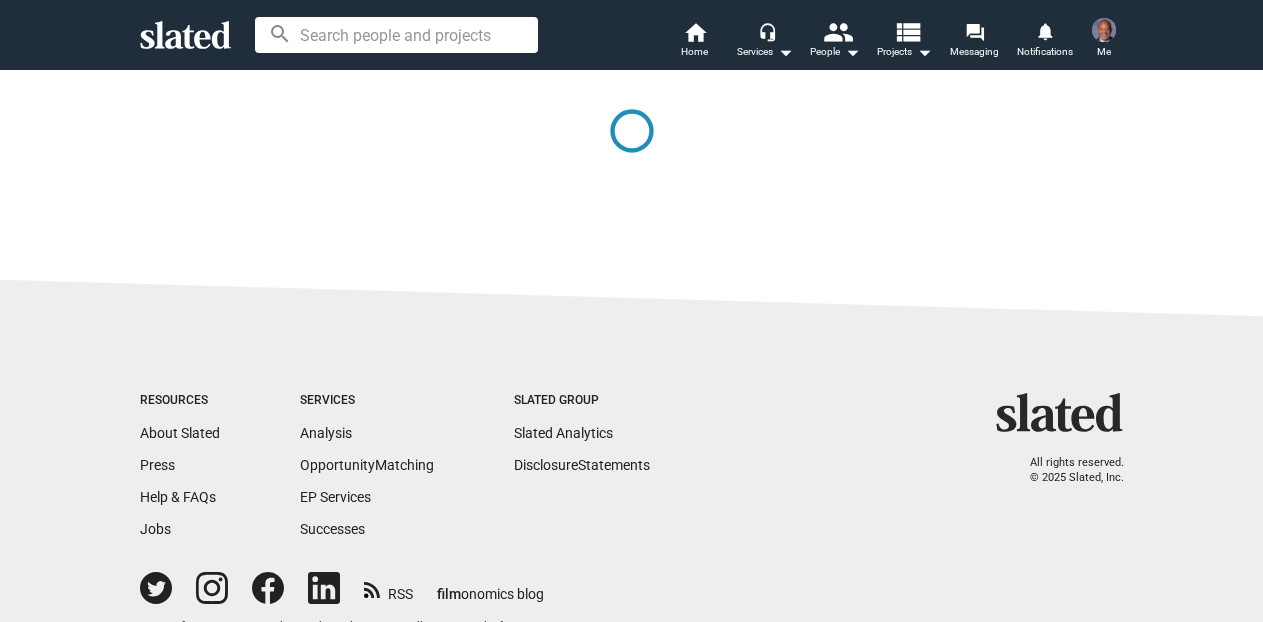scroll, scrollTop: 0, scrollLeft: 0, axis: both 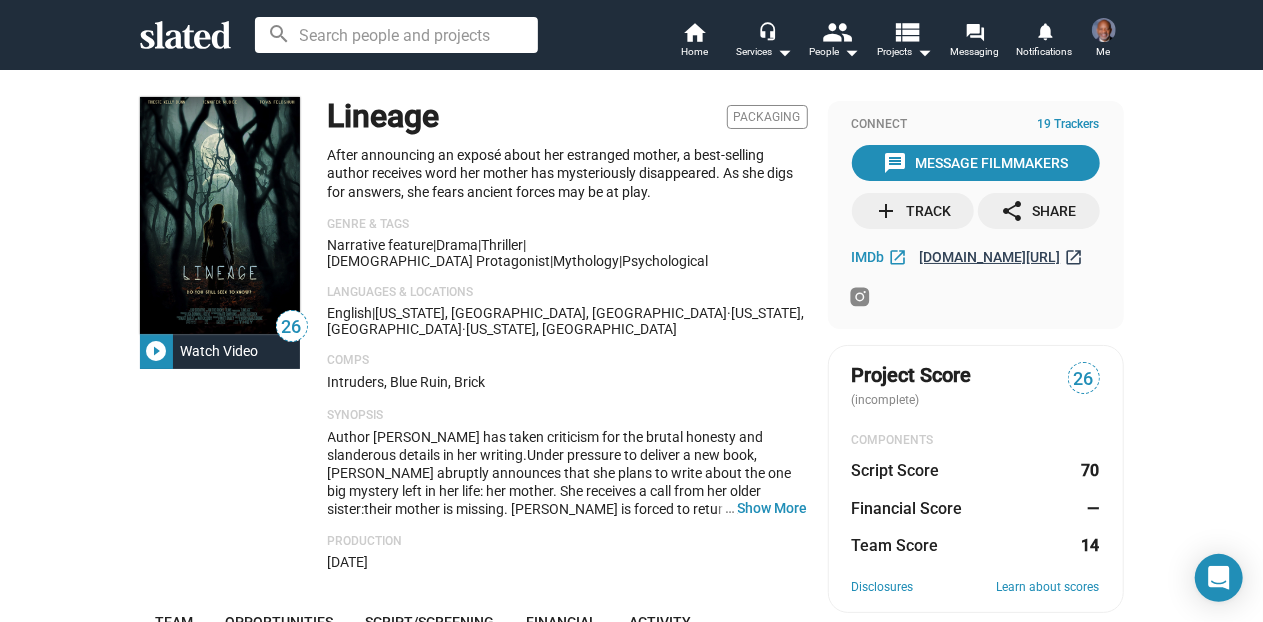 click on "[DOMAIN_NAME][URL]" 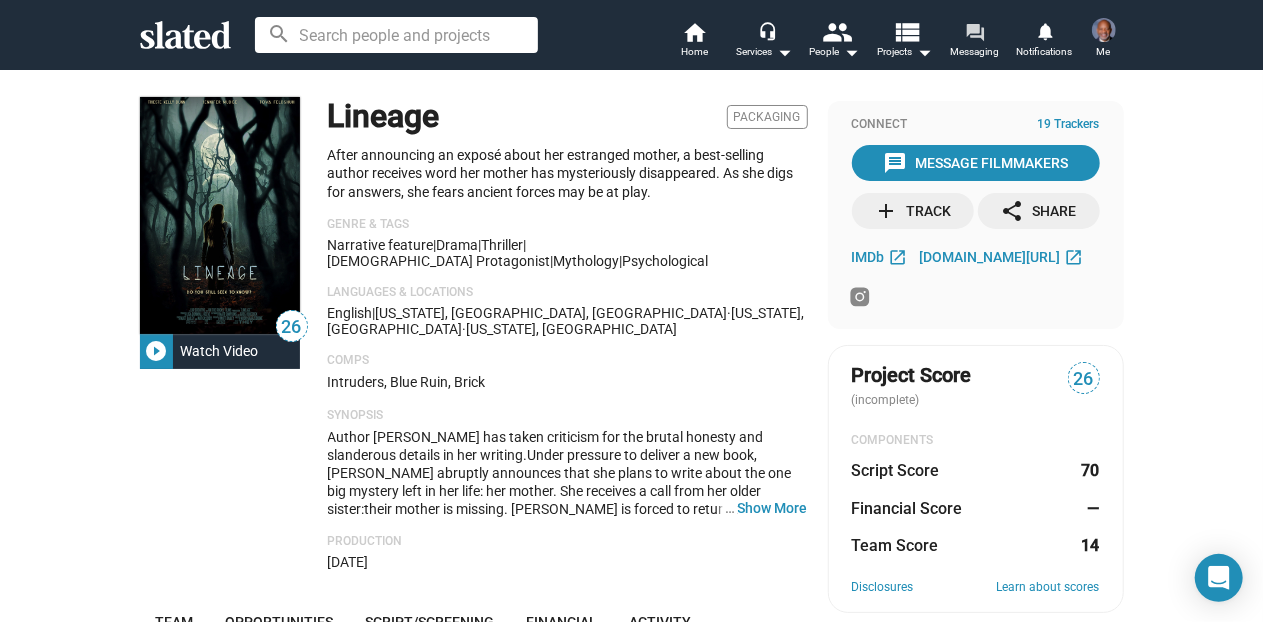 click on "forum" at bounding box center (974, 31) 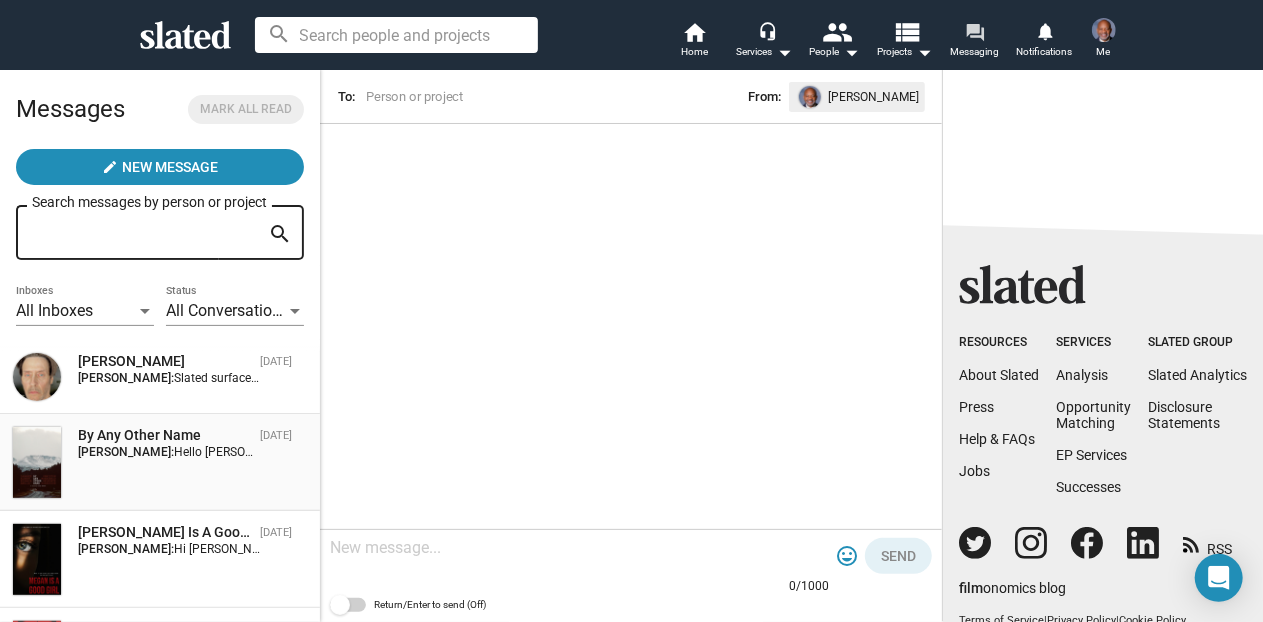 scroll, scrollTop: 185, scrollLeft: 0, axis: vertical 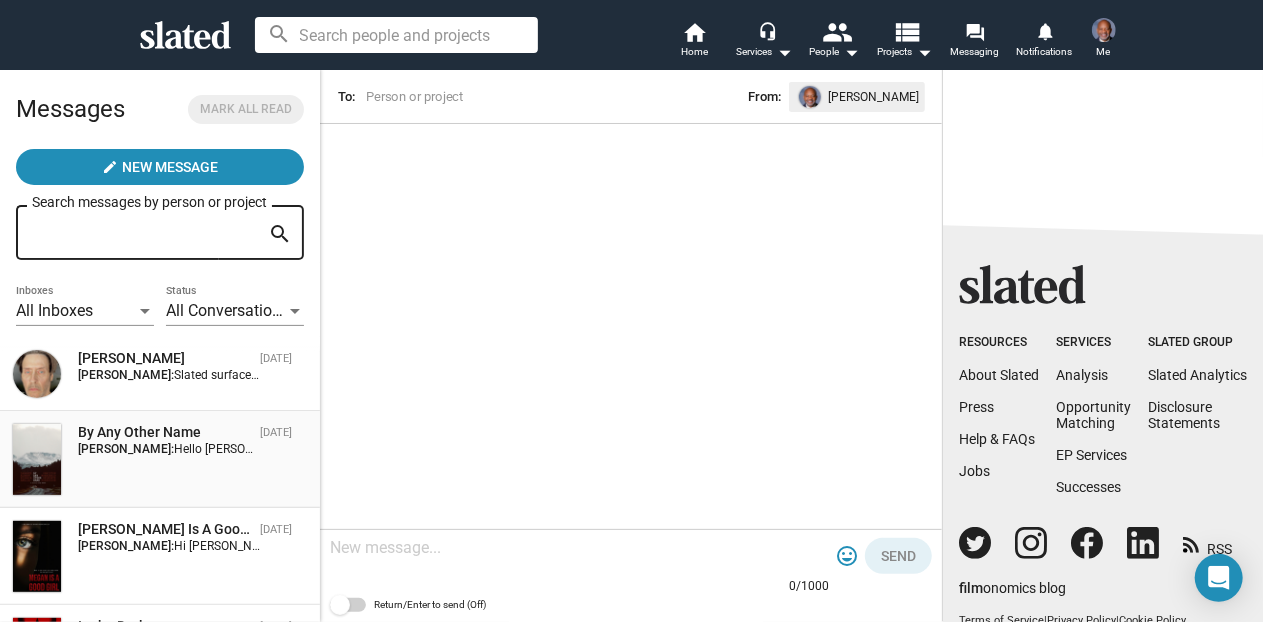 click at bounding box center (37, 459) 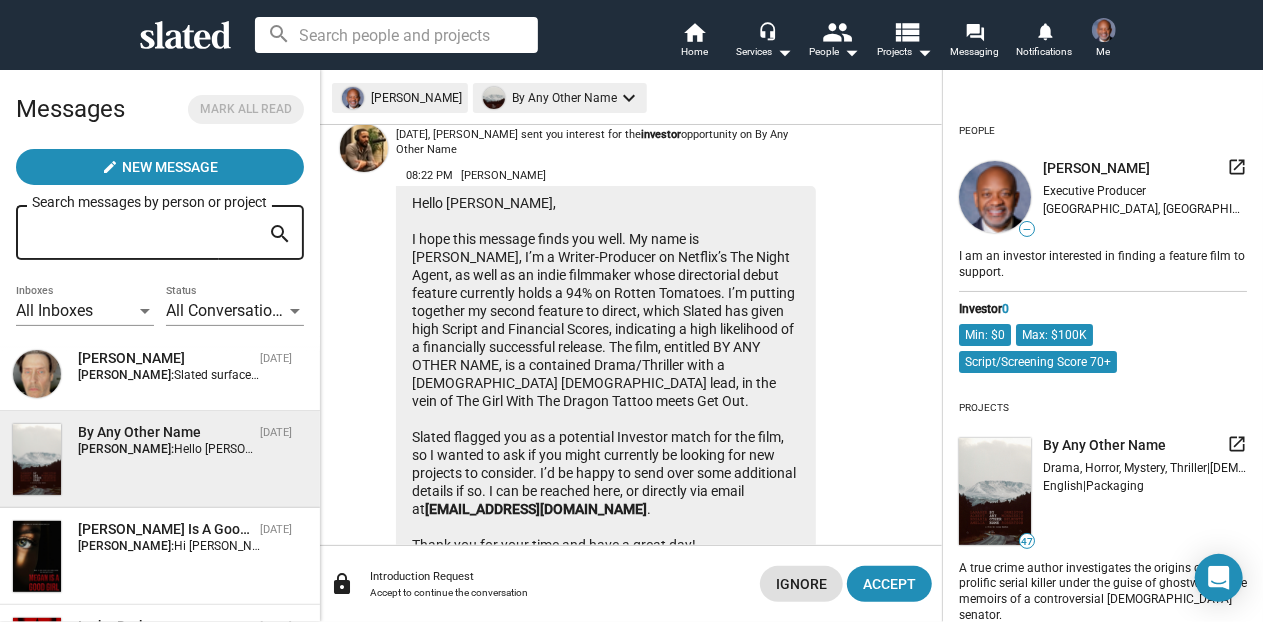scroll, scrollTop: 245, scrollLeft: 0, axis: vertical 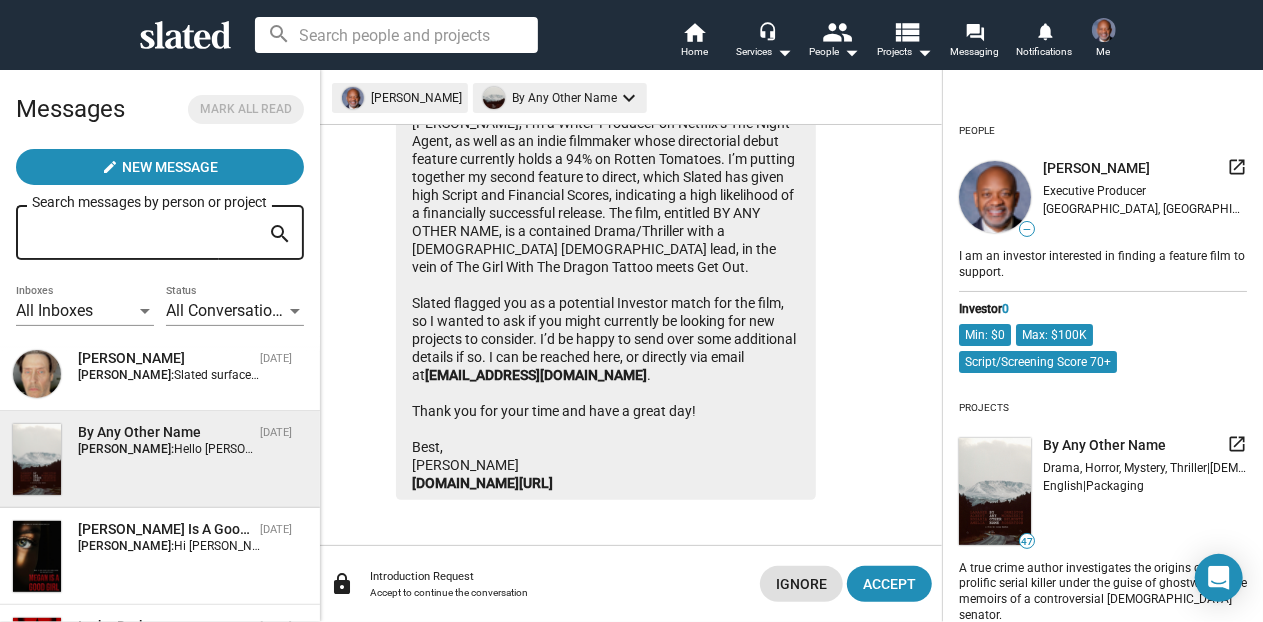 click on "launch" 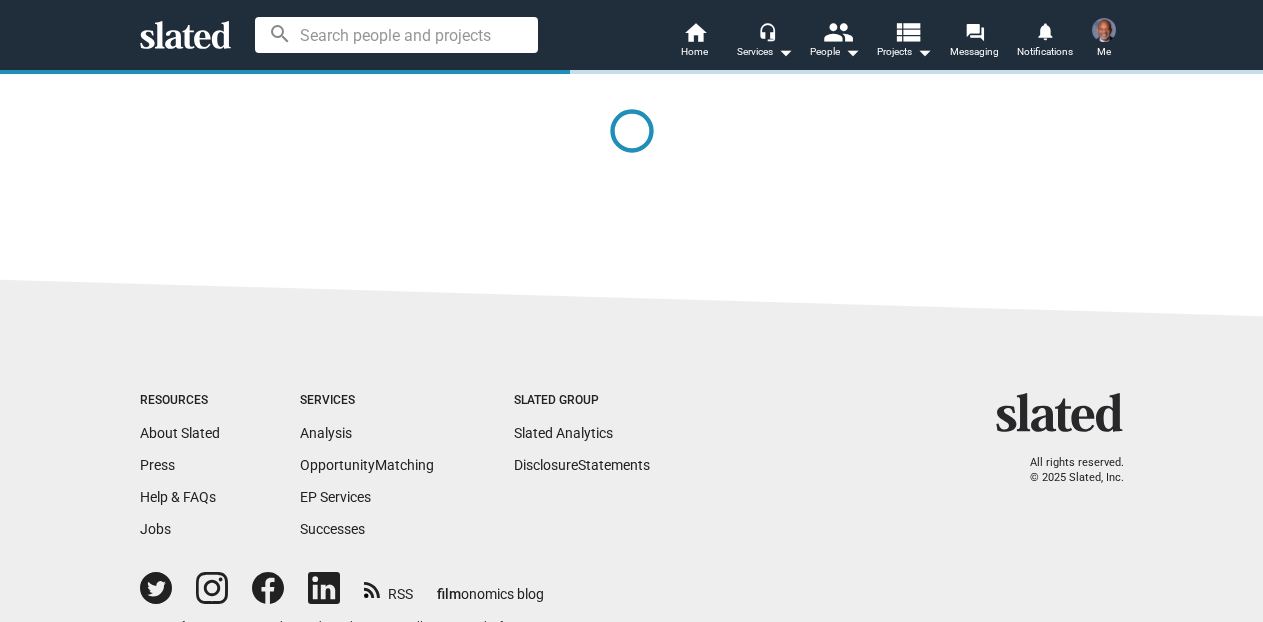 scroll, scrollTop: 0, scrollLeft: 0, axis: both 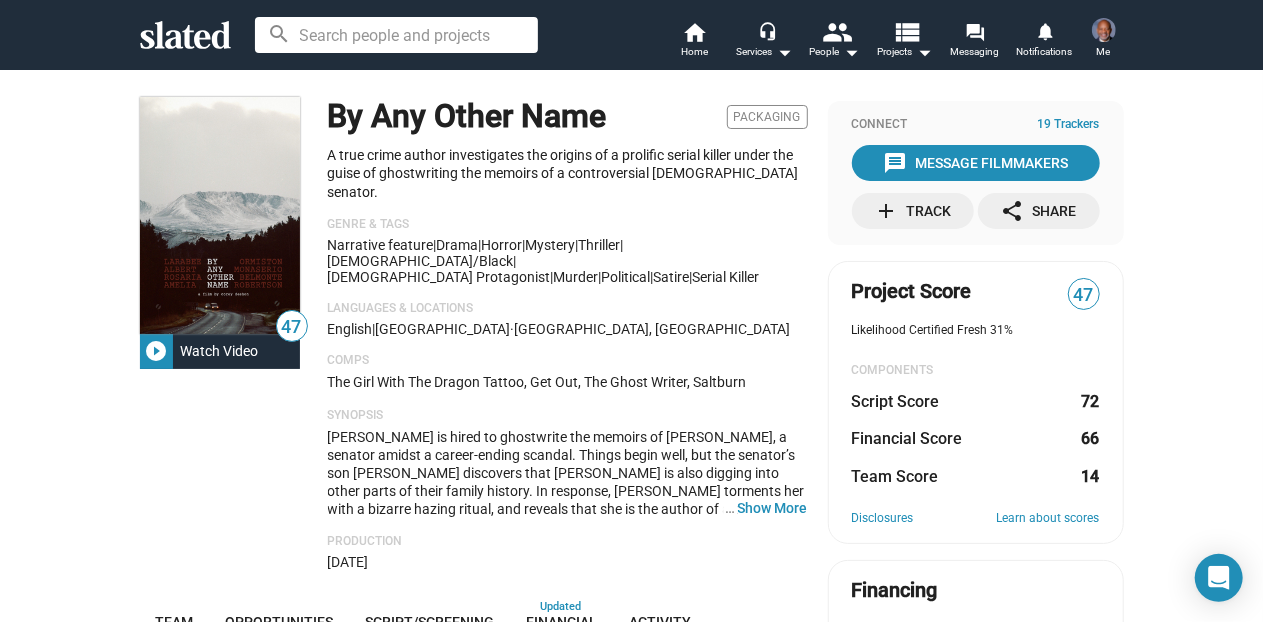click on "play_circle_filled" 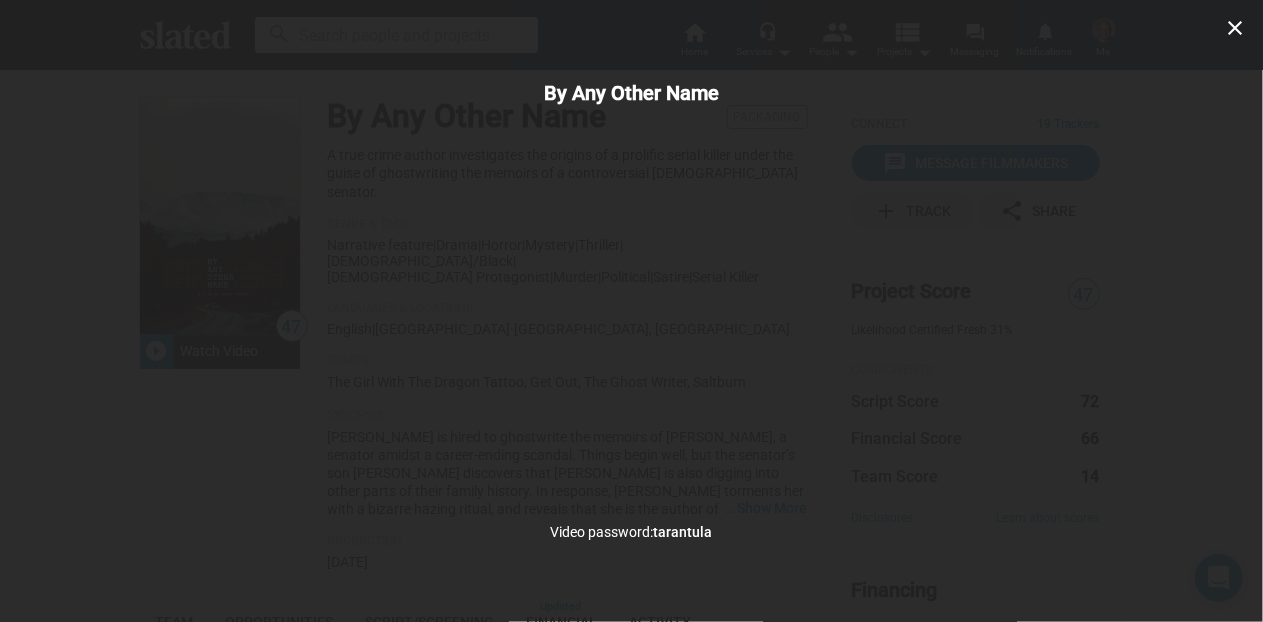 click on "close By Any Other Name Video password:  [PERSON_NAME]" at bounding box center (631, 311) 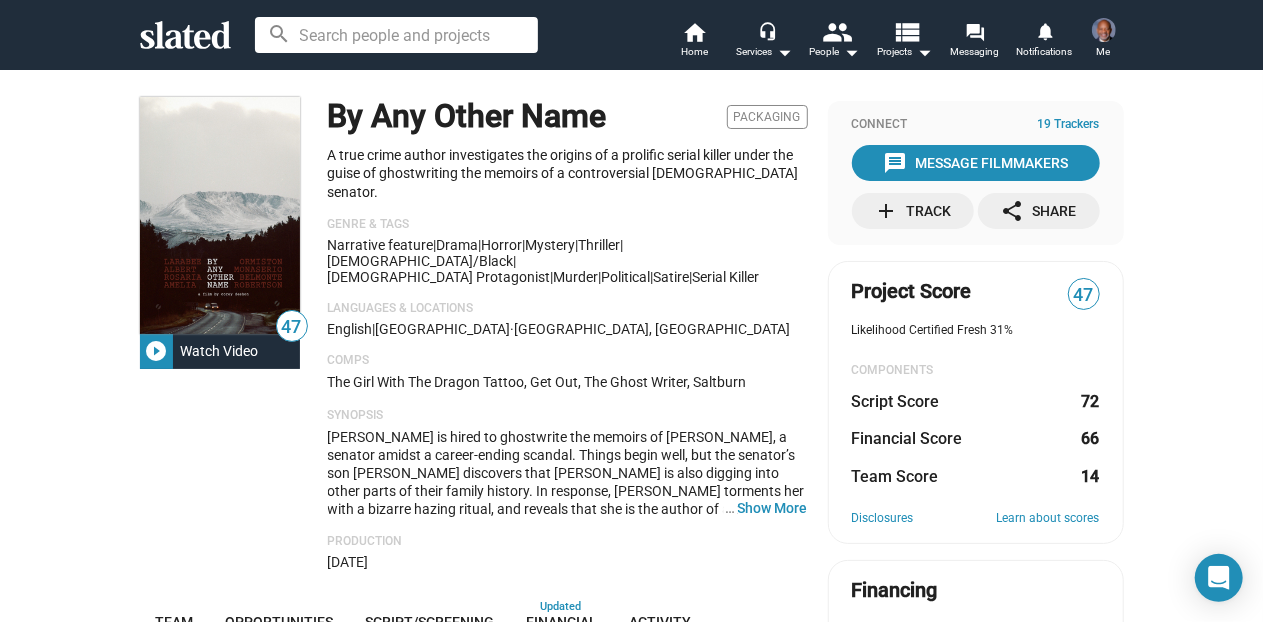 click on "play_circle_filled" 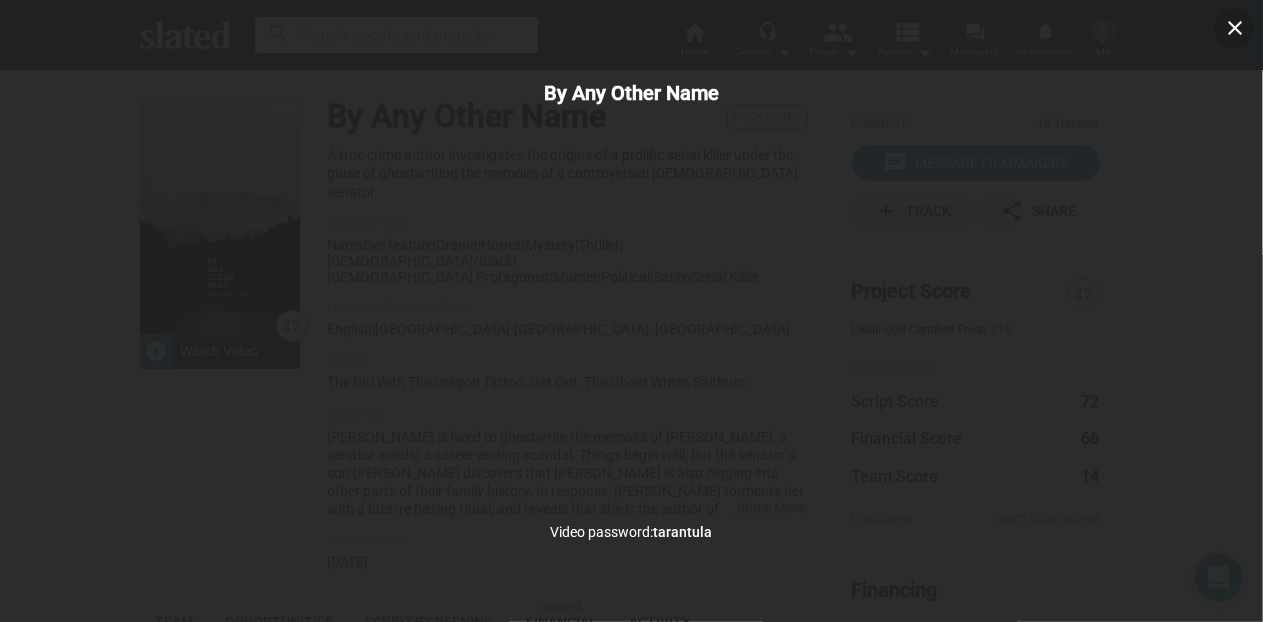 click on "tarantula" at bounding box center (683, 532) 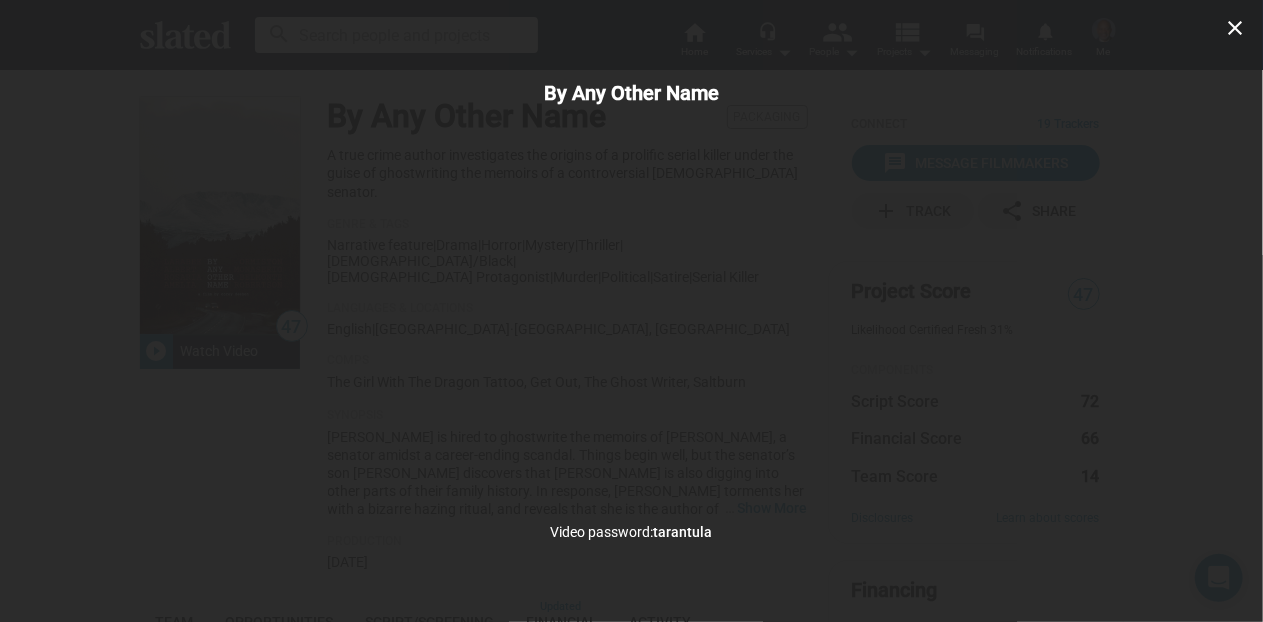 click on "tarantula" at bounding box center [683, 532] 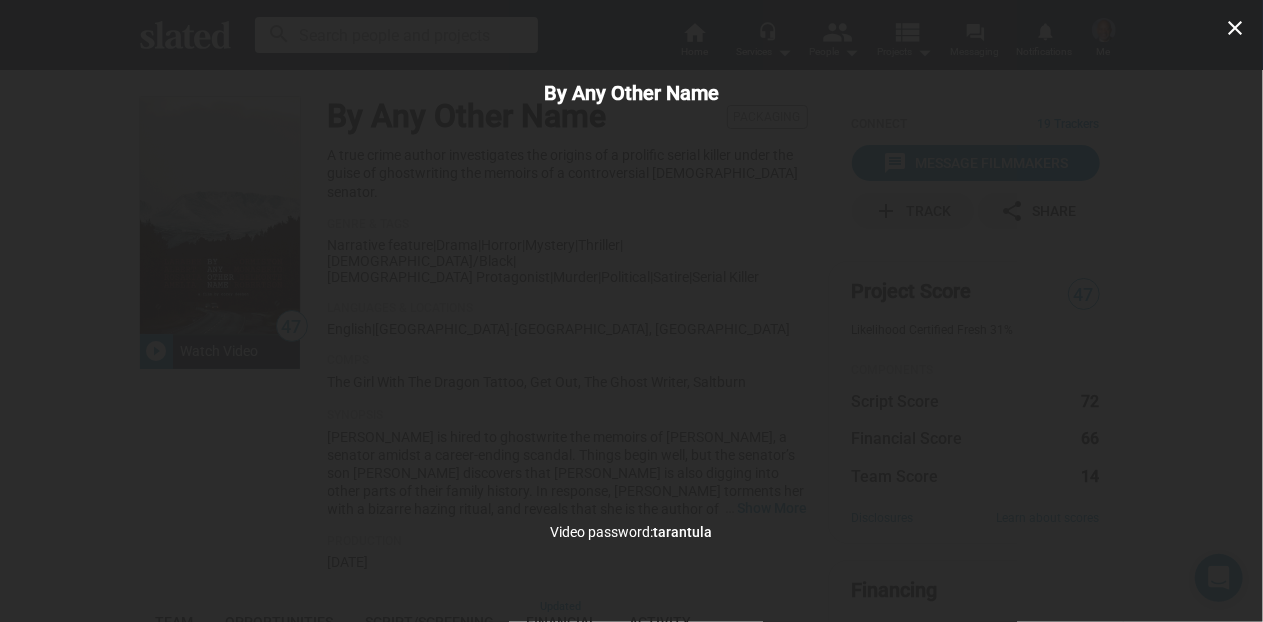 click on "close" at bounding box center (1235, 28) 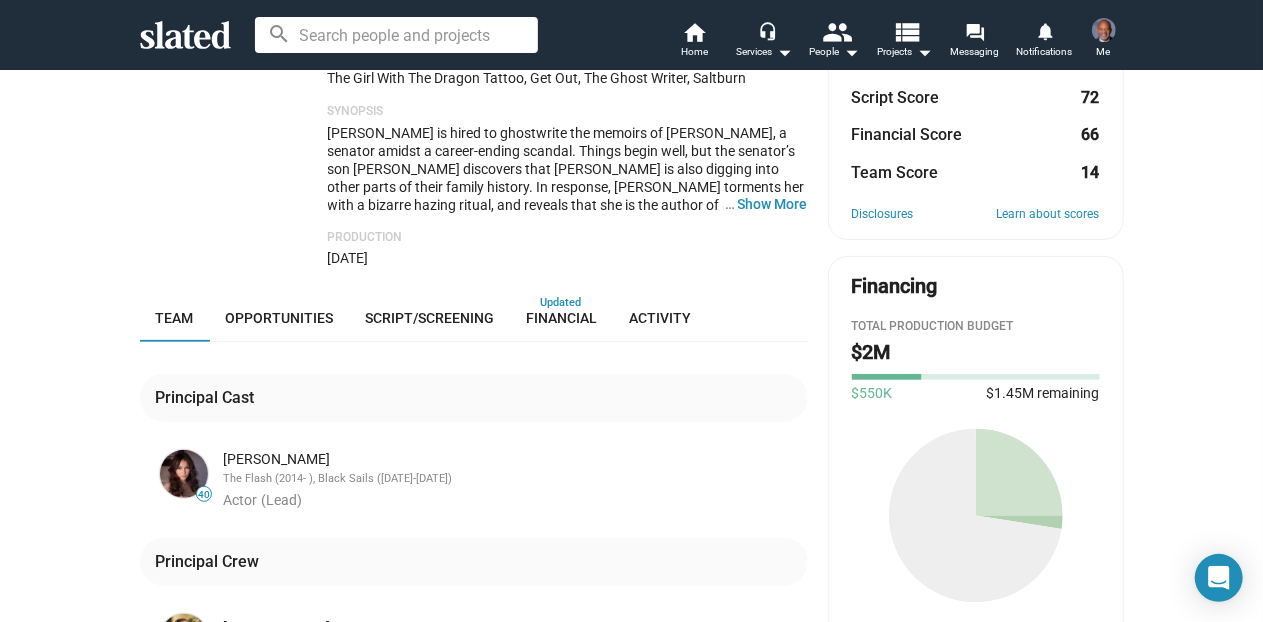 scroll, scrollTop: 306, scrollLeft: 0, axis: vertical 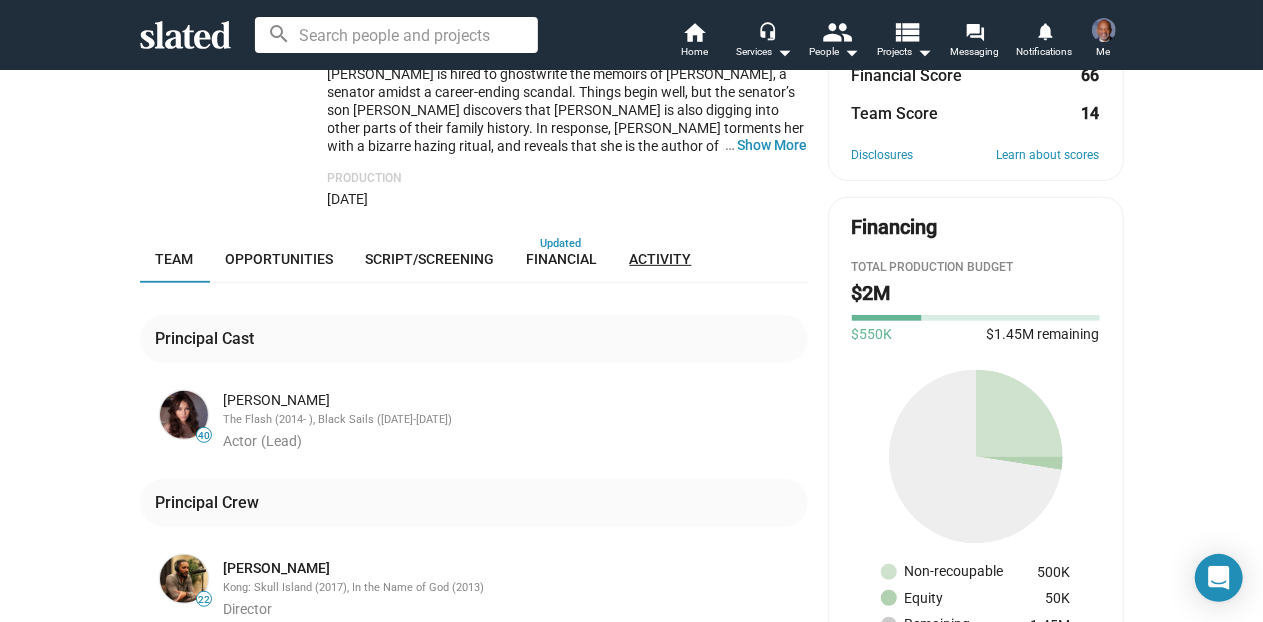 click on "Activity" at bounding box center (661, 259) 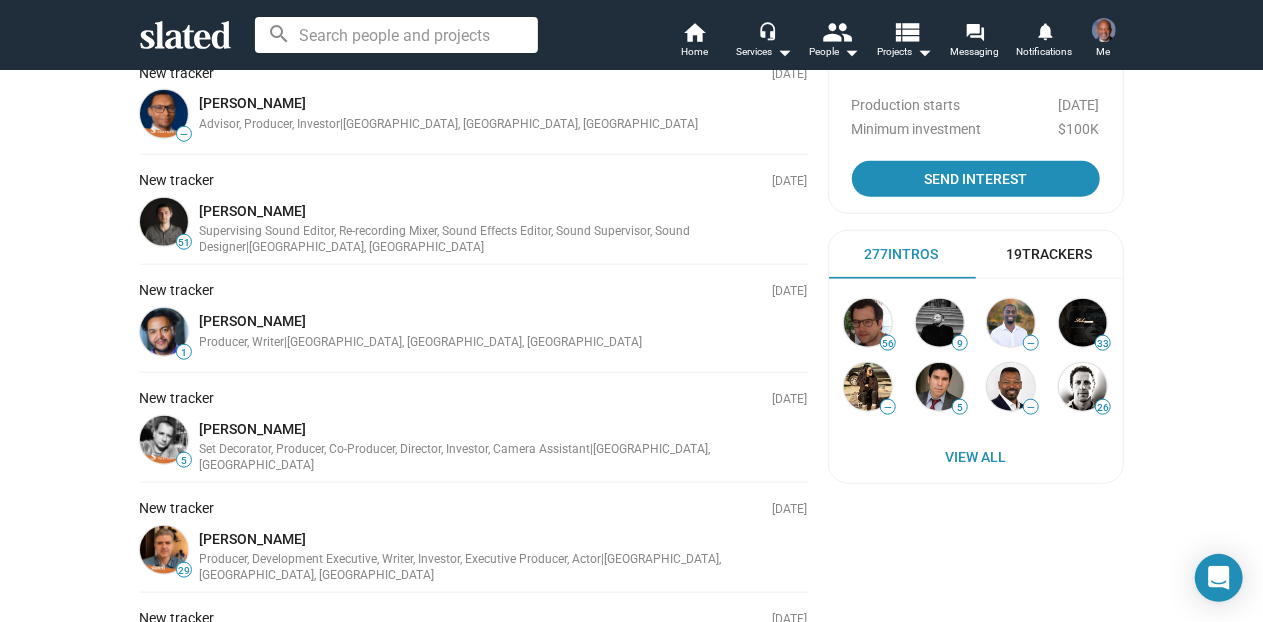 scroll, scrollTop: 863, scrollLeft: 0, axis: vertical 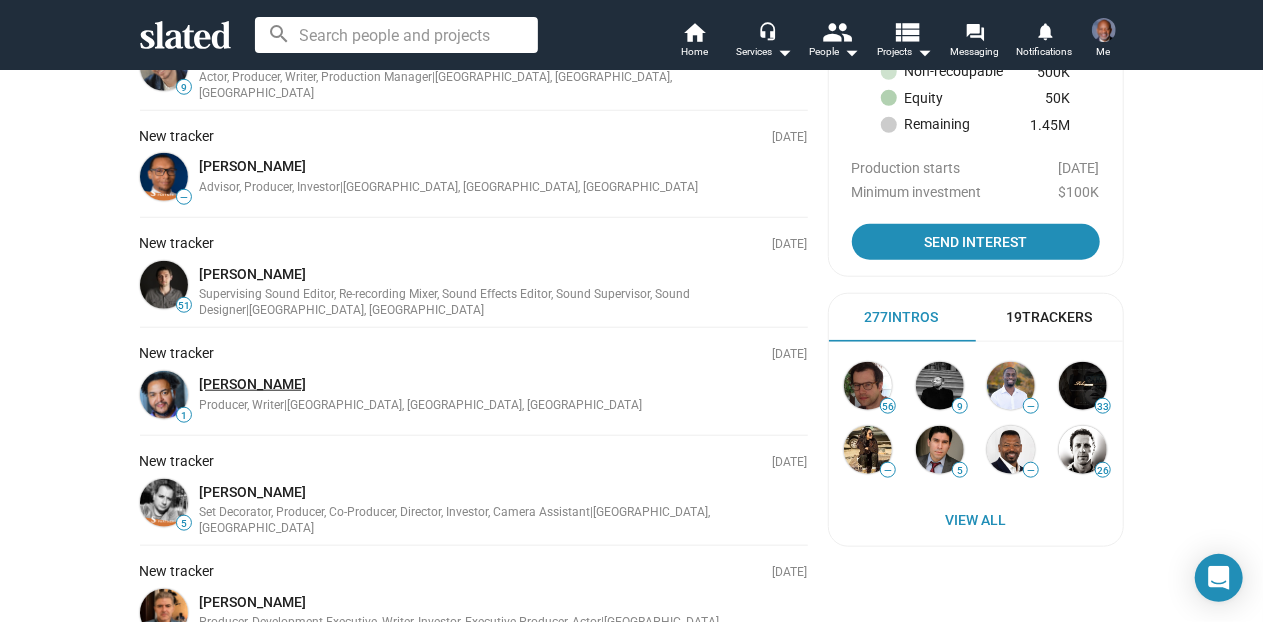 click on "[PERSON_NAME]" at bounding box center [253, 384] 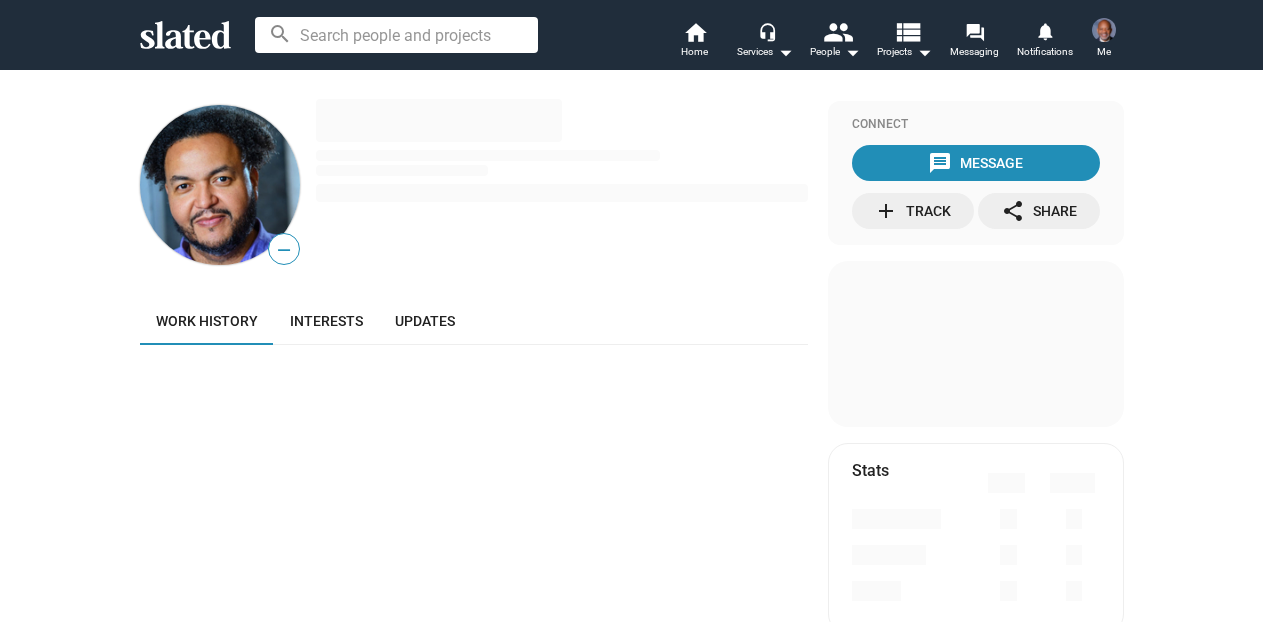 scroll, scrollTop: 0, scrollLeft: 0, axis: both 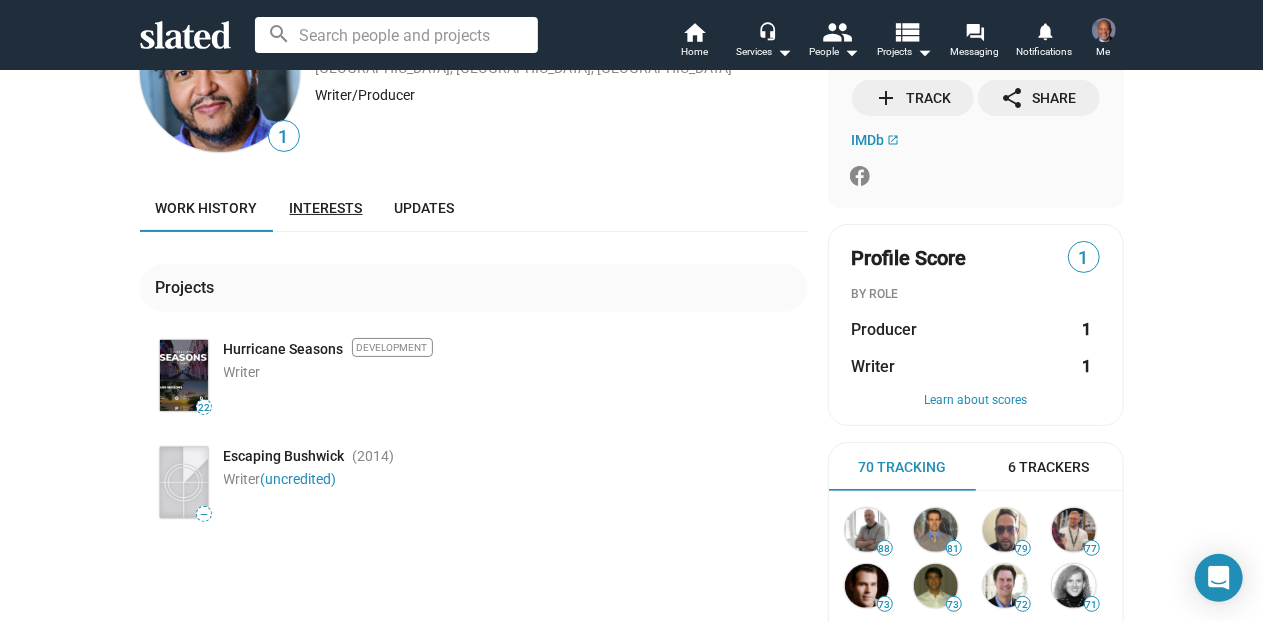 click on "Interests" at bounding box center (326, 208) 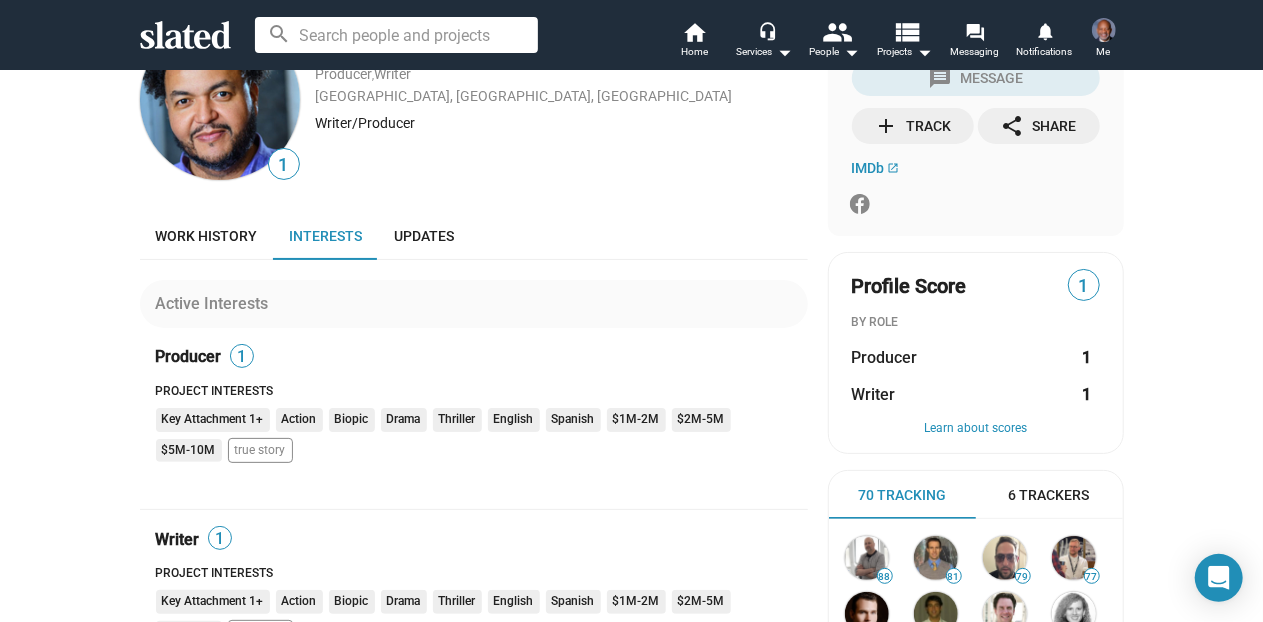 scroll, scrollTop: 79, scrollLeft: 0, axis: vertical 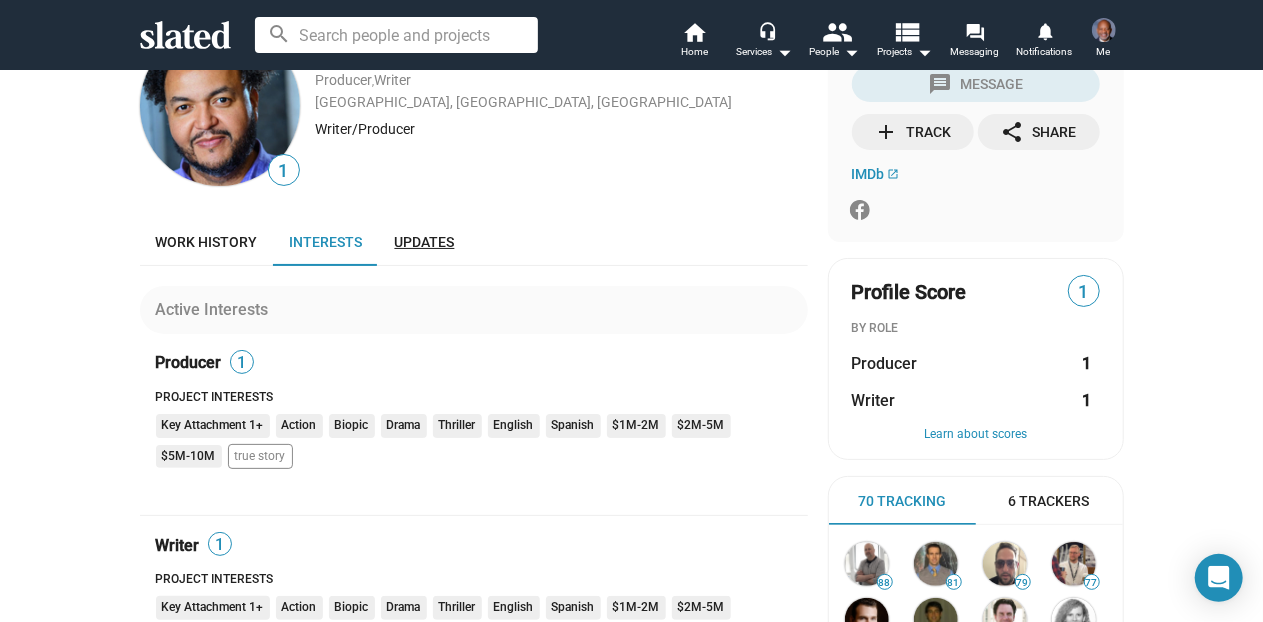 click on "Updates" at bounding box center (425, 242) 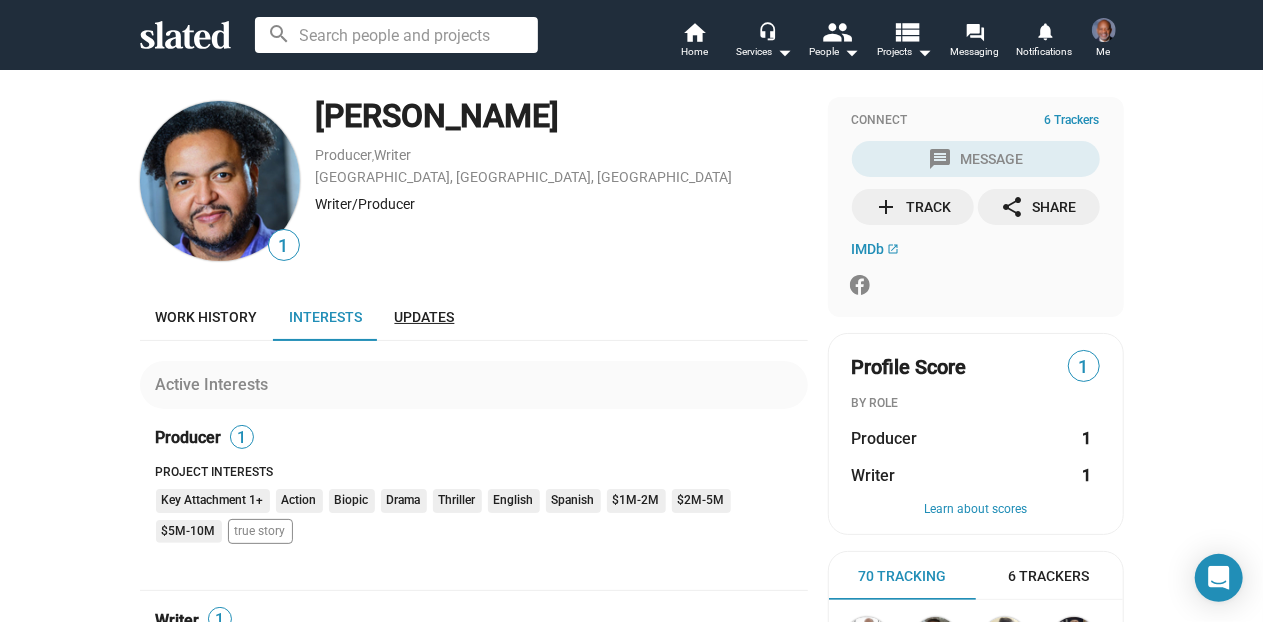 scroll, scrollTop: 0, scrollLeft: 0, axis: both 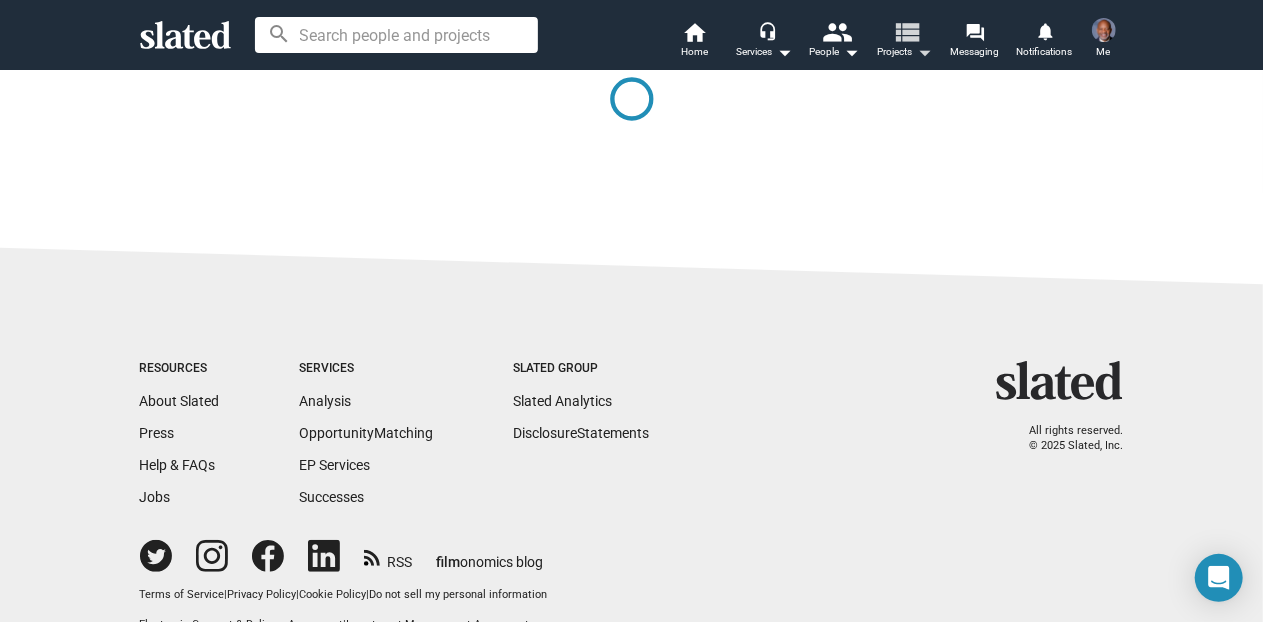 click on "view_list" at bounding box center [906, 31] 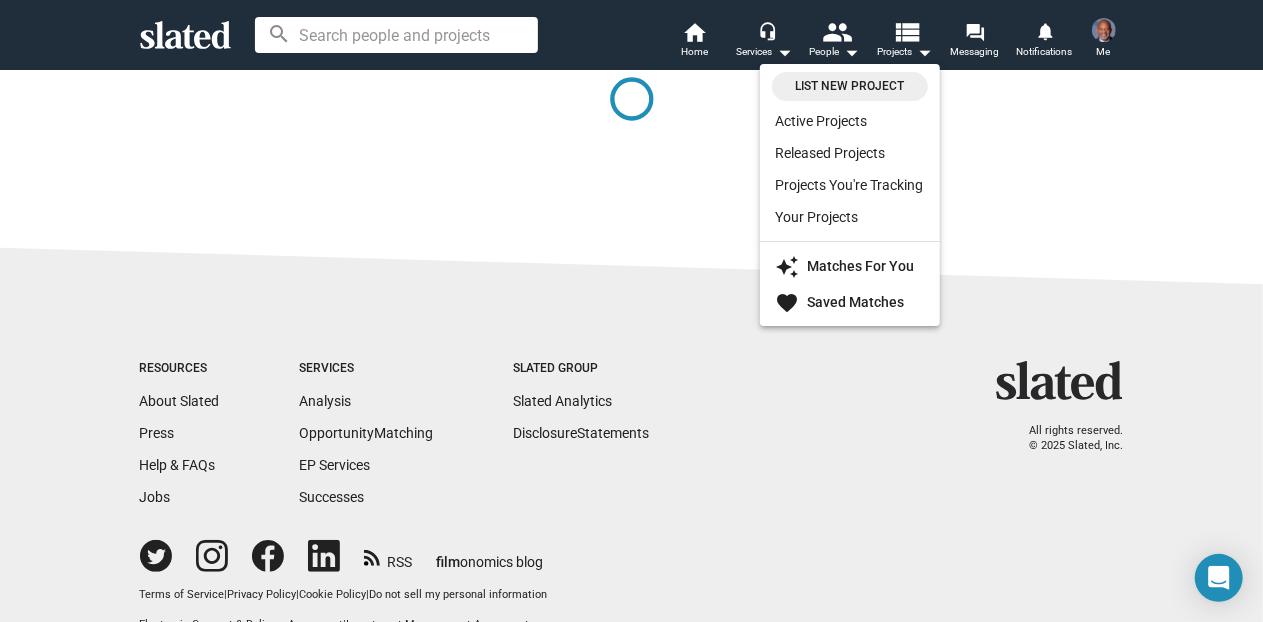 click at bounding box center (631, 311) 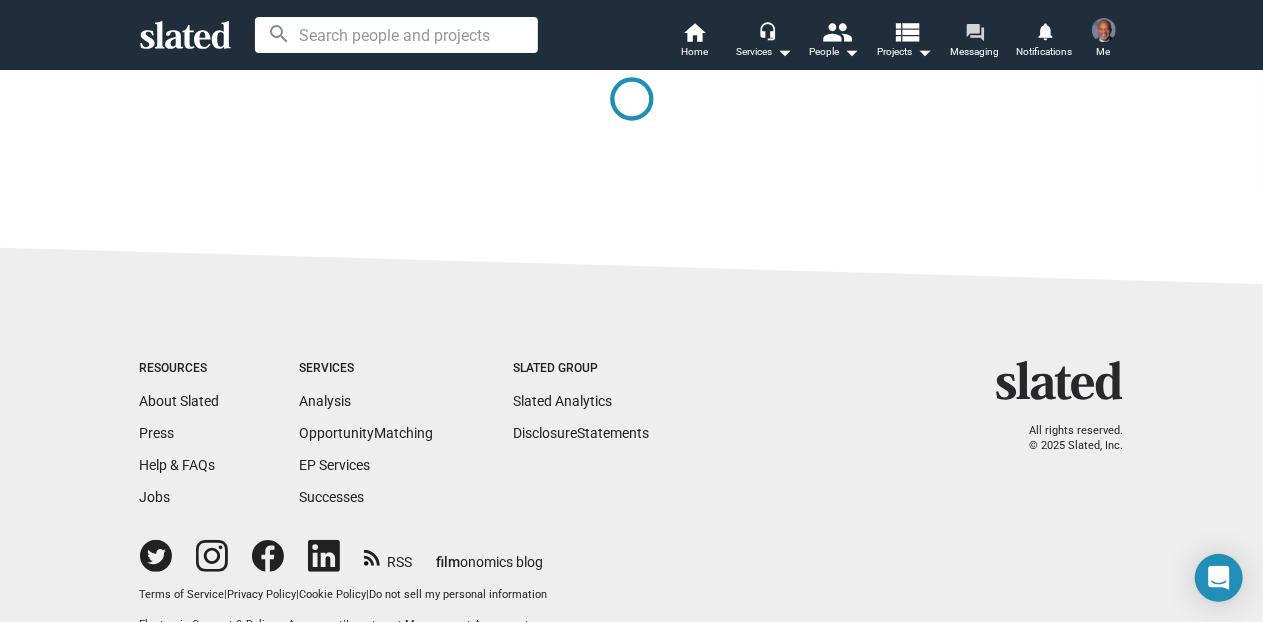 click on "forum" at bounding box center (974, 31) 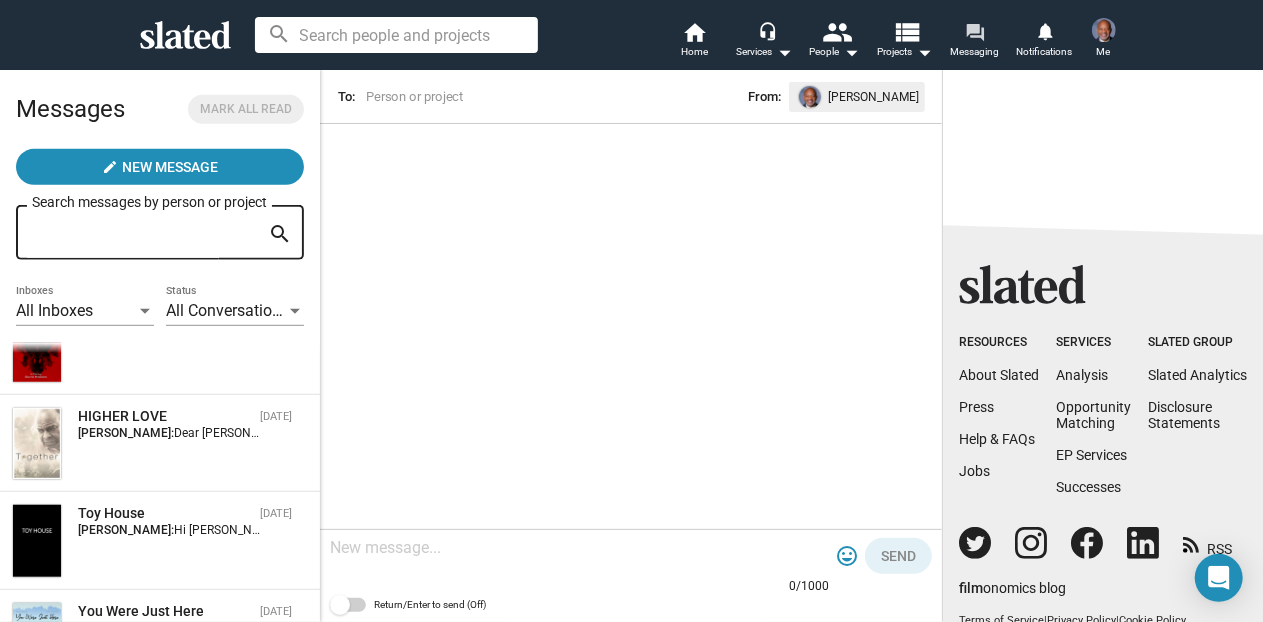 scroll, scrollTop: 496, scrollLeft: 0, axis: vertical 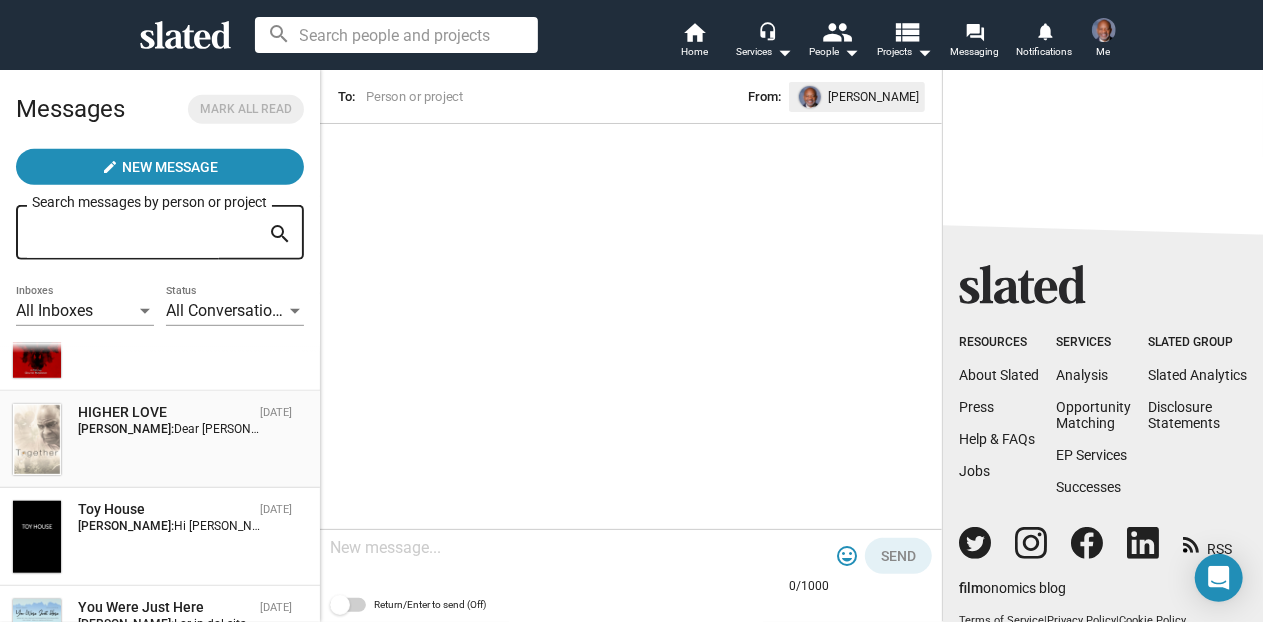 click on "[PERSON_NAME]:" at bounding box center [126, 429] 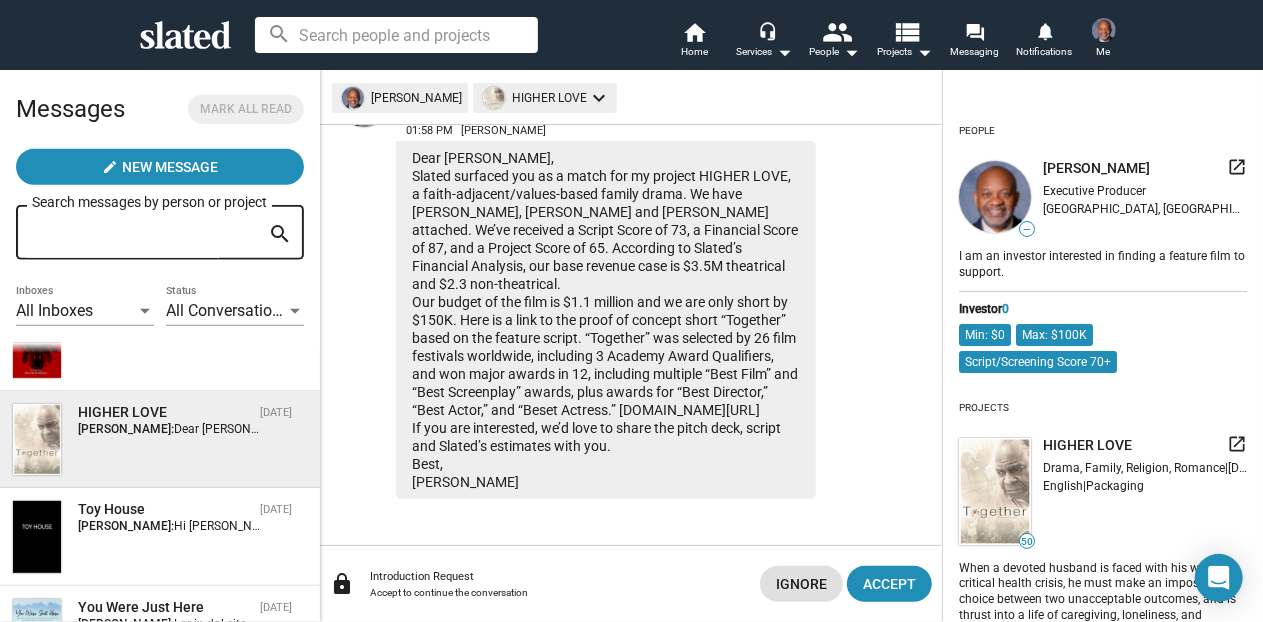 scroll, scrollTop: 159, scrollLeft: 0, axis: vertical 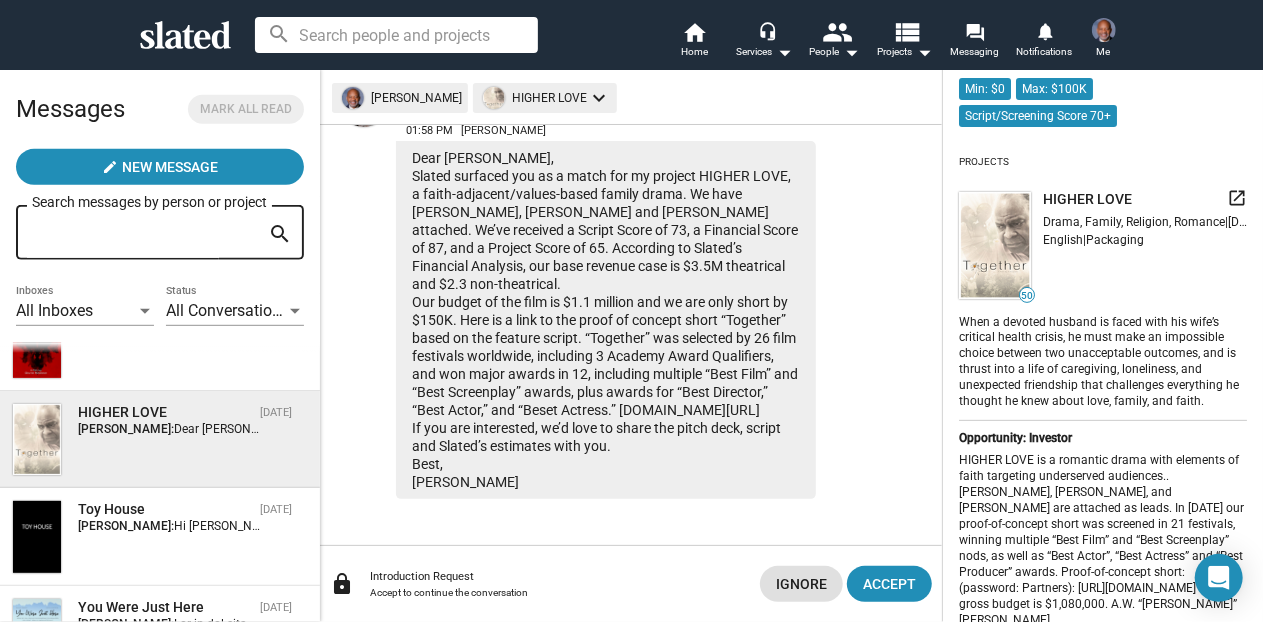 click on "Jun 09, Jean Su sent you interest for the  investor  opportunity on HIGHER LOVE
01:58 PM Jean Su Dear James,   Slated surfaced you as a match for my project HIGHER LOVE, a faith-adjacent/values-based family drama.  We have Dennis Haysbert, Marilu Henner and Joe Pantoliano attached.  We’ve received a Script Score of 73, a Financial Score of 87, and a Project Score of 65.  According to Slated’s Financial Analysis, our base revenue case is $3.5M theatrical and $2.3 non-theatrical.   Our budget of the film is $1.1 million and we are only short by $150K.  Here is a link to the proof of concept short “Together” based on the feature script.  “Together” was selected by 26 film festivals worldwide, including 3 Academy Award Qualifiers, and won major awards in 12, including multiple “Best Film” and “Best Screenplay” awards, plus awards for “Best Director,” “Best Actor,” and “Beset Actress.”  Vimeo.com/324353260   Best,   Jean" 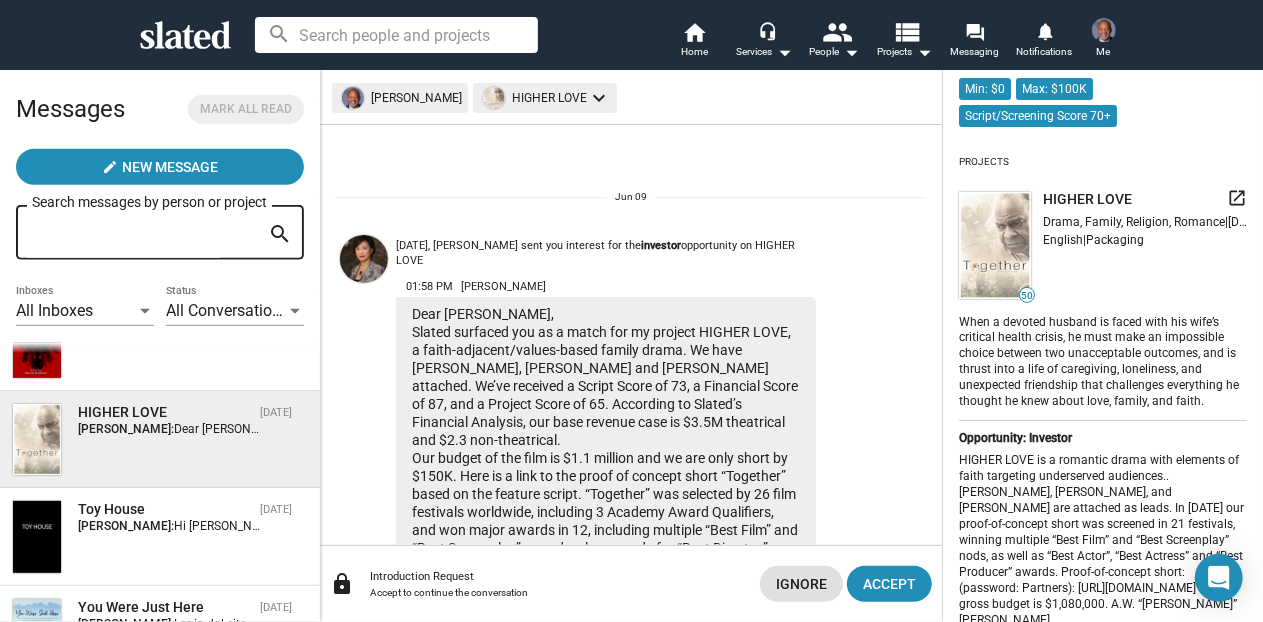 click on "launch" 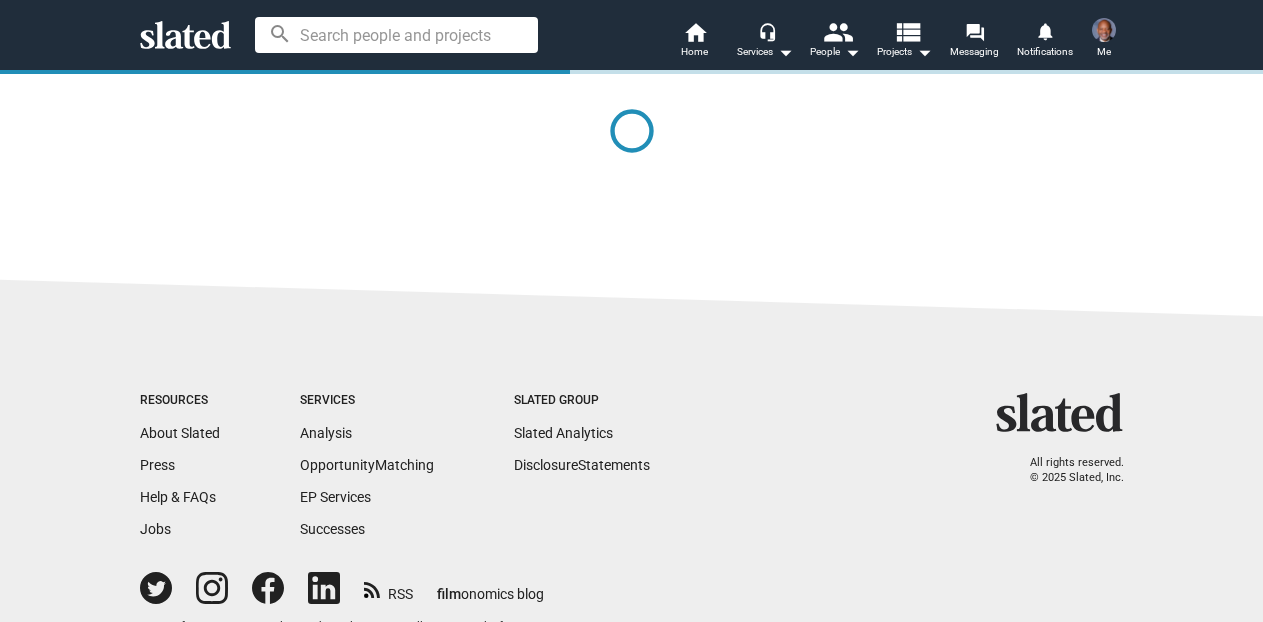 scroll, scrollTop: 0, scrollLeft: 0, axis: both 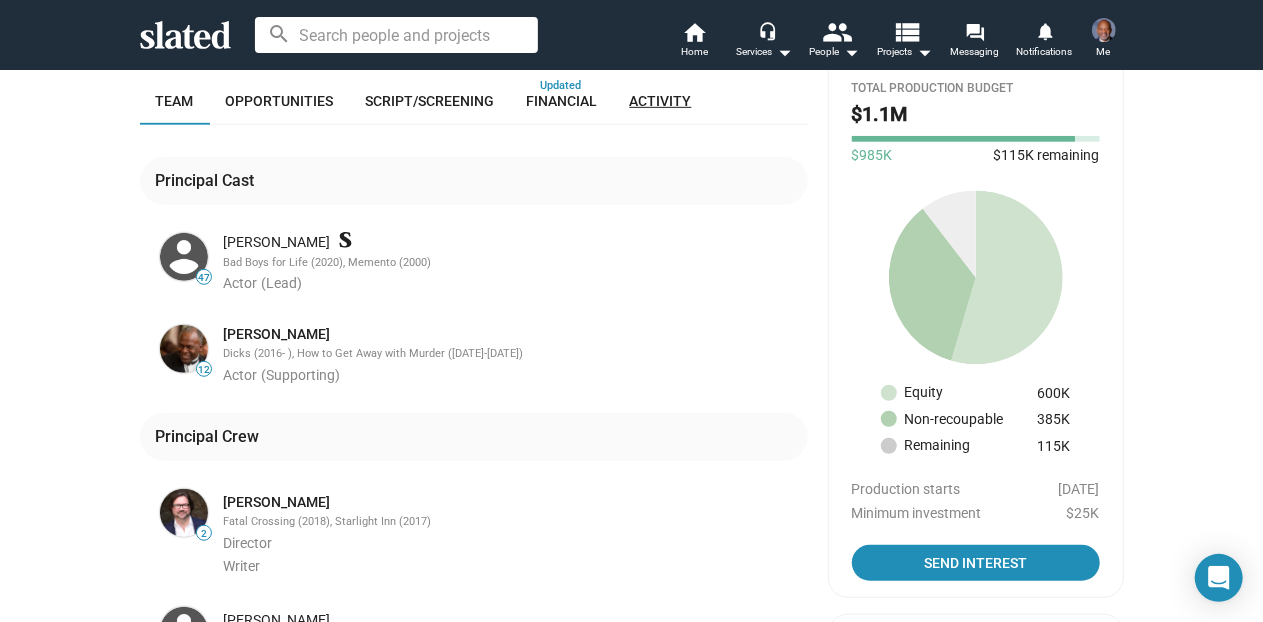 click on "Activity" at bounding box center (661, 101) 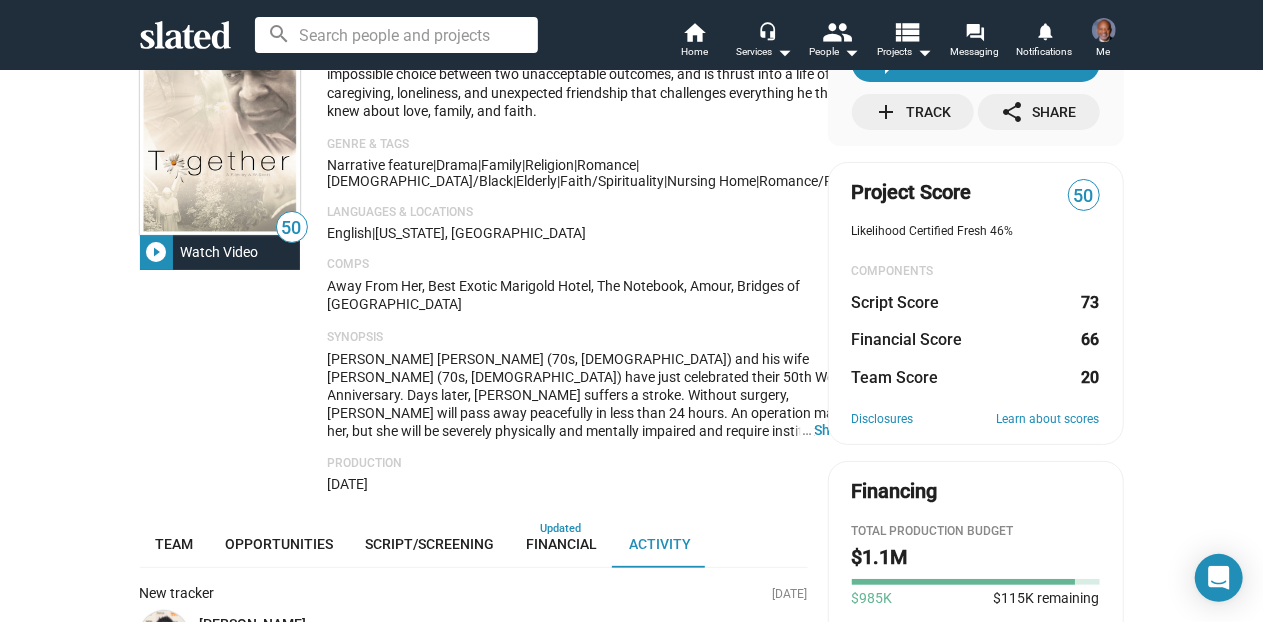 scroll, scrollTop: 0, scrollLeft: 0, axis: both 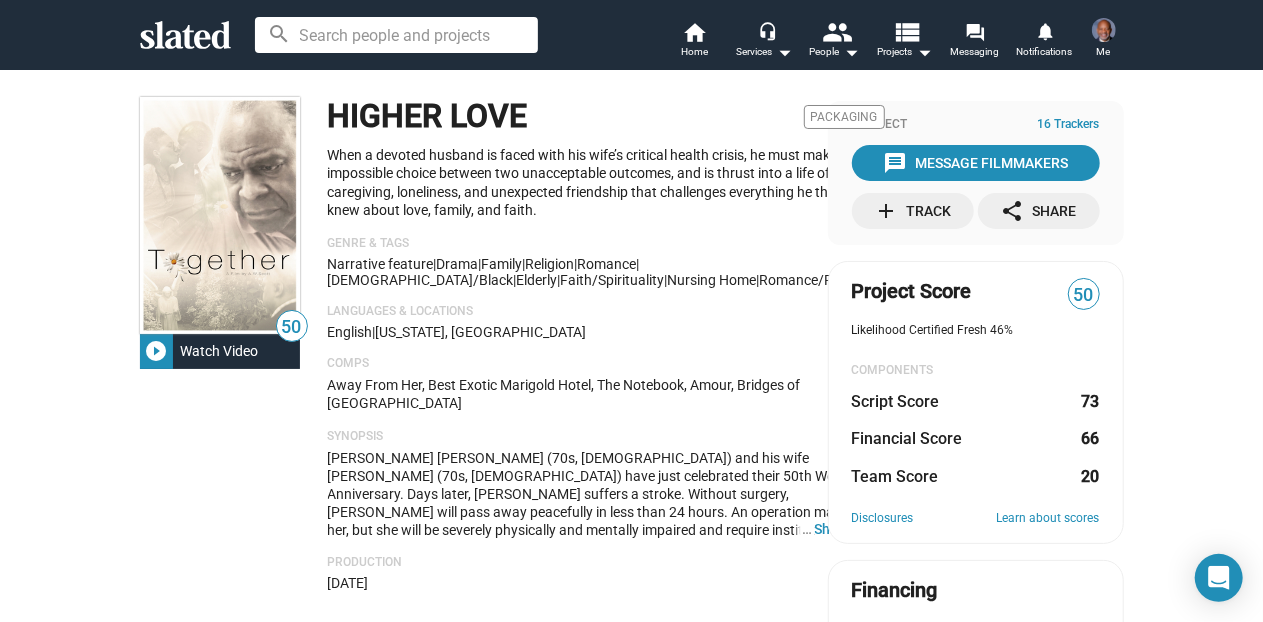 click on "play_circle_filled" 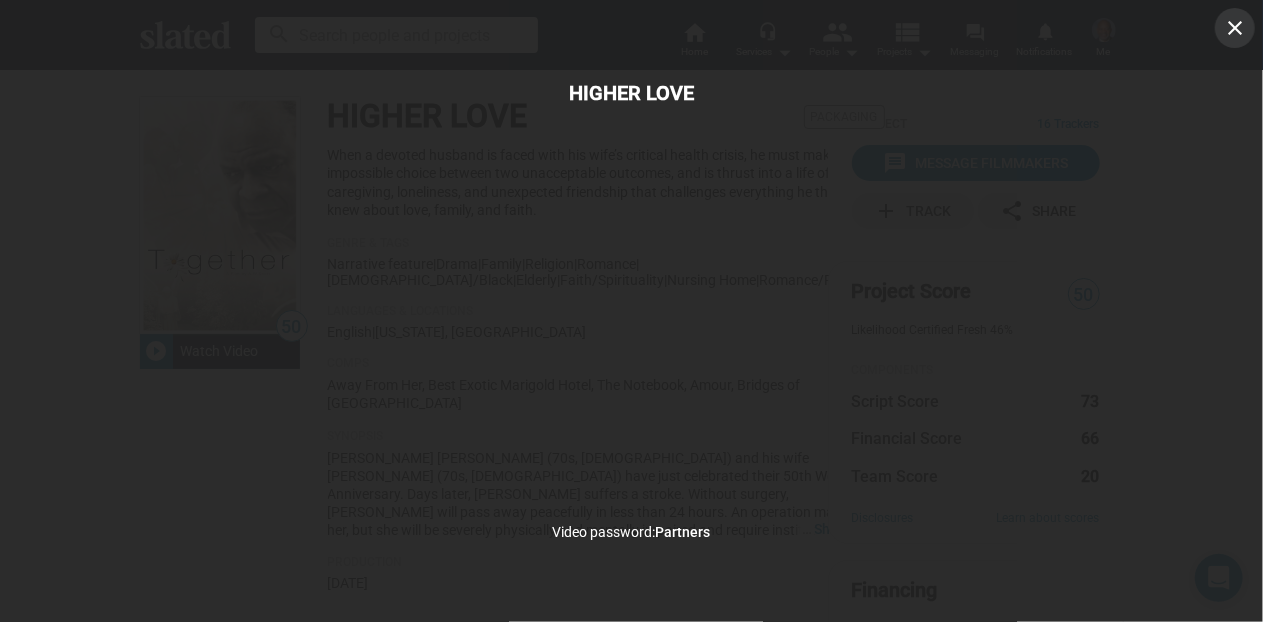 click on "close" at bounding box center (1235, 28) 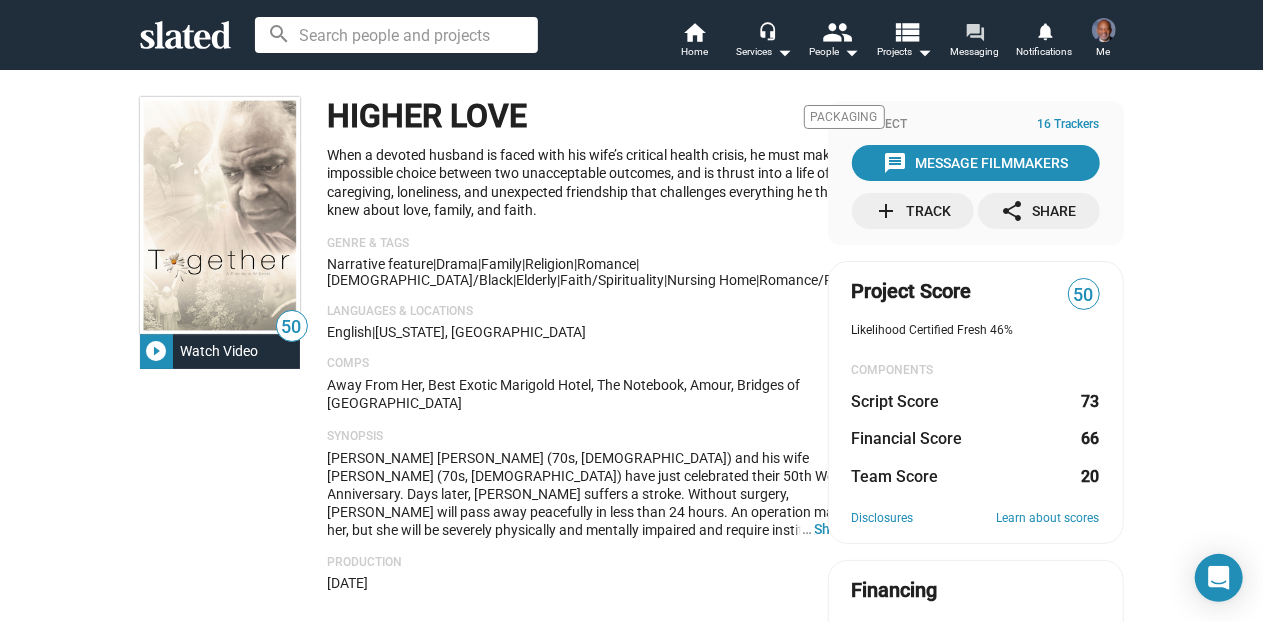 click on "forum" at bounding box center [974, 31] 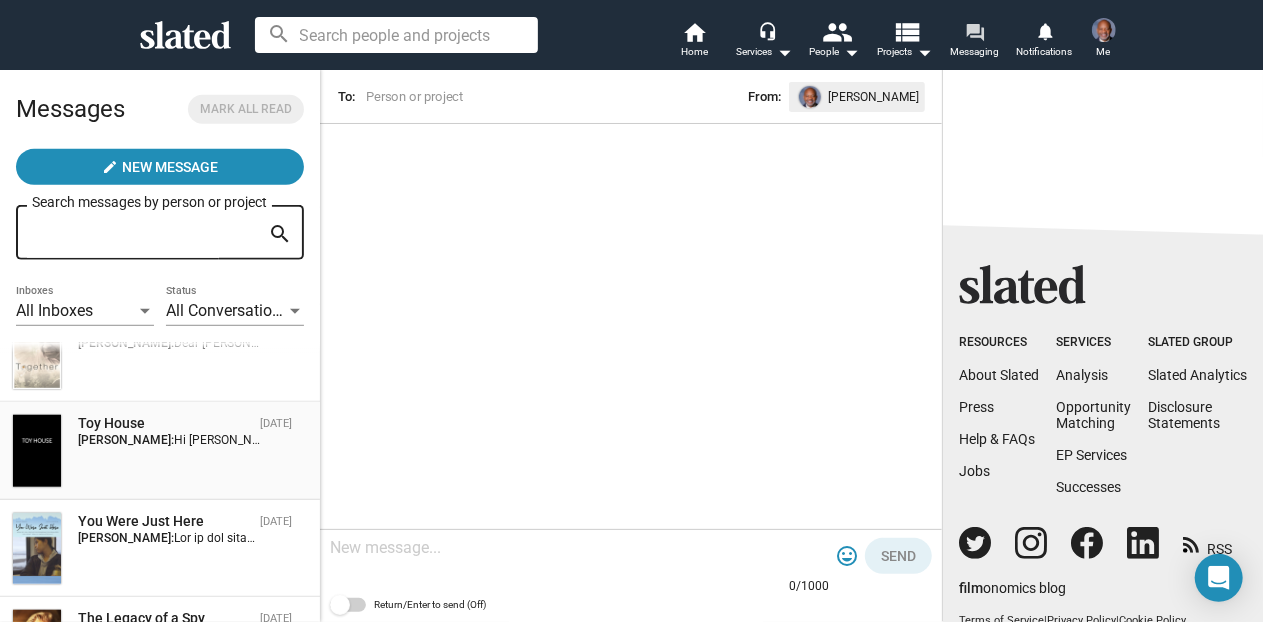 scroll, scrollTop: 584, scrollLeft: 0, axis: vertical 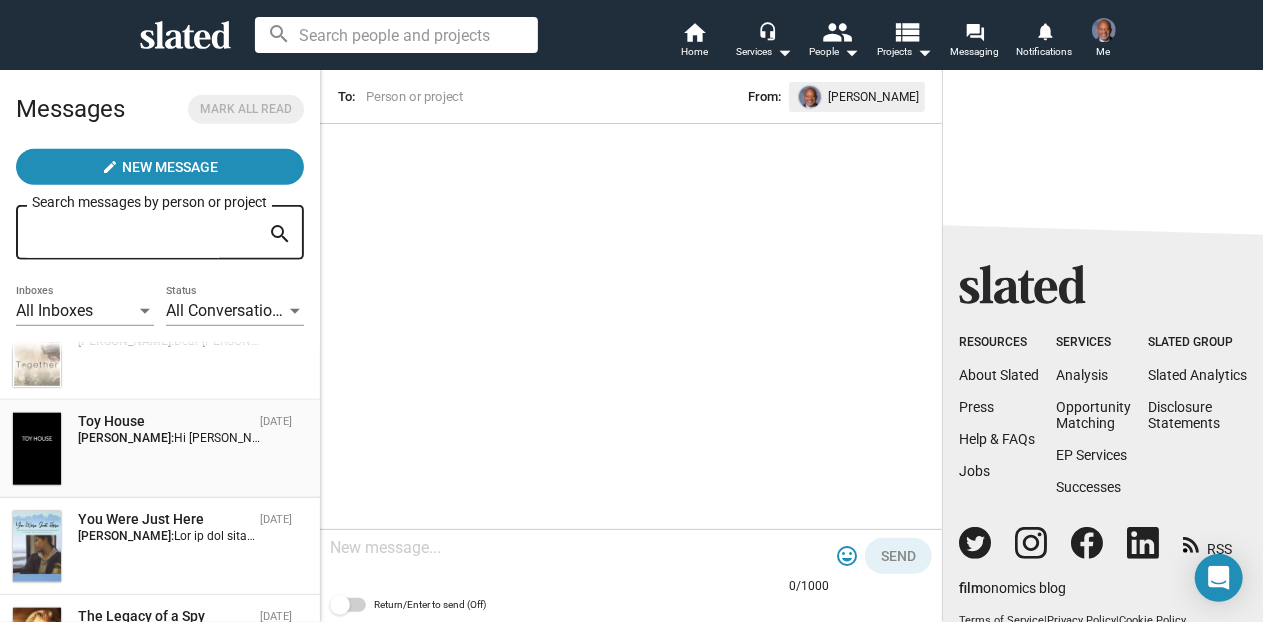 click on "Toy House" at bounding box center [165, 421] 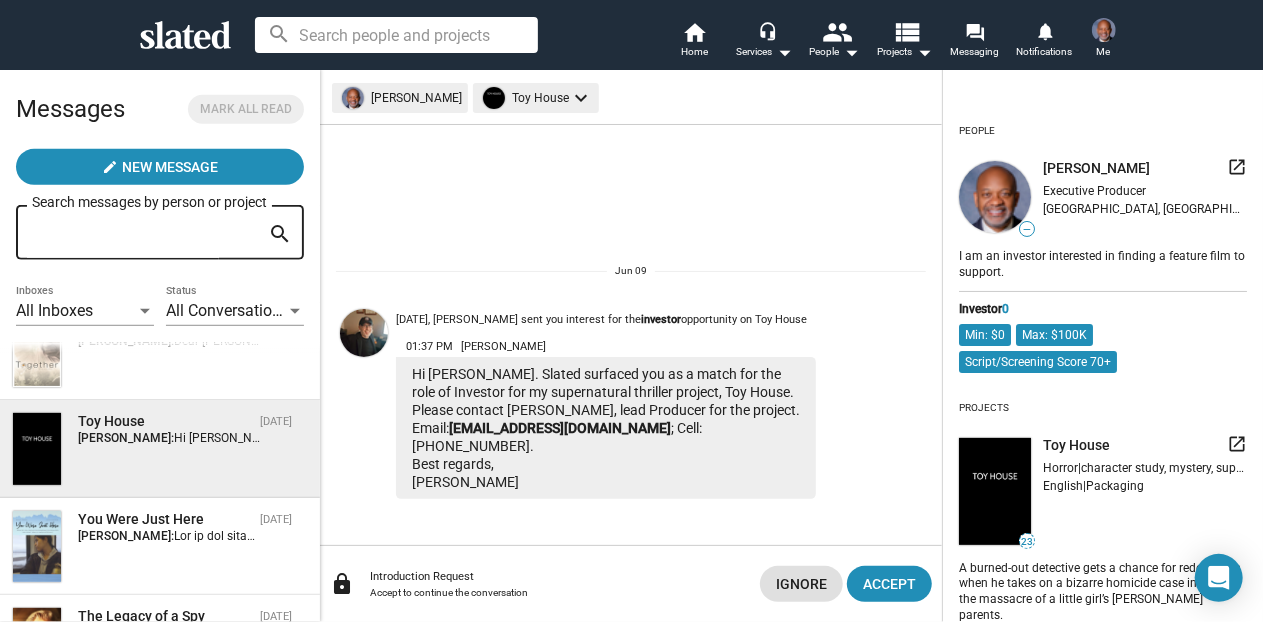 click on "launch" 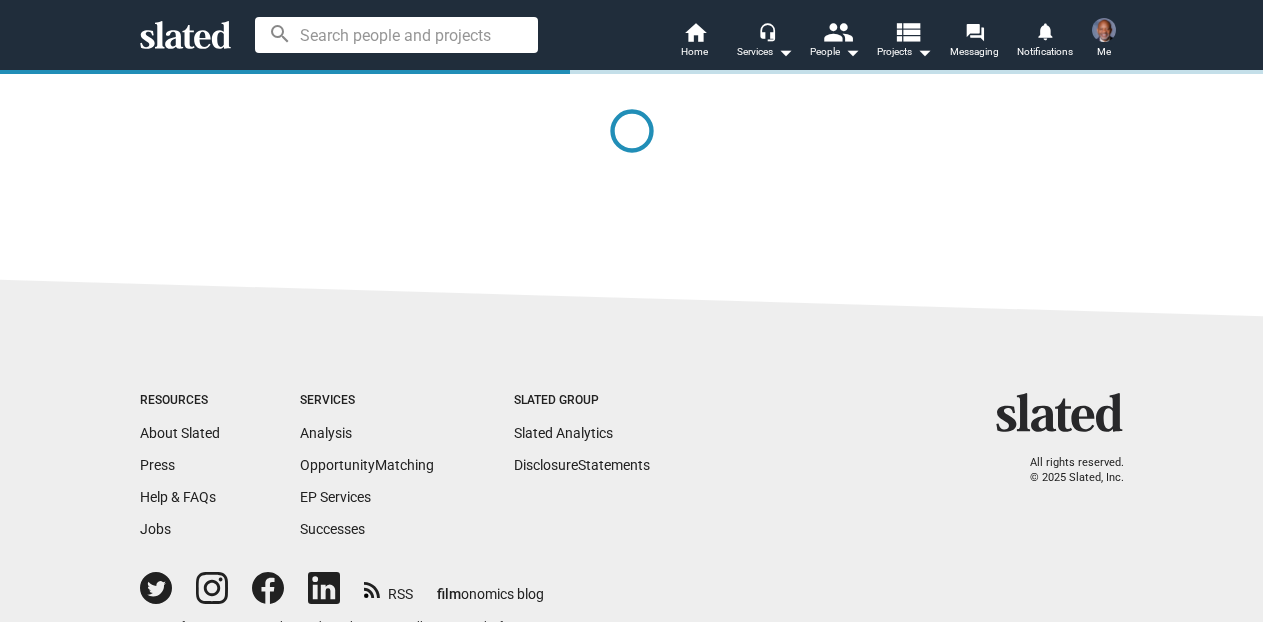 scroll, scrollTop: 0, scrollLeft: 0, axis: both 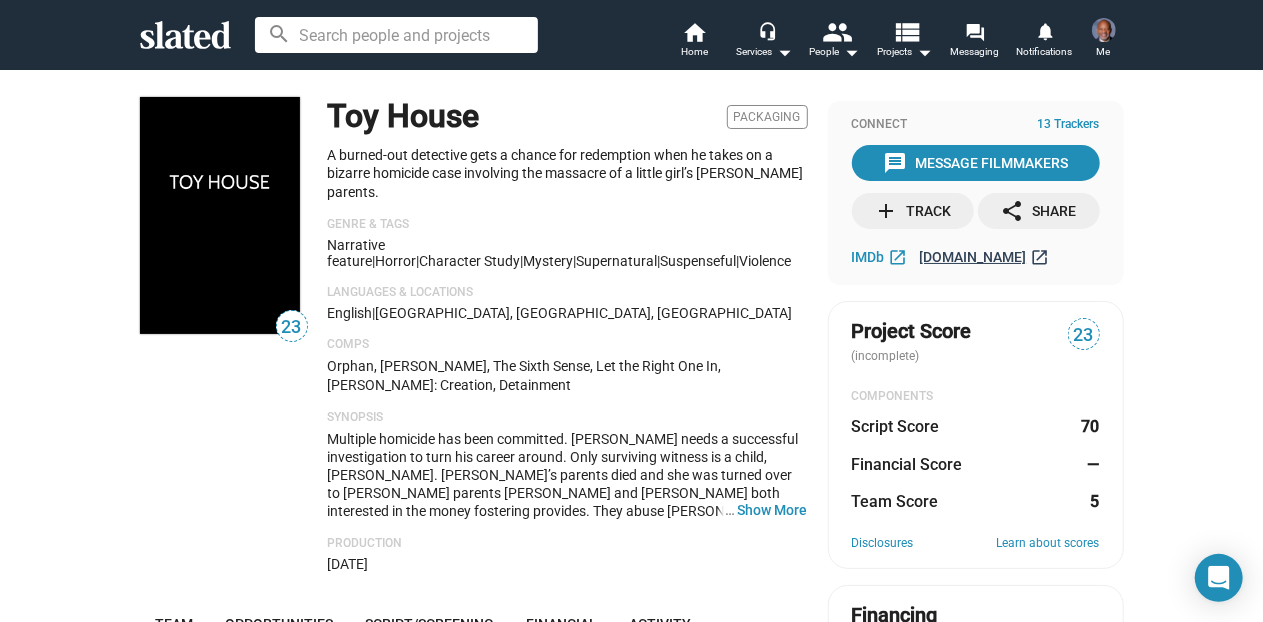 click on "[DOMAIN_NAME]" 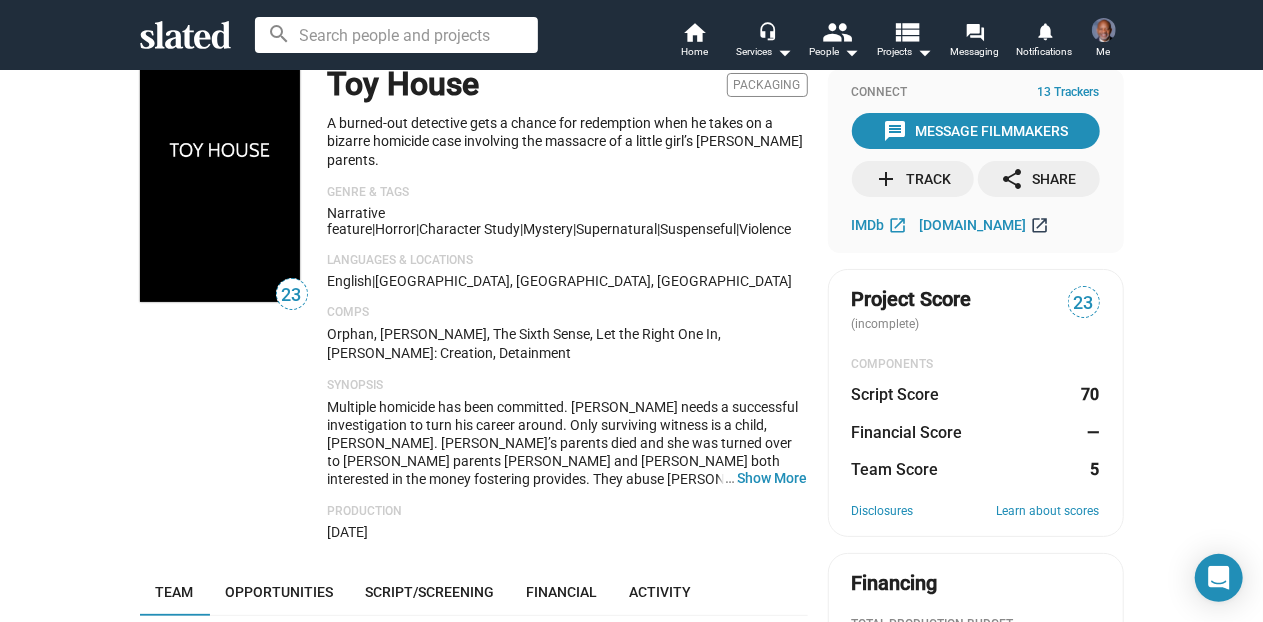 scroll, scrollTop: 0, scrollLeft: 0, axis: both 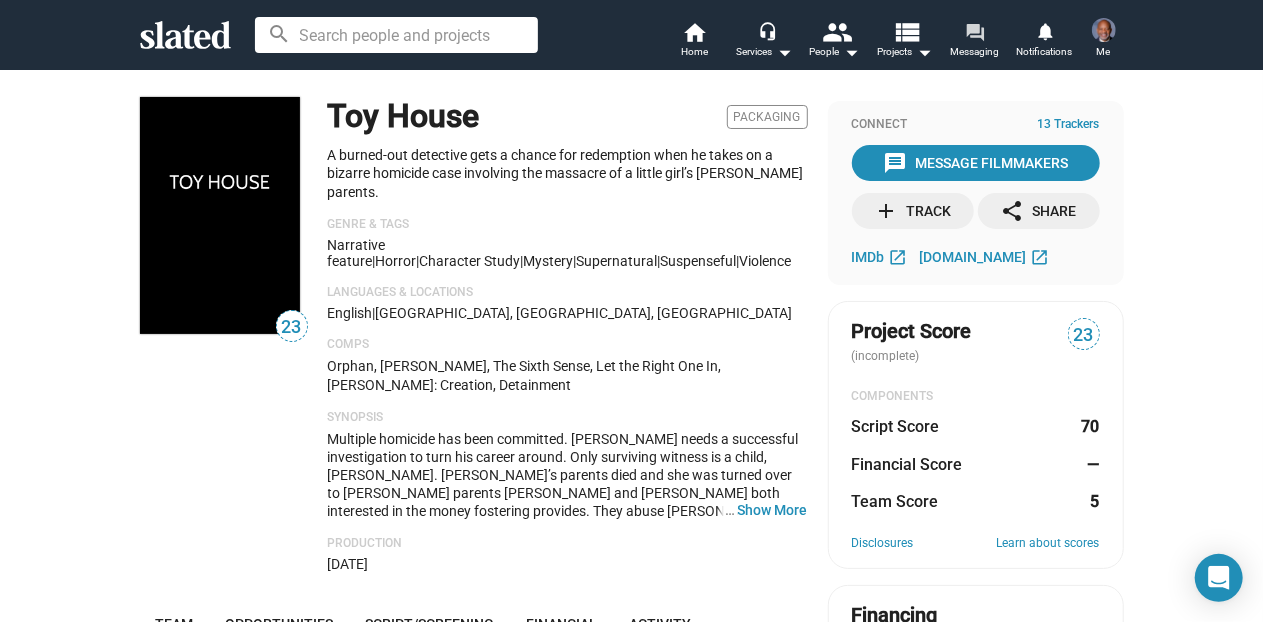 click on "forum" at bounding box center (974, 31) 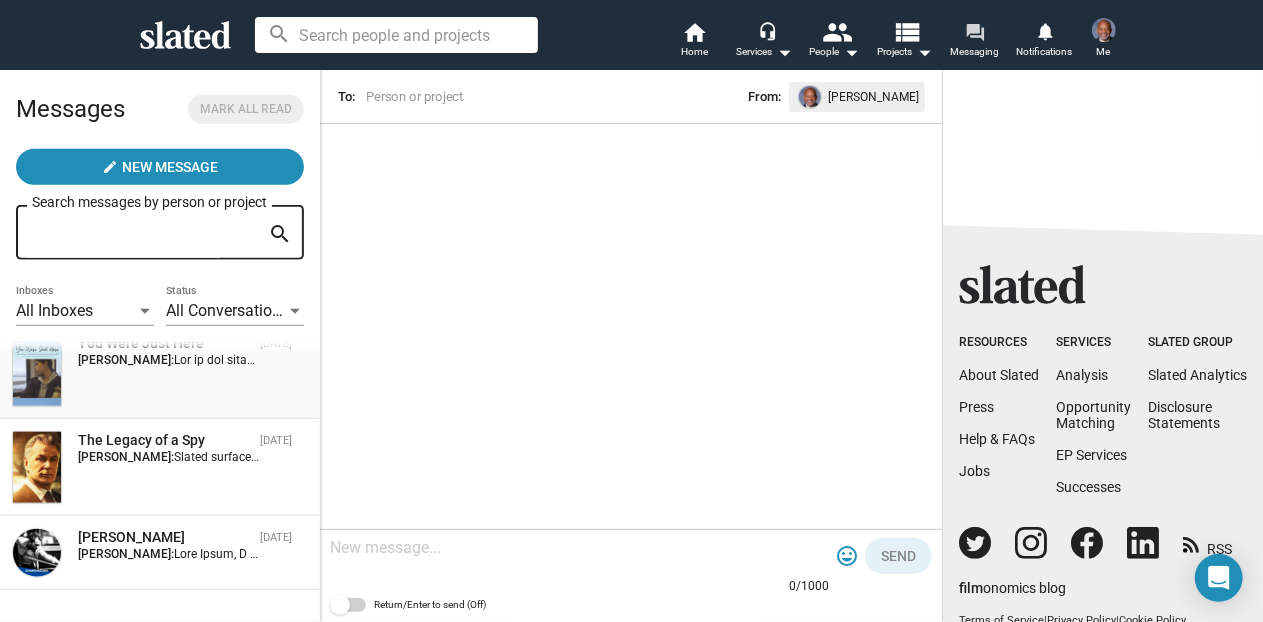 scroll, scrollTop: 765, scrollLeft: 0, axis: vertical 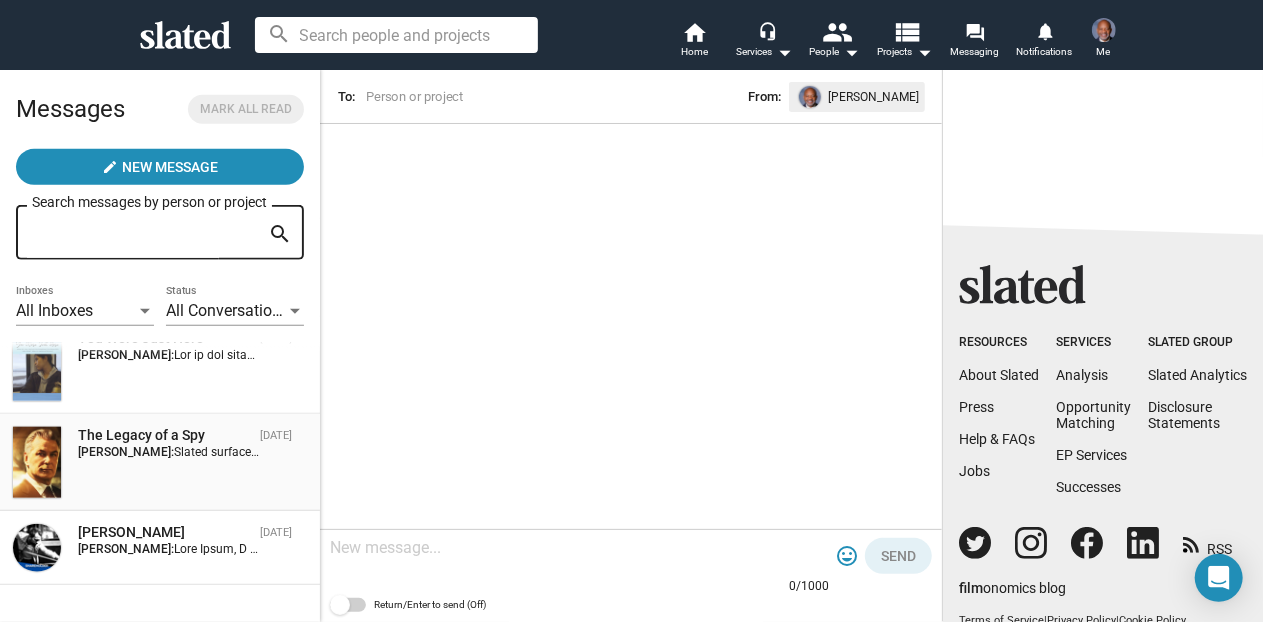 click on "[PERSON_NAME]:" at bounding box center (126, 452) 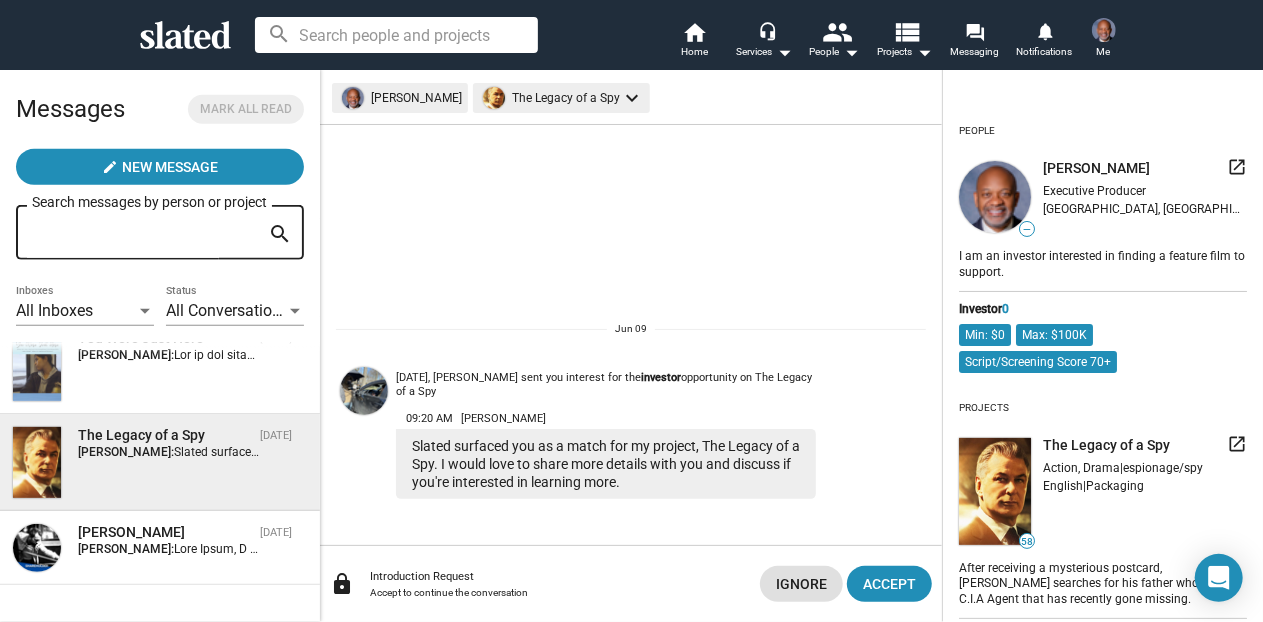 click on "launch" 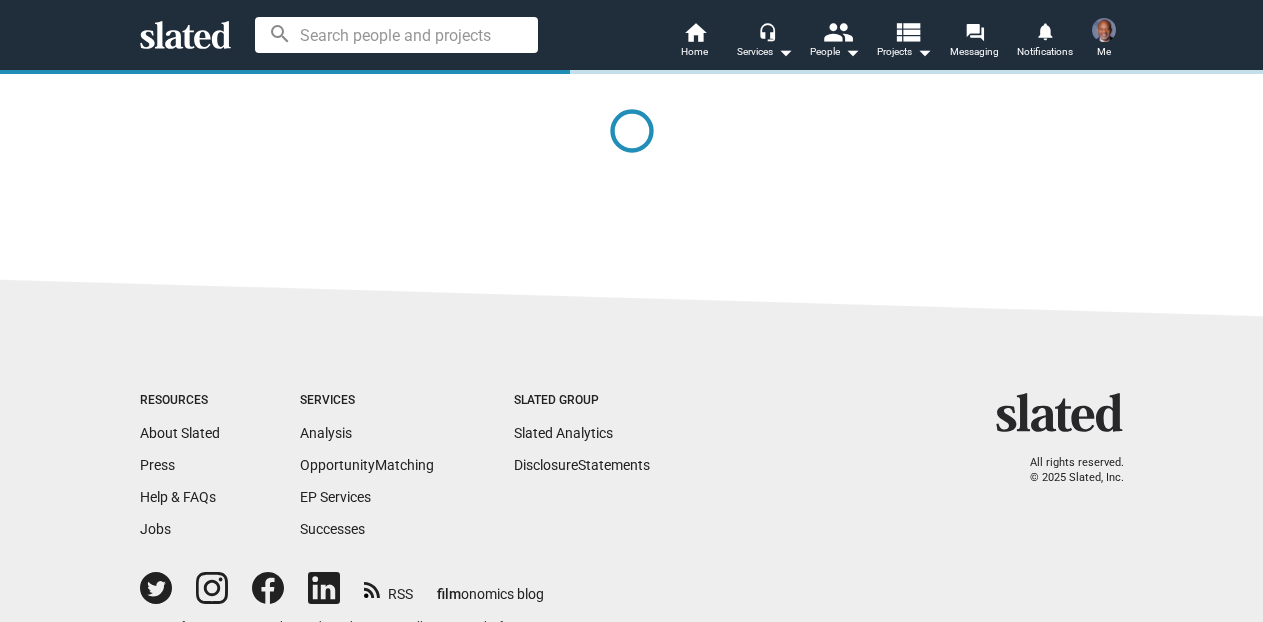 scroll, scrollTop: 0, scrollLeft: 0, axis: both 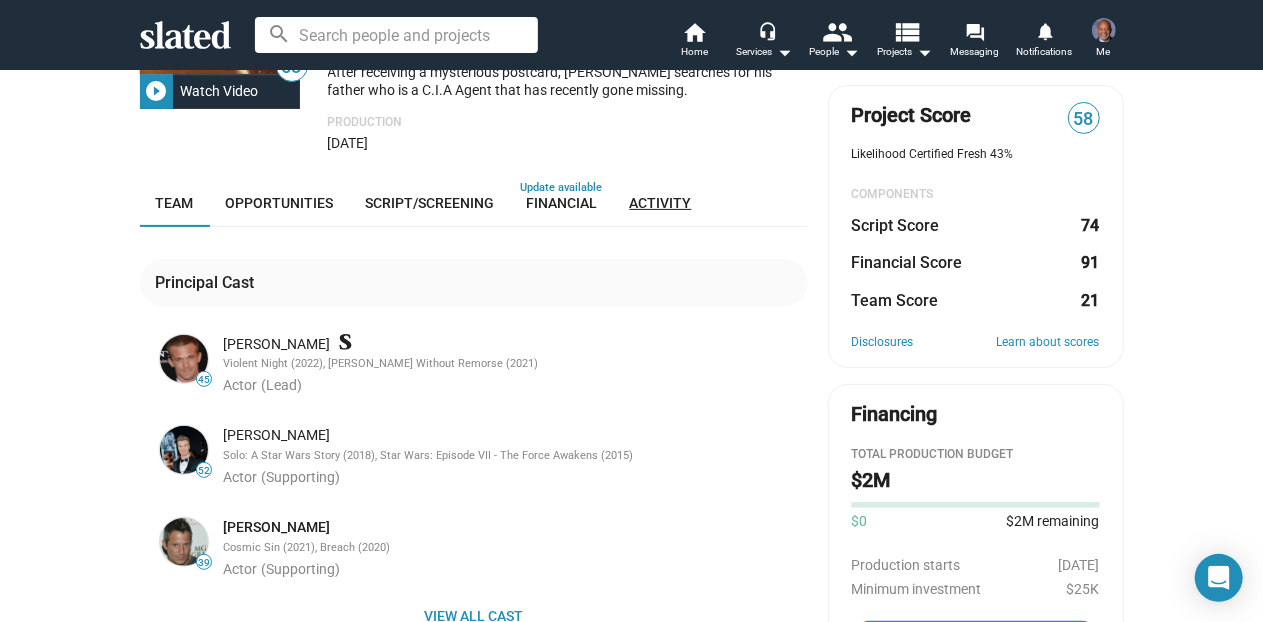 click on "Activity" at bounding box center (661, 203) 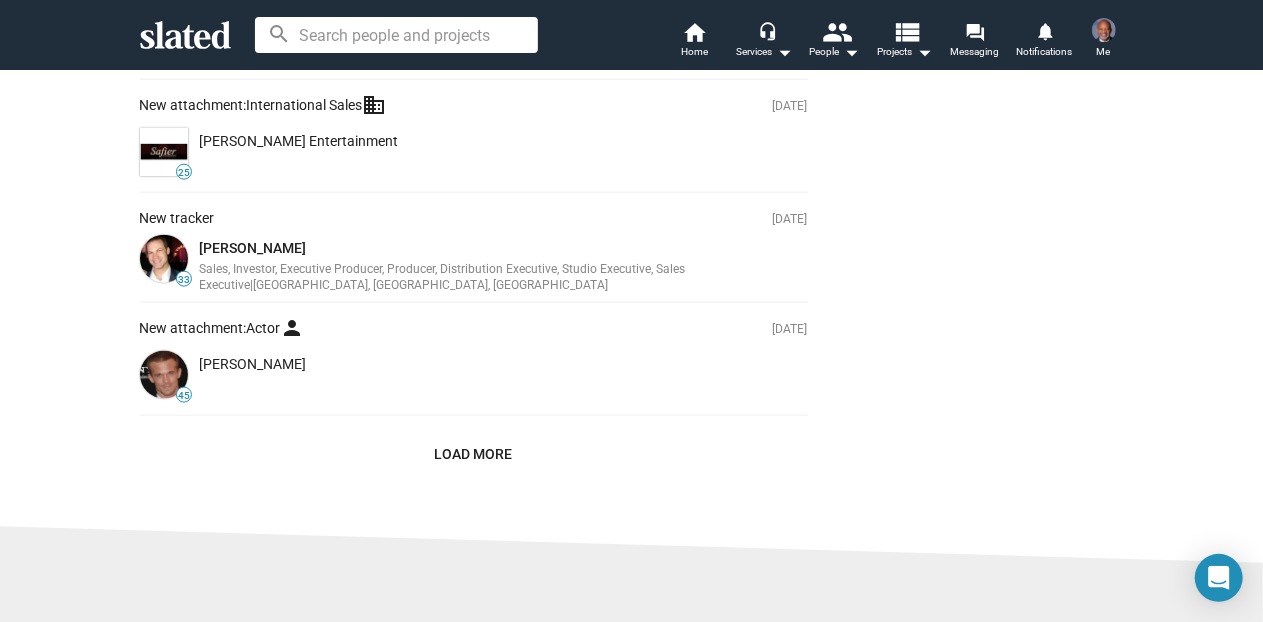 scroll, scrollTop: 1258, scrollLeft: 0, axis: vertical 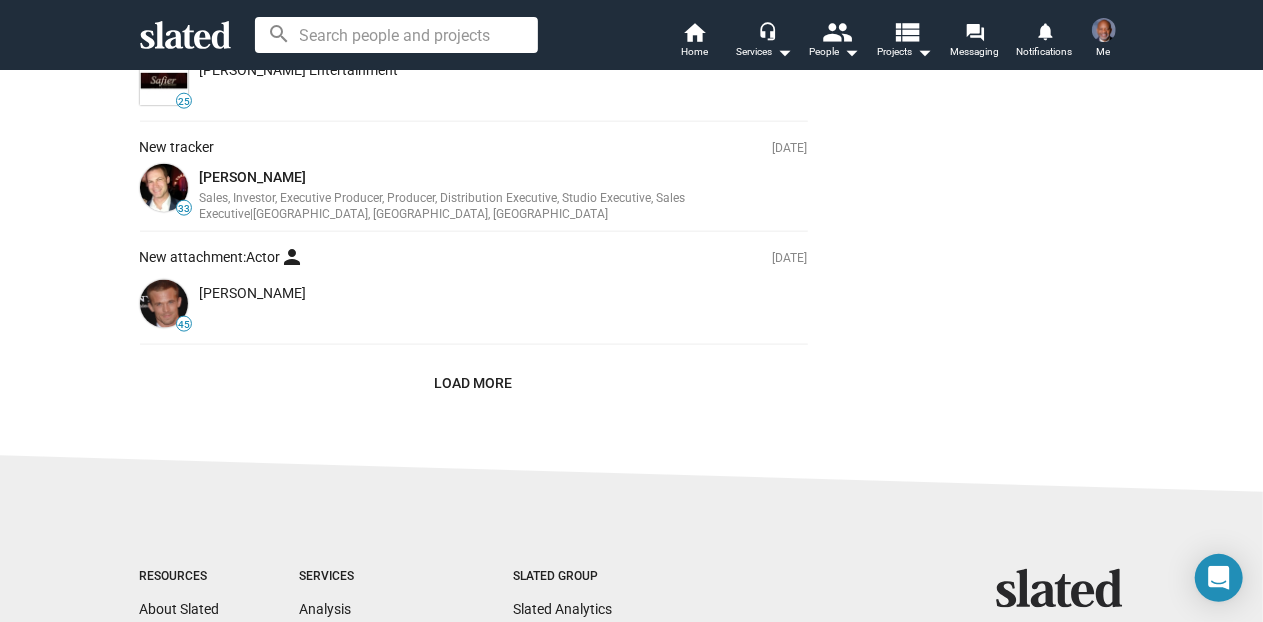 click on "Load More" 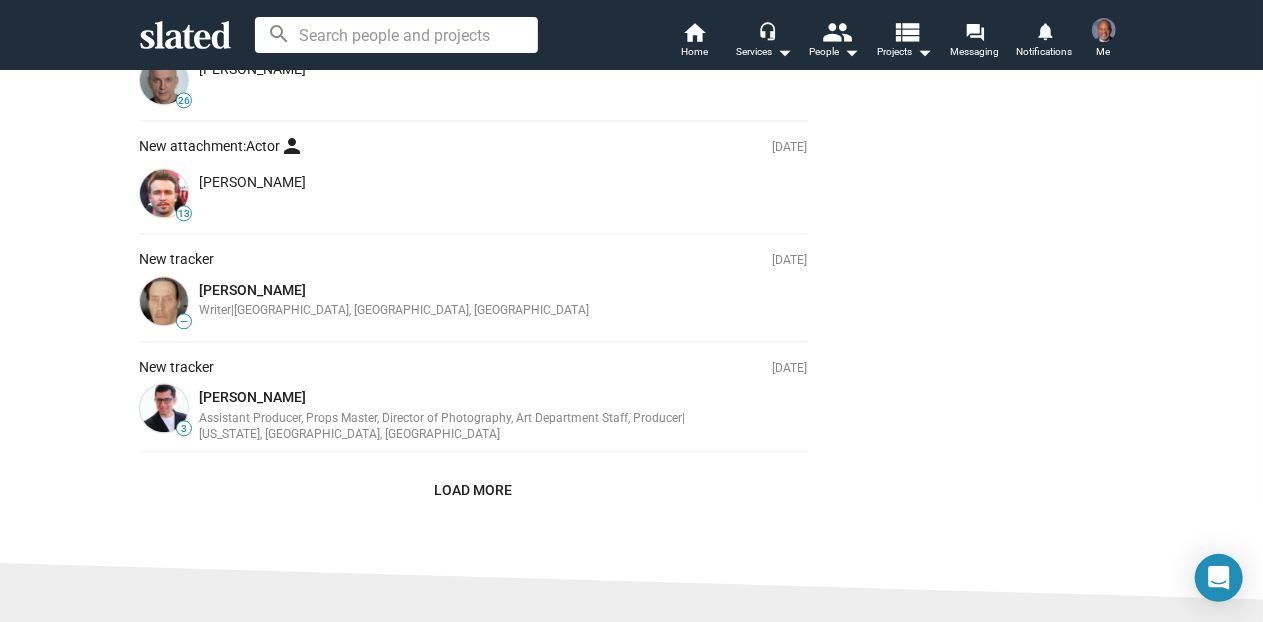 scroll, scrollTop: 2247, scrollLeft: 0, axis: vertical 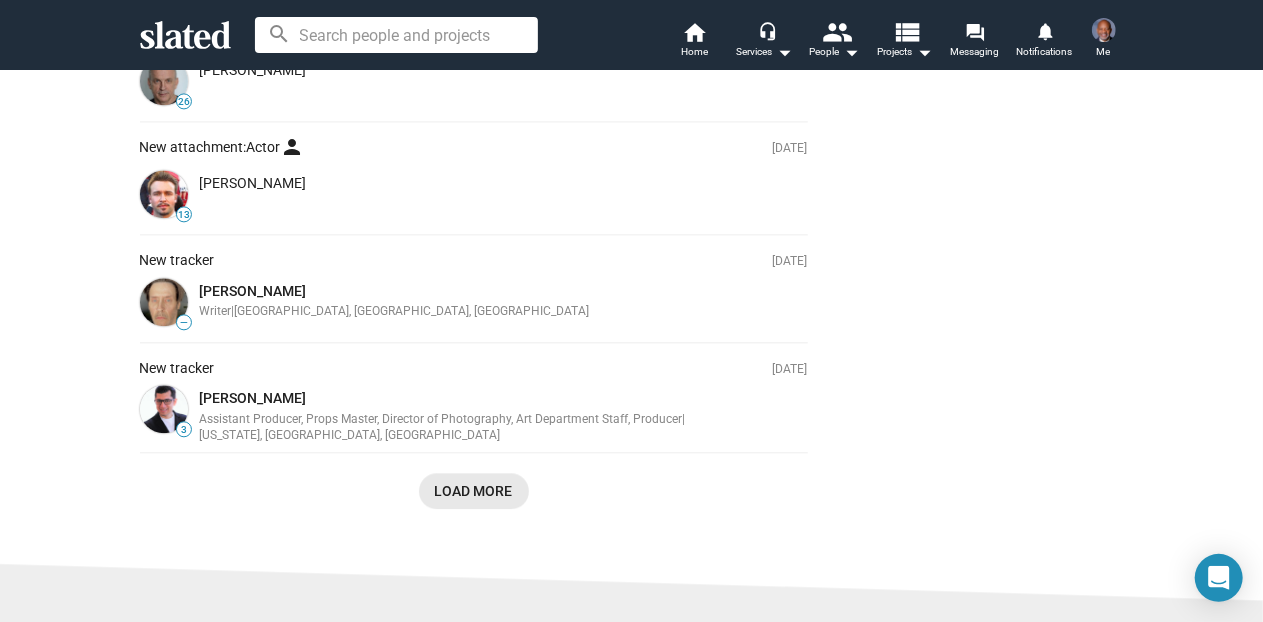 click on "Load More" 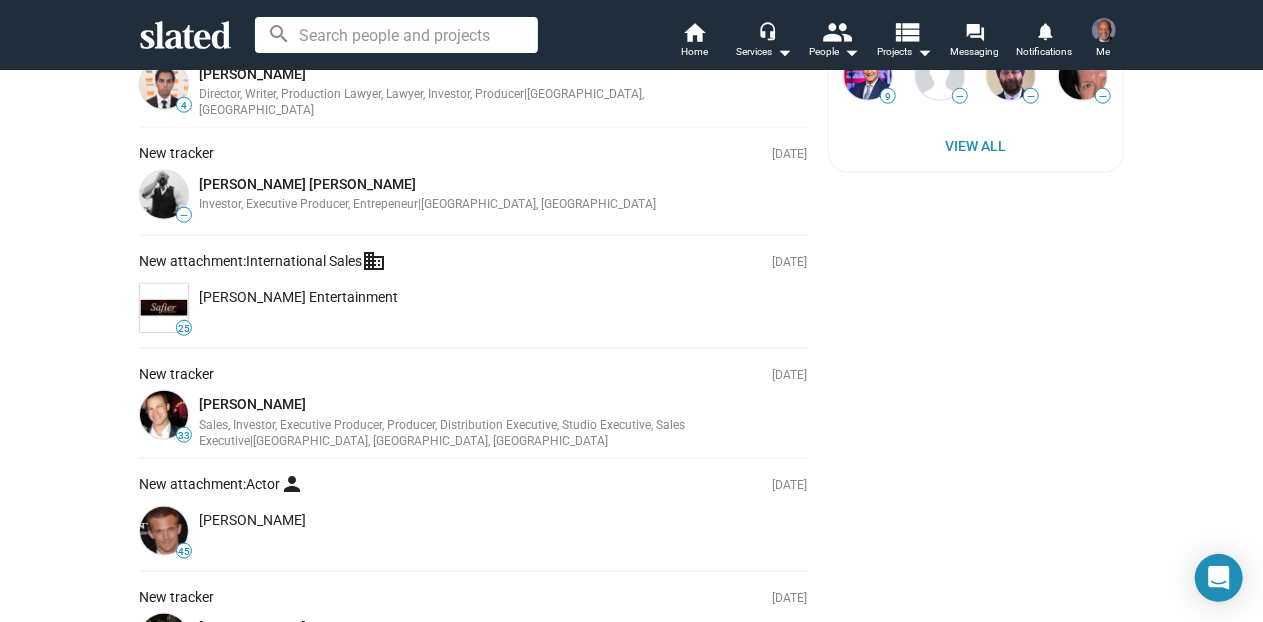 scroll, scrollTop: 0, scrollLeft: 0, axis: both 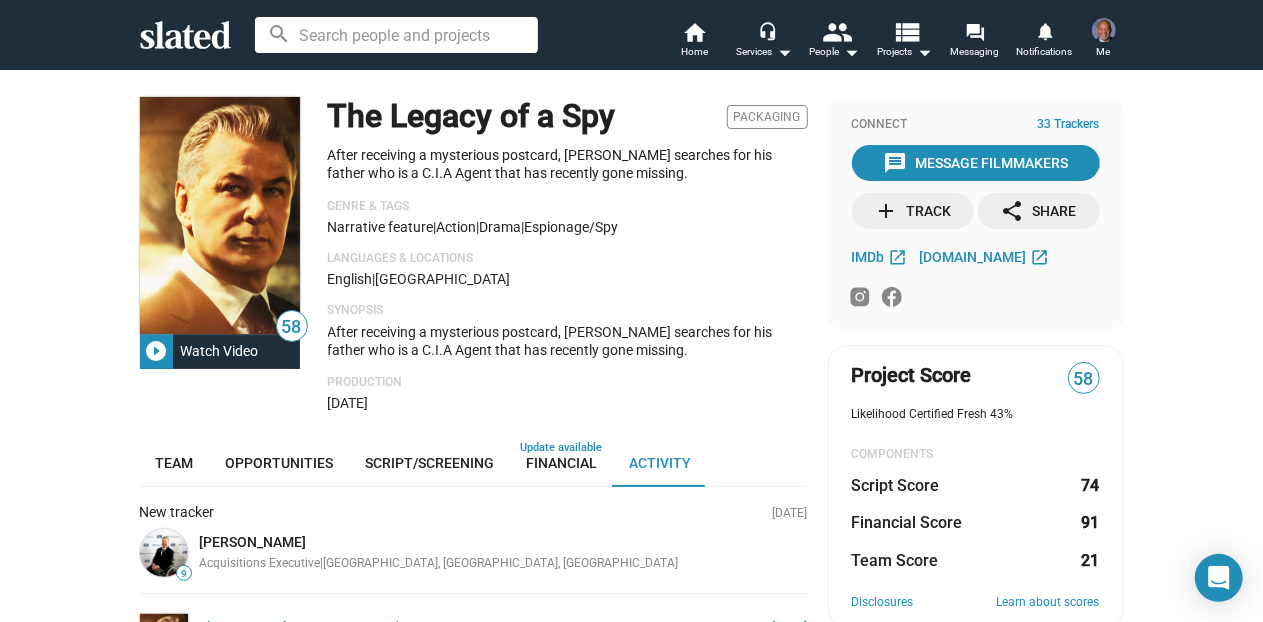 click on "play_circle_filled" 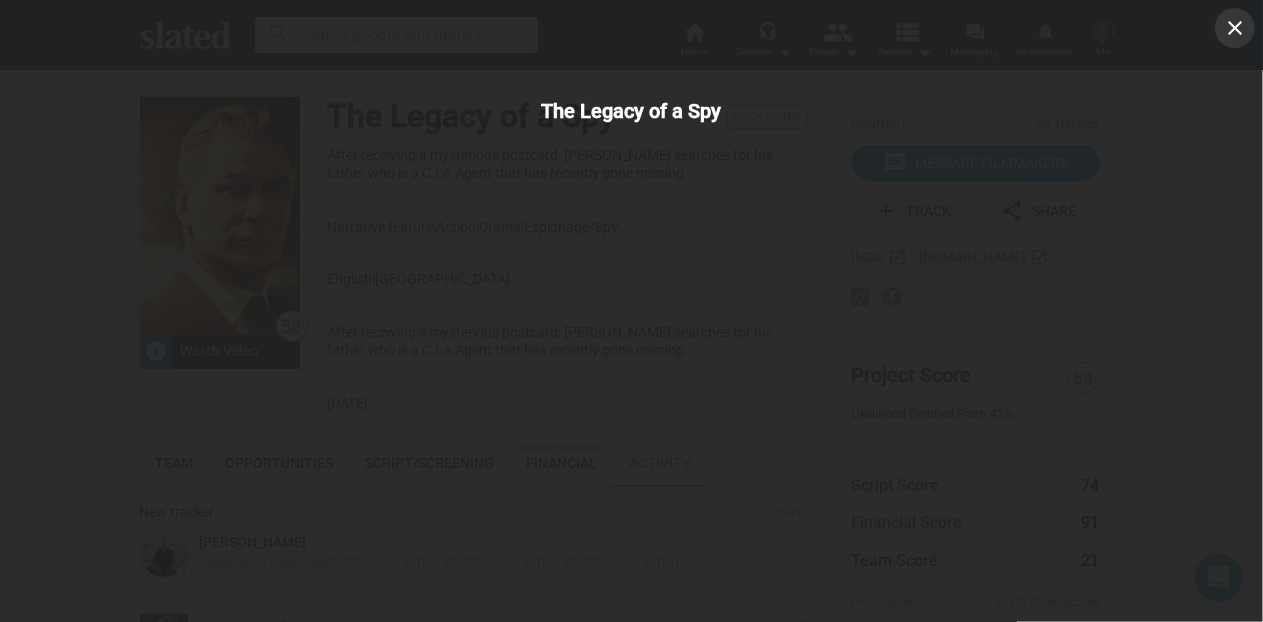 click on "close" at bounding box center (1235, 28) 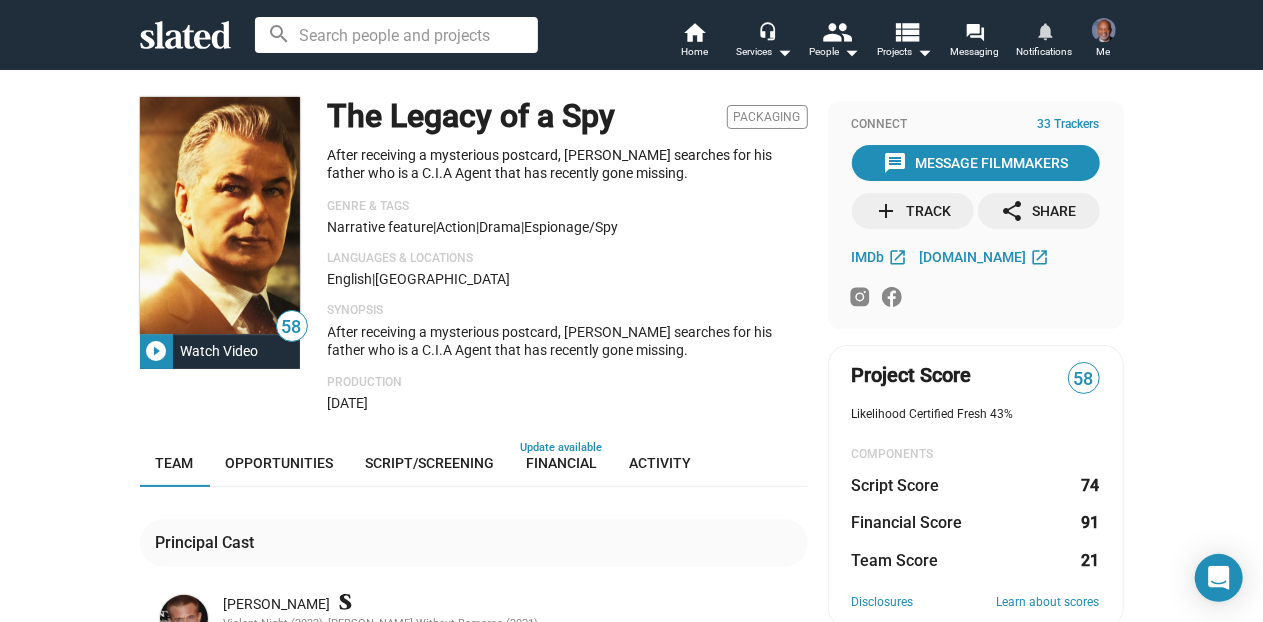 click on "notifications" at bounding box center (1044, 30) 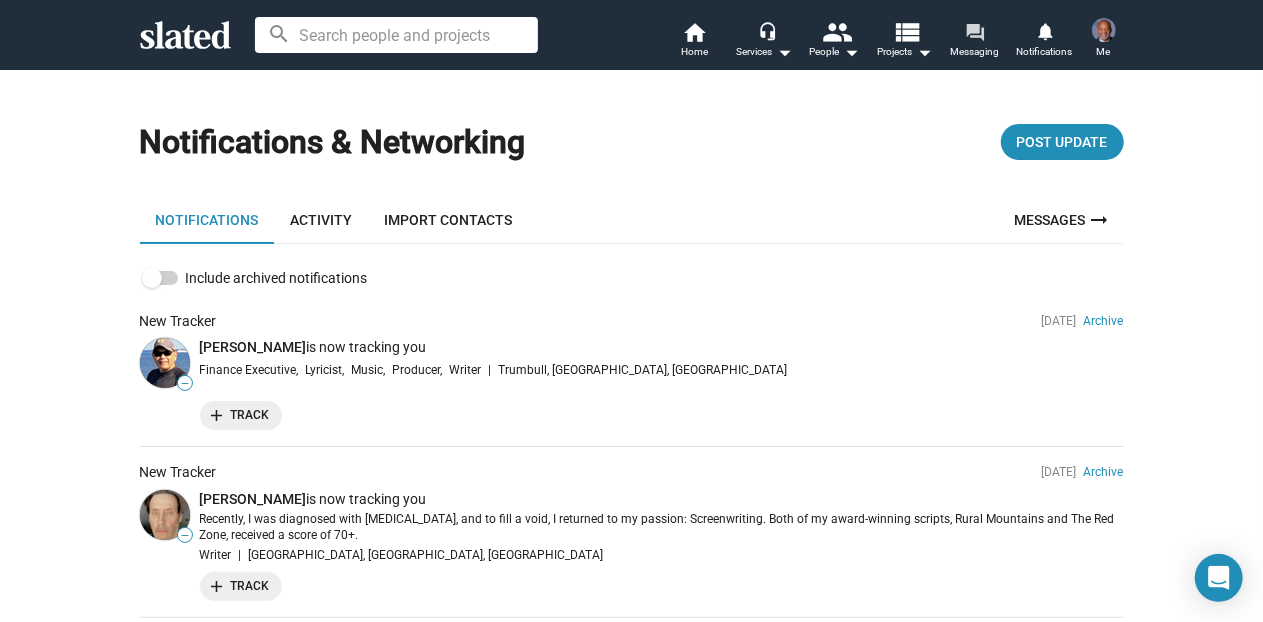 click on "forum" at bounding box center [974, 31] 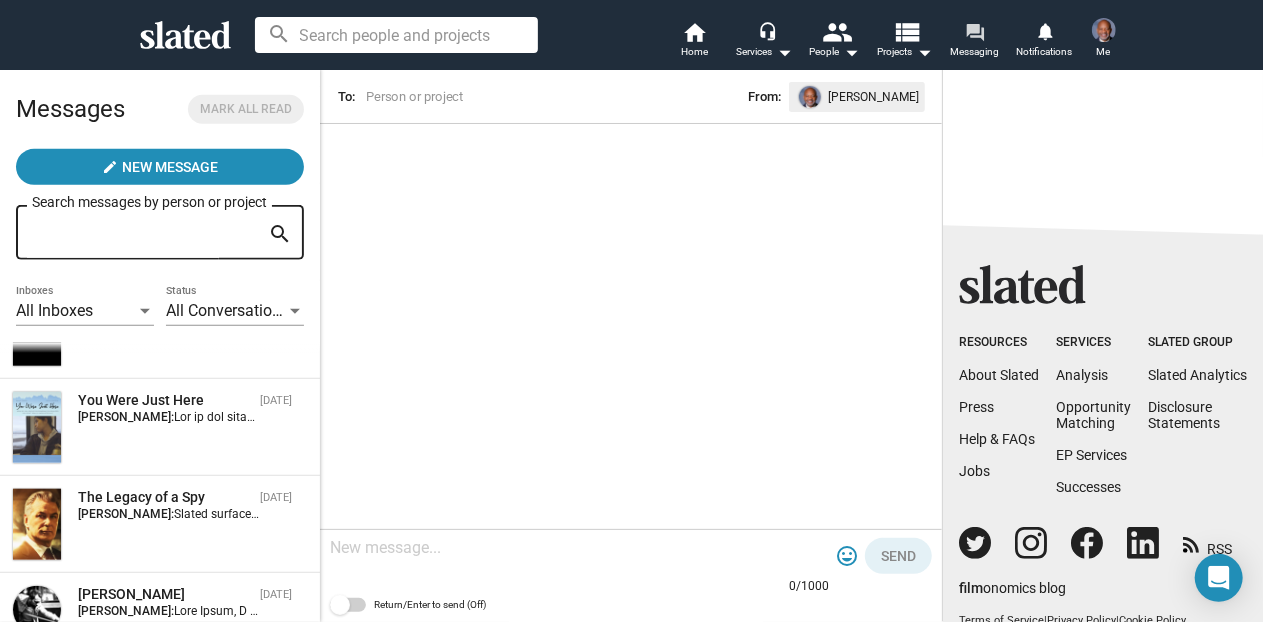scroll, scrollTop: 777, scrollLeft: 0, axis: vertical 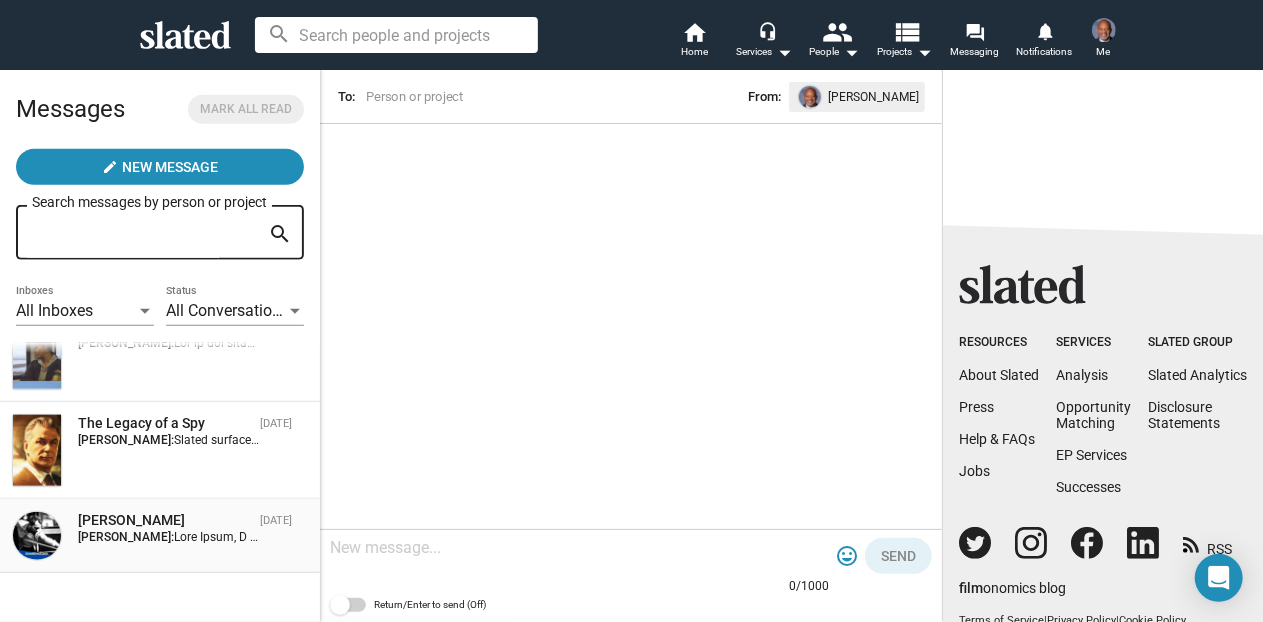 click at bounding box center [37, 536] 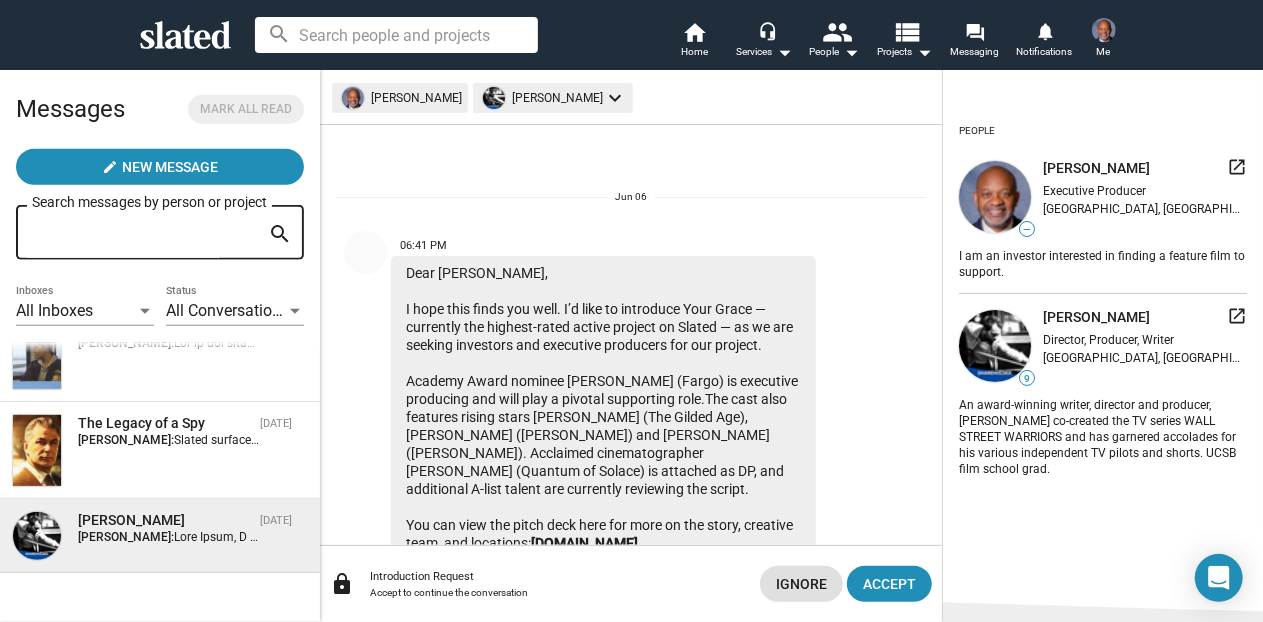 scroll, scrollTop: 276, scrollLeft: 0, axis: vertical 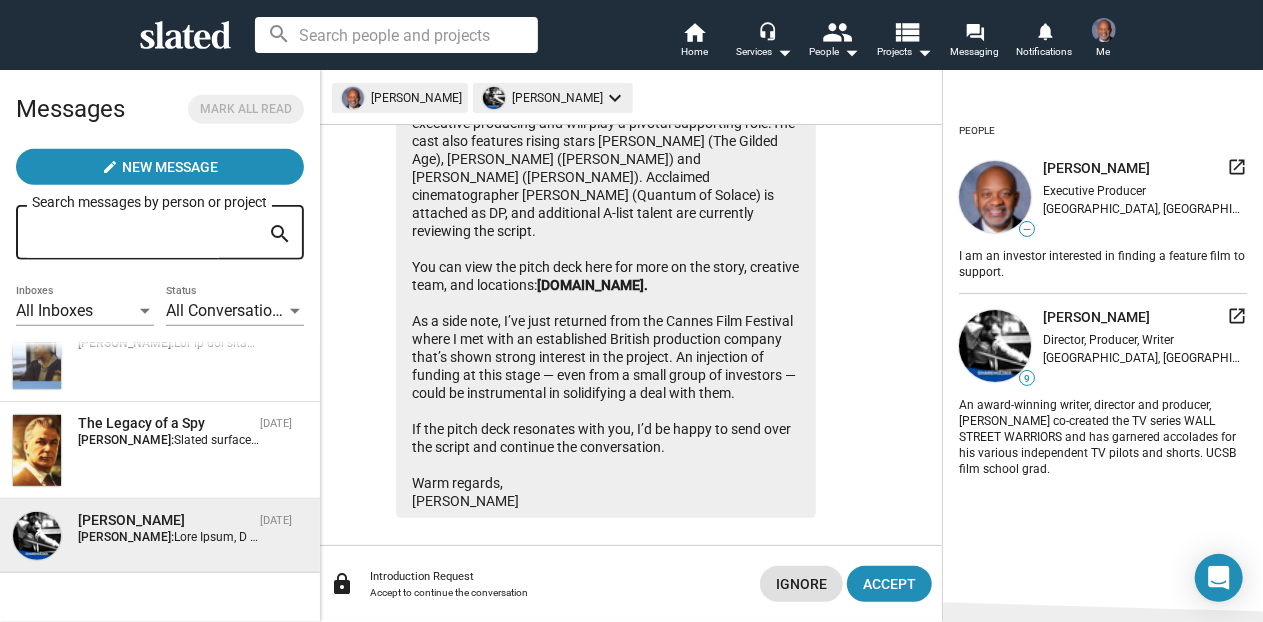 click on "launch" 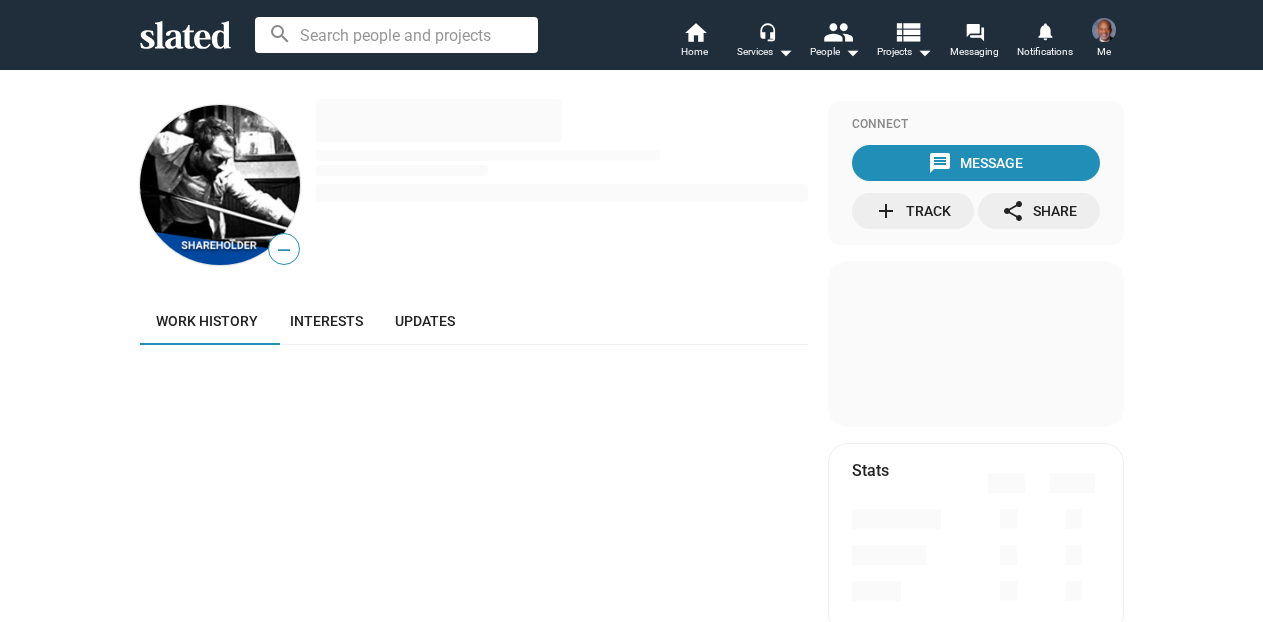 scroll, scrollTop: 0, scrollLeft: 0, axis: both 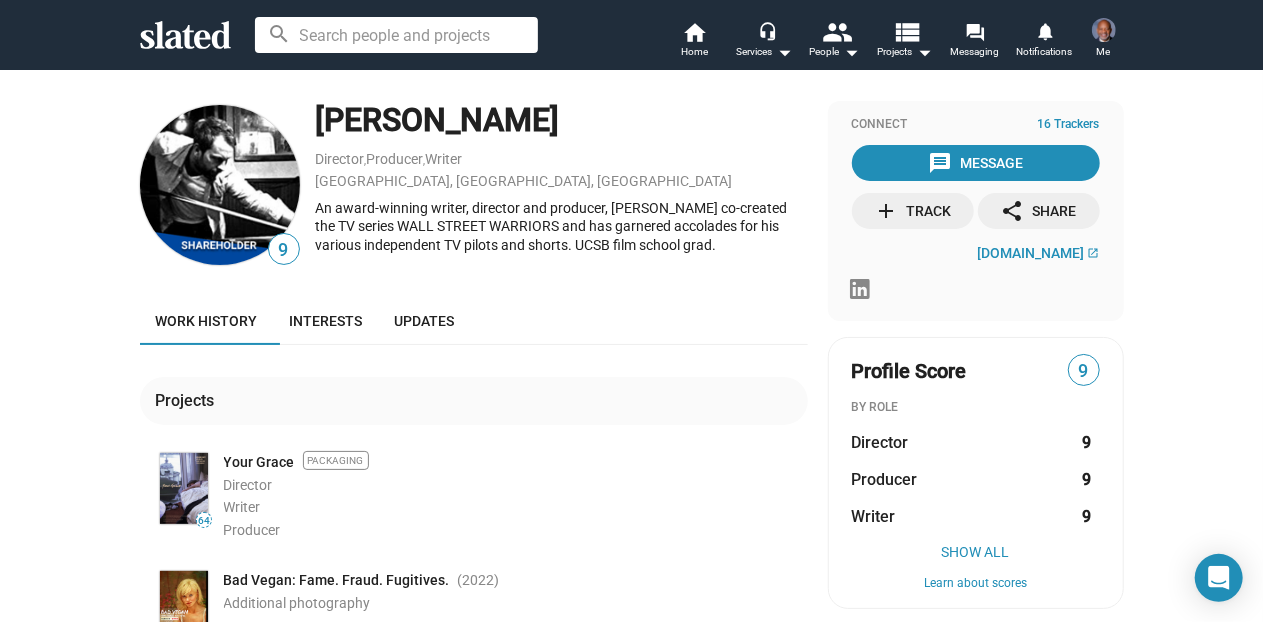 click on "9  [PERSON_NAME]  Director ,  Producer ,  Writer [GEOGRAPHIC_DATA], [GEOGRAPHIC_DATA], [GEOGRAPHIC_DATA] An award-winning writer, director and producer, [PERSON_NAME] co-created the TV series WALL STREET WARRIORS and has garnered accolades for his various independent TV pilots and shorts. UCSB film school grad. Work history Interests Updates Projects 64 Your Grace Packaging  Director   Writer   Producer  — Bad Vegan: Fame. Fraud. Fugitives. (2022 )  Additional photography  — Hooked Completed - Short (2019 ) $3K  budget  Writer   Producer   Director   View more  Companies 3 Mad Rocket Films (us)  |  1  film  |  1  trackers Producer  ([DATE] -  Present )   Connect  16 Trackers message  Message  add  Track  share Share  [DOMAIN_NAME]   open_in_new Profile Score 9 BY ROLE Director 9 Producer 9 Writer 9  Show All  Learn about scores  19 Tracking   16 Trackers  View all People (18) Import Contacts  64 View all Projects (1)" at bounding box center (631, 603) 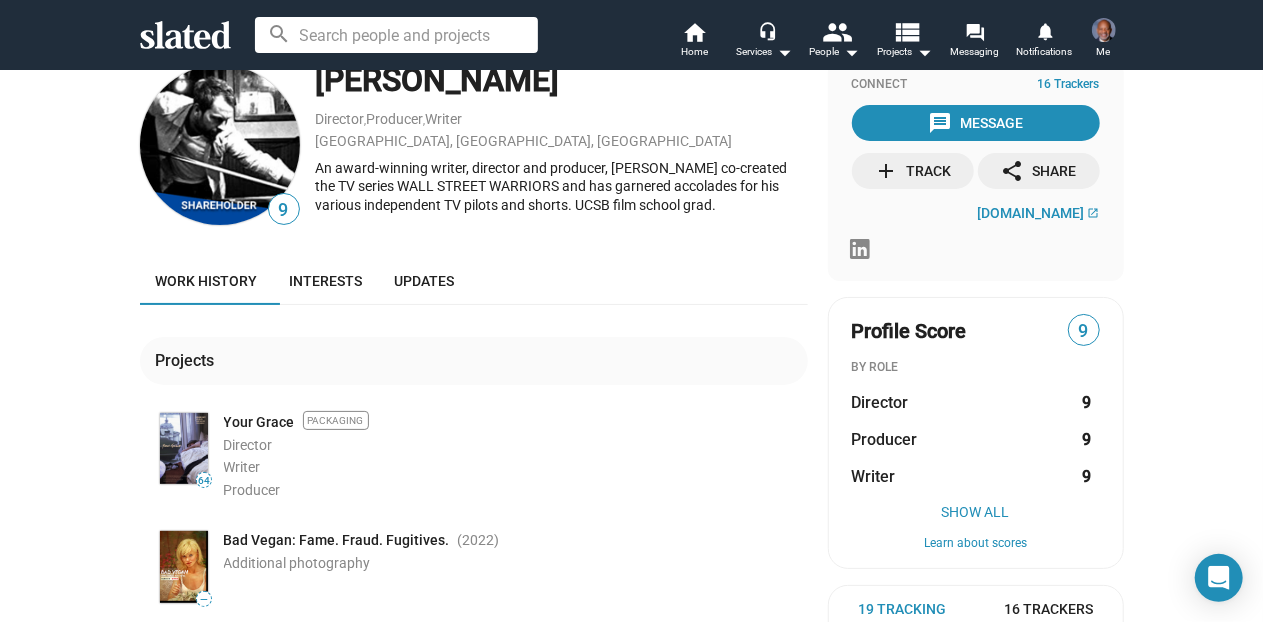 scroll, scrollTop: 0, scrollLeft: 0, axis: both 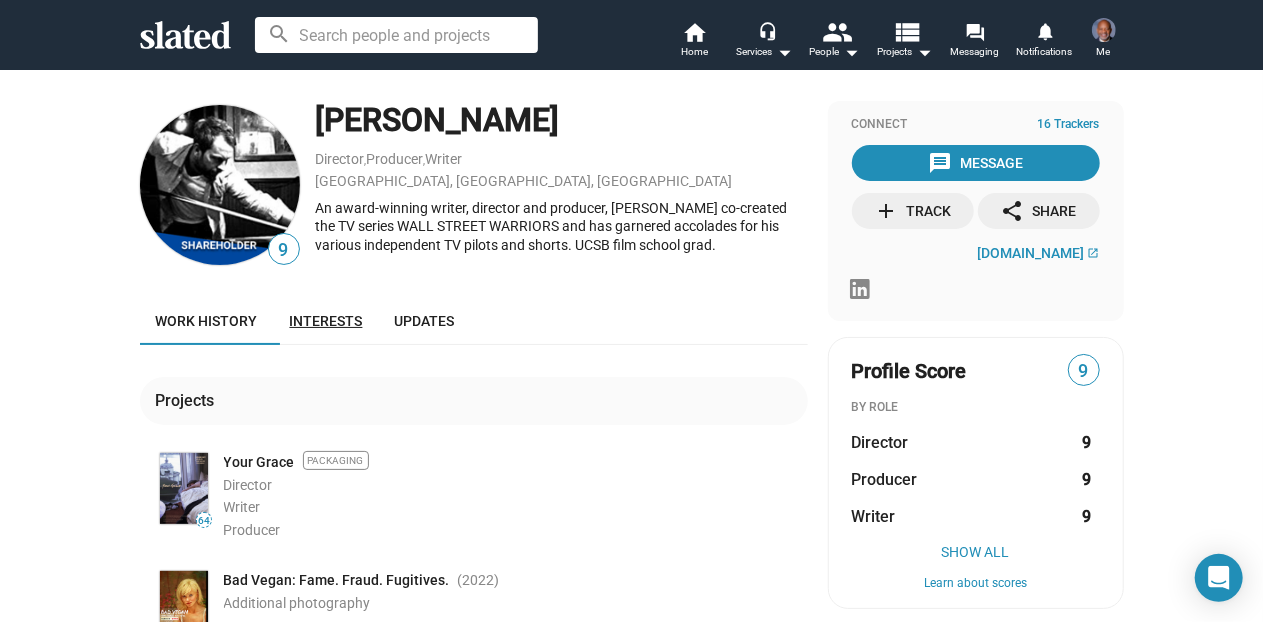 click on "Interests" at bounding box center (326, 321) 